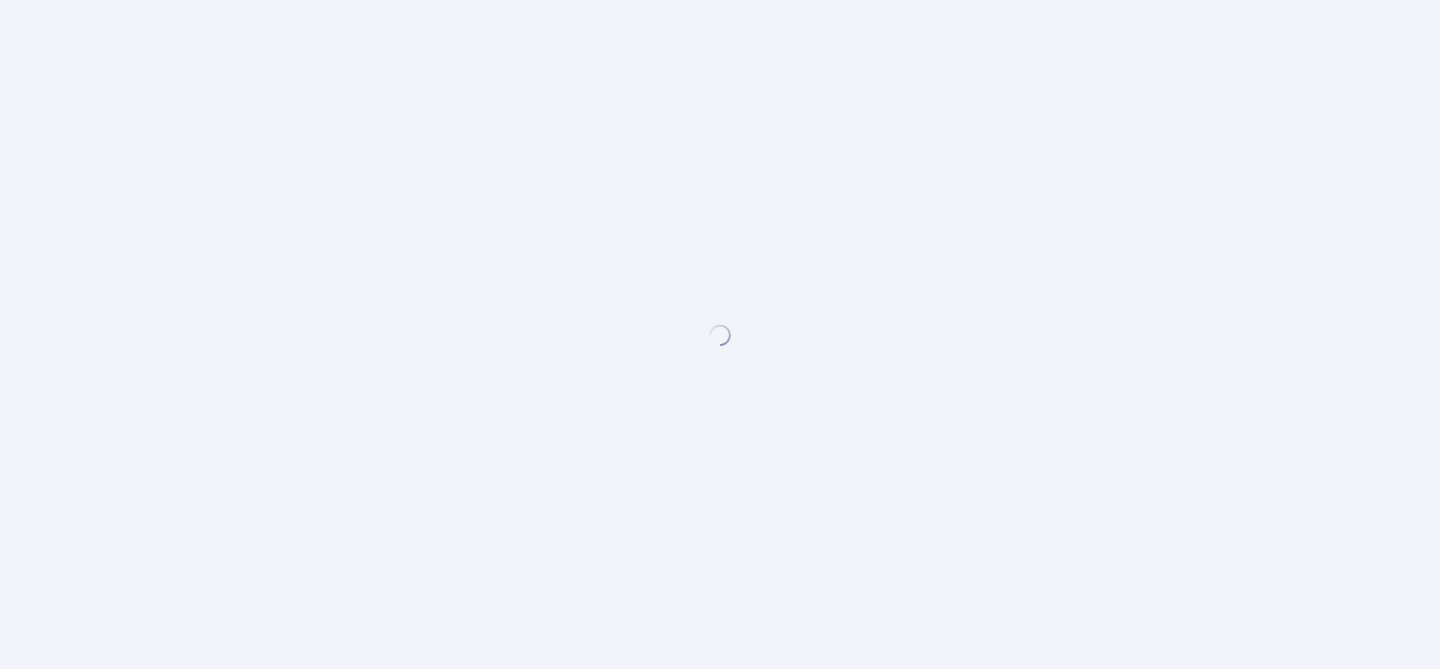 scroll, scrollTop: 0, scrollLeft: 0, axis: both 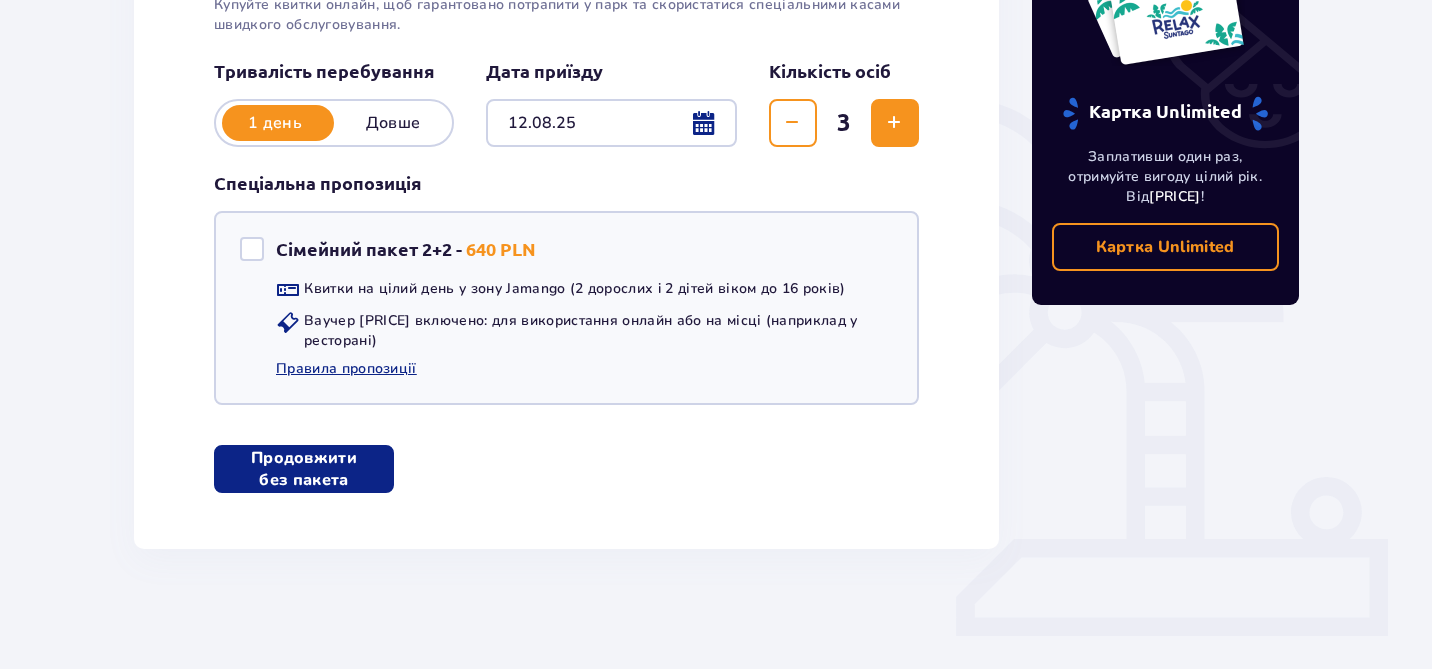 click on "Продовжити без пакета" at bounding box center (304, 469) 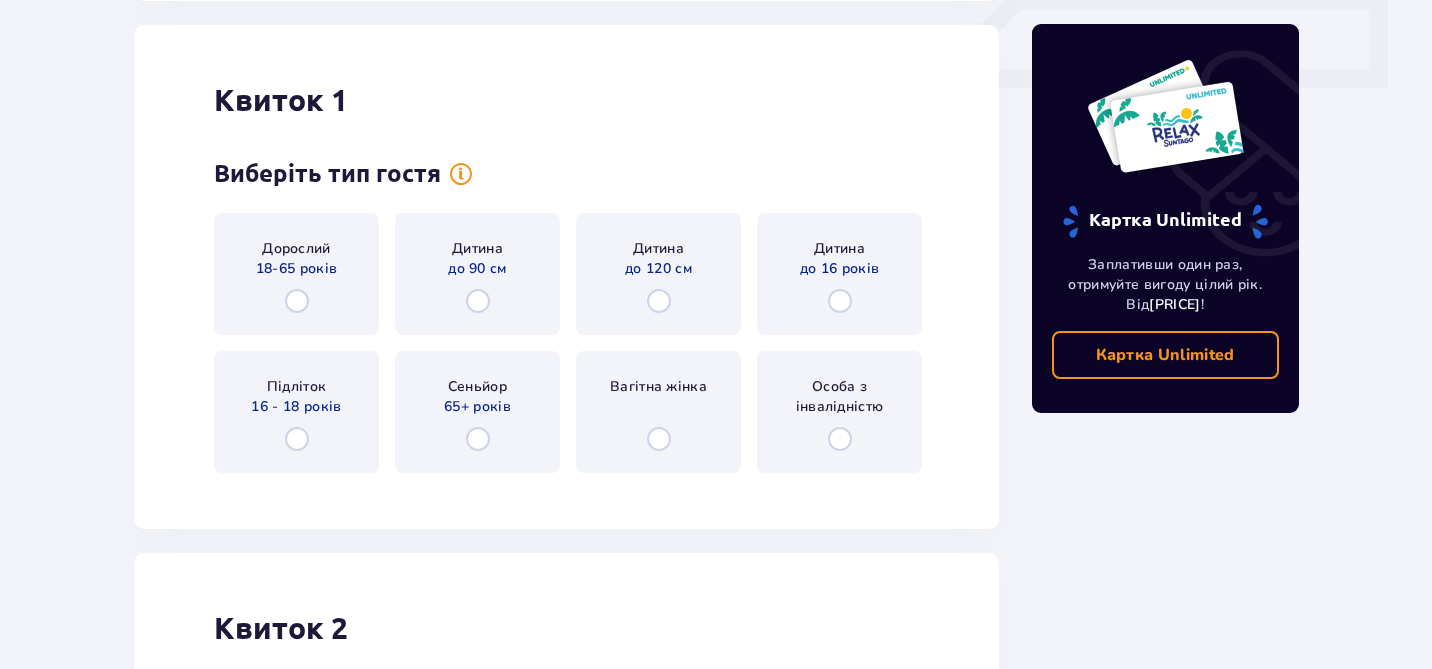 scroll, scrollTop: 946, scrollLeft: 0, axis: vertical 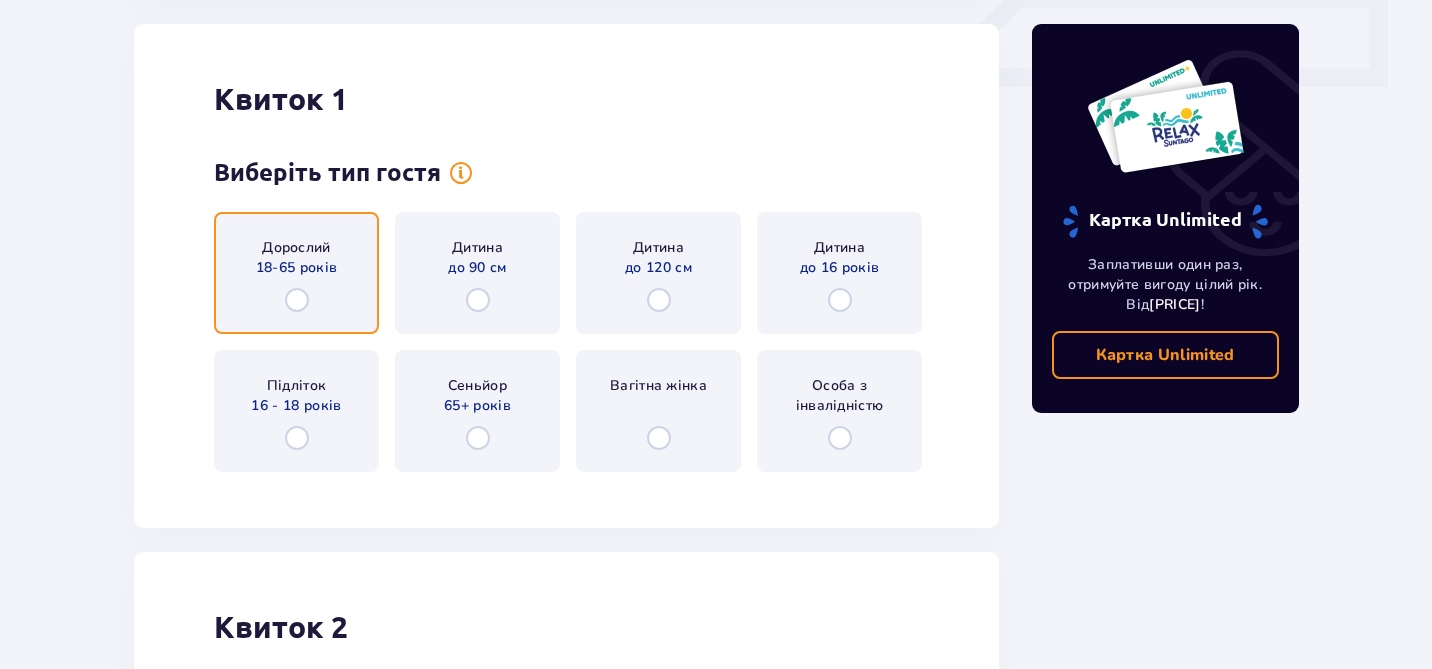 click at bounding box center [297, 300] 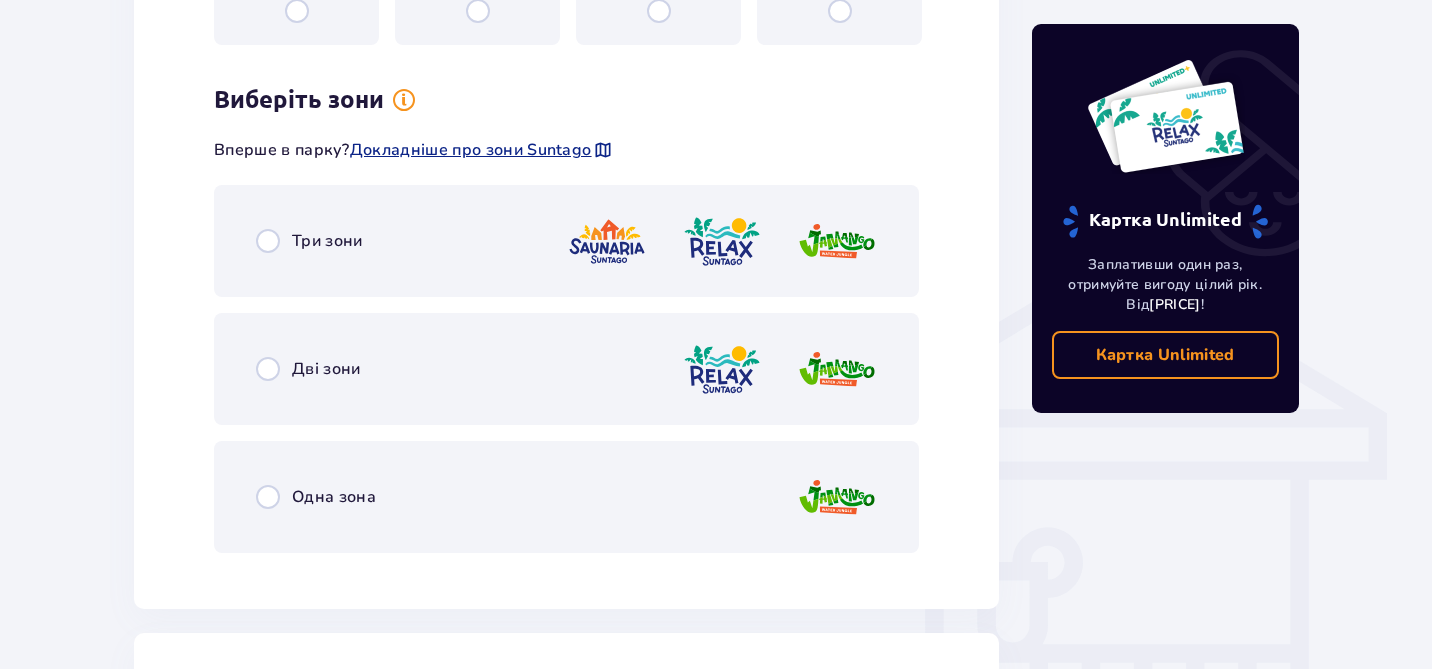 scroll, scrollTop: 1434, scrollLeft: 0, axis: vertical 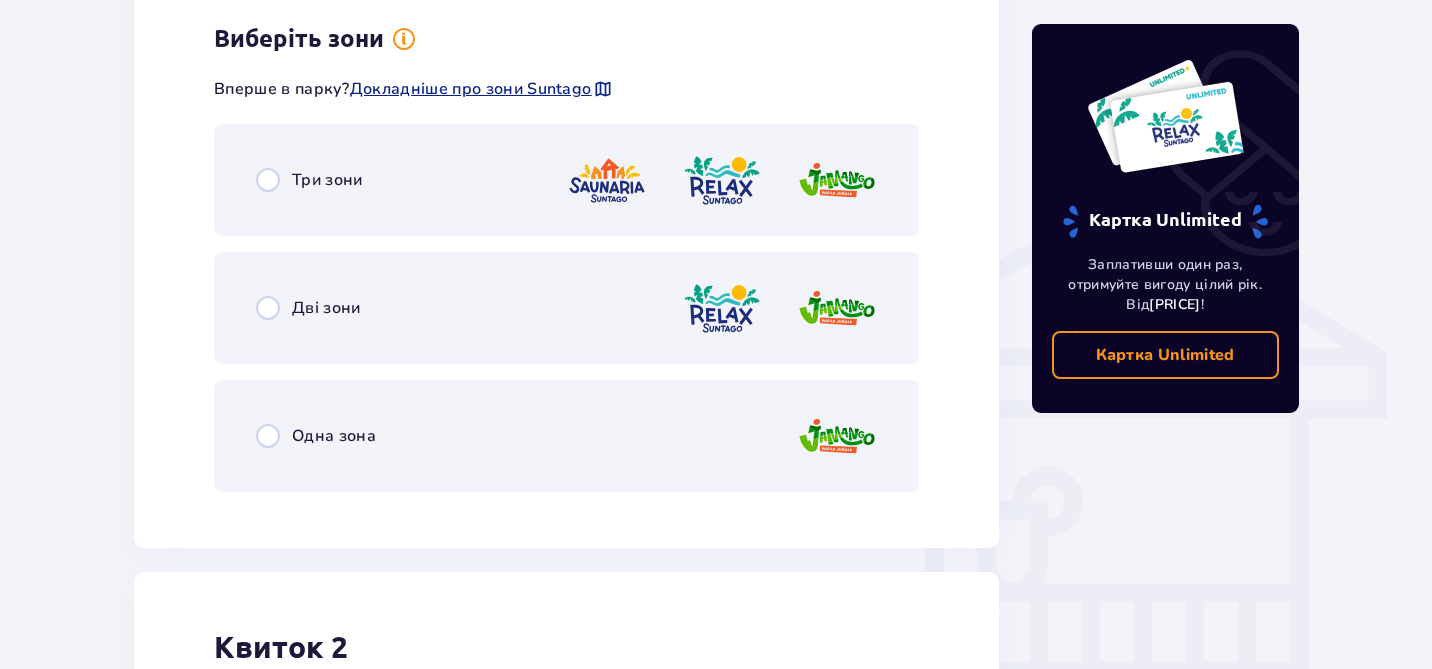 click at bounding box center [607, 180] 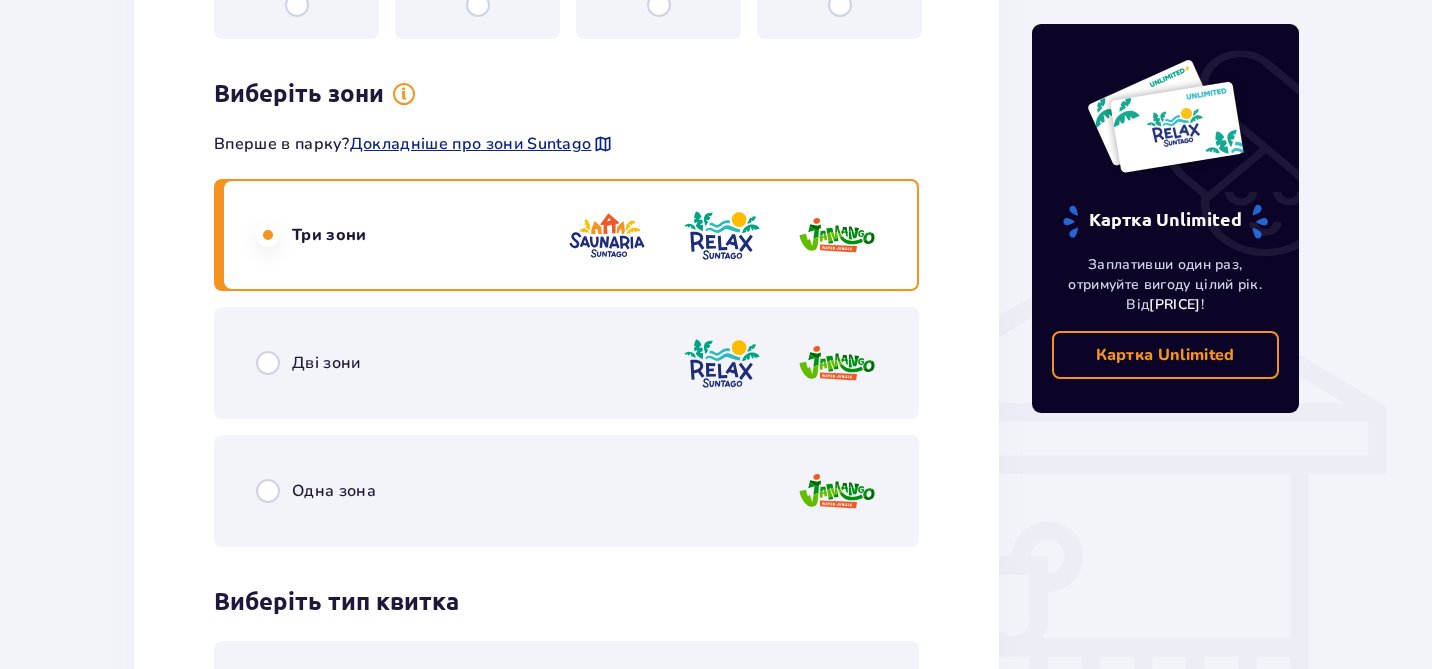 scroll, scrollTop: 1390, scrollLeft: 0, axis: vertical 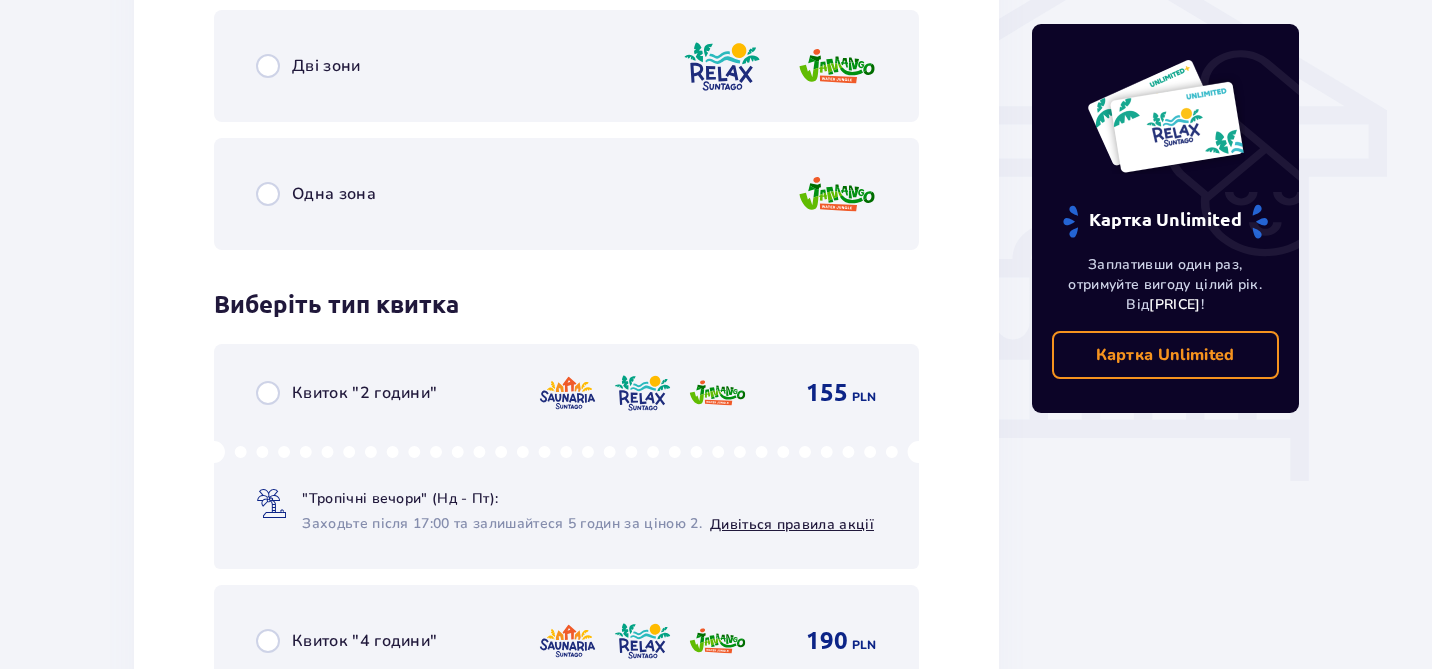 click on "Виберіть тип квитка" at bounding box center (336, 305) 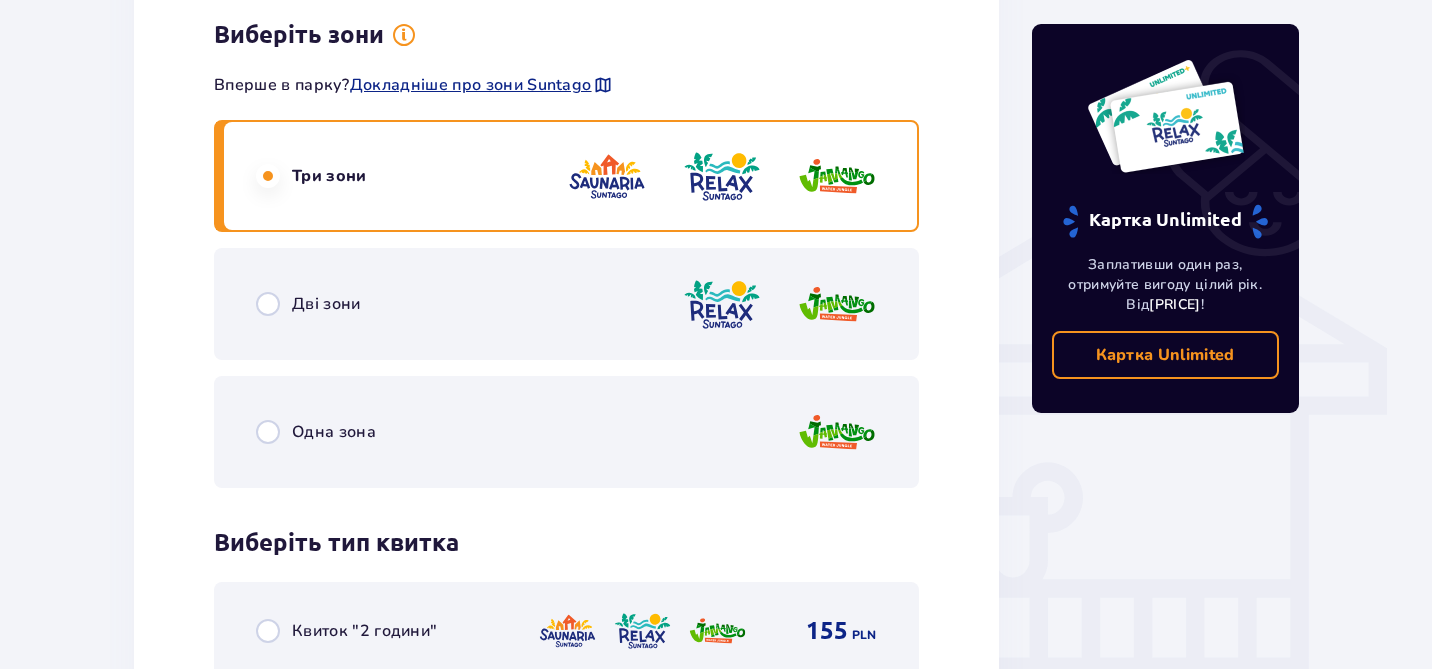click on "Дві зони" at bounding box center [566, 304] 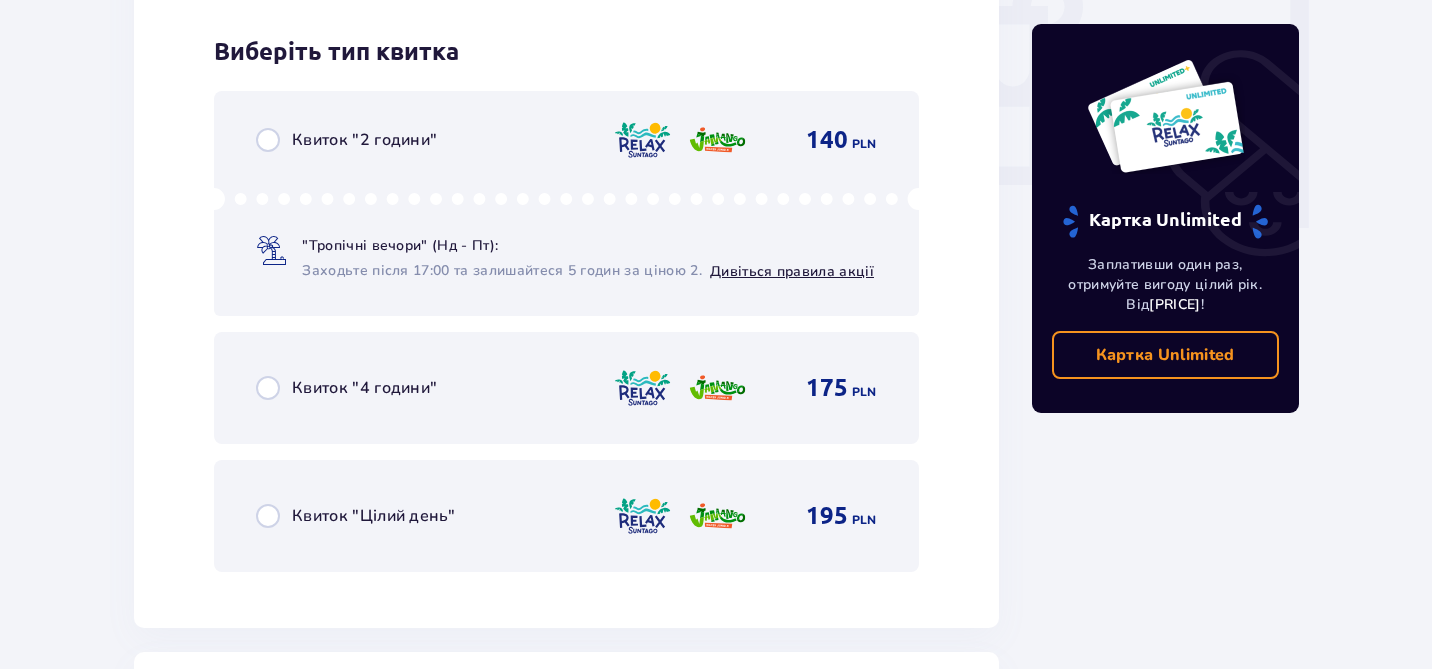 scroll, scrollTop: 1926, scrollLeft: 0, axis: vertical 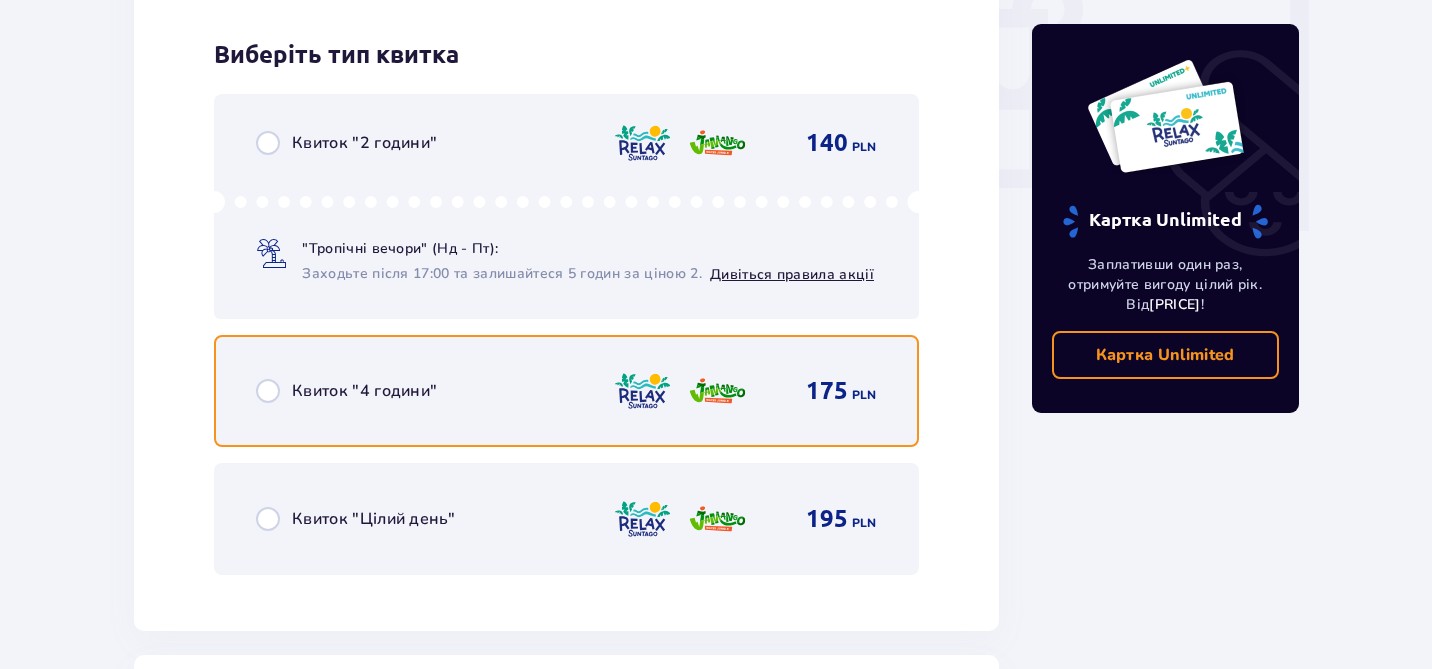 click at bounding box center [268, 391] 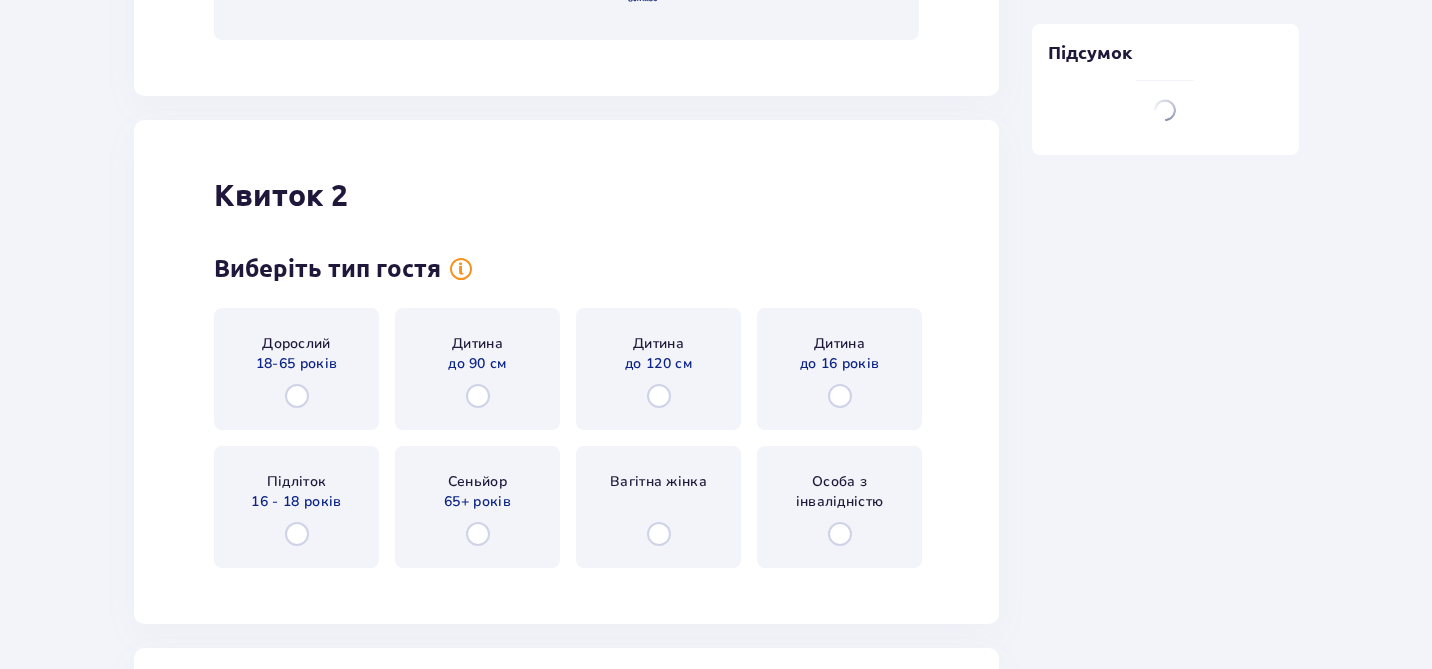 scroll, scrollTop: 2557, scrollLeft: 0, axis: vertical 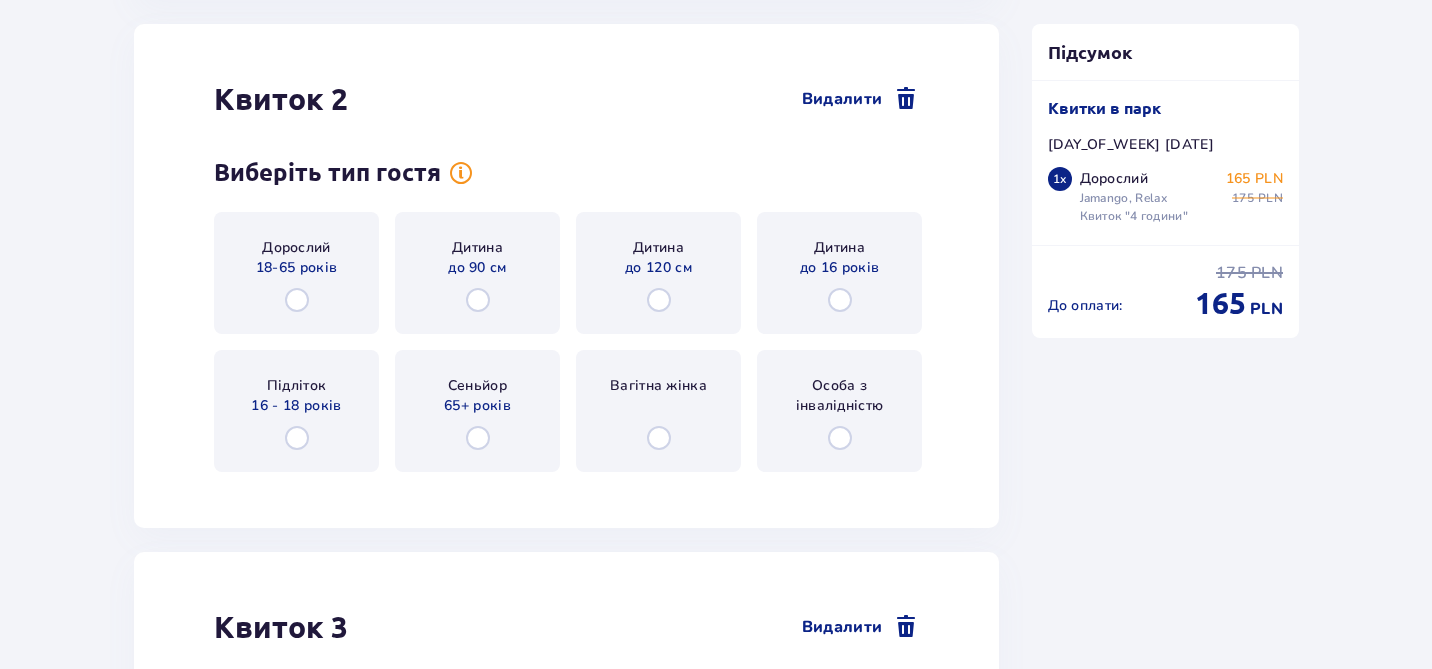 click on "Дорослий 18-65 років" at bounding box center [296, 273] 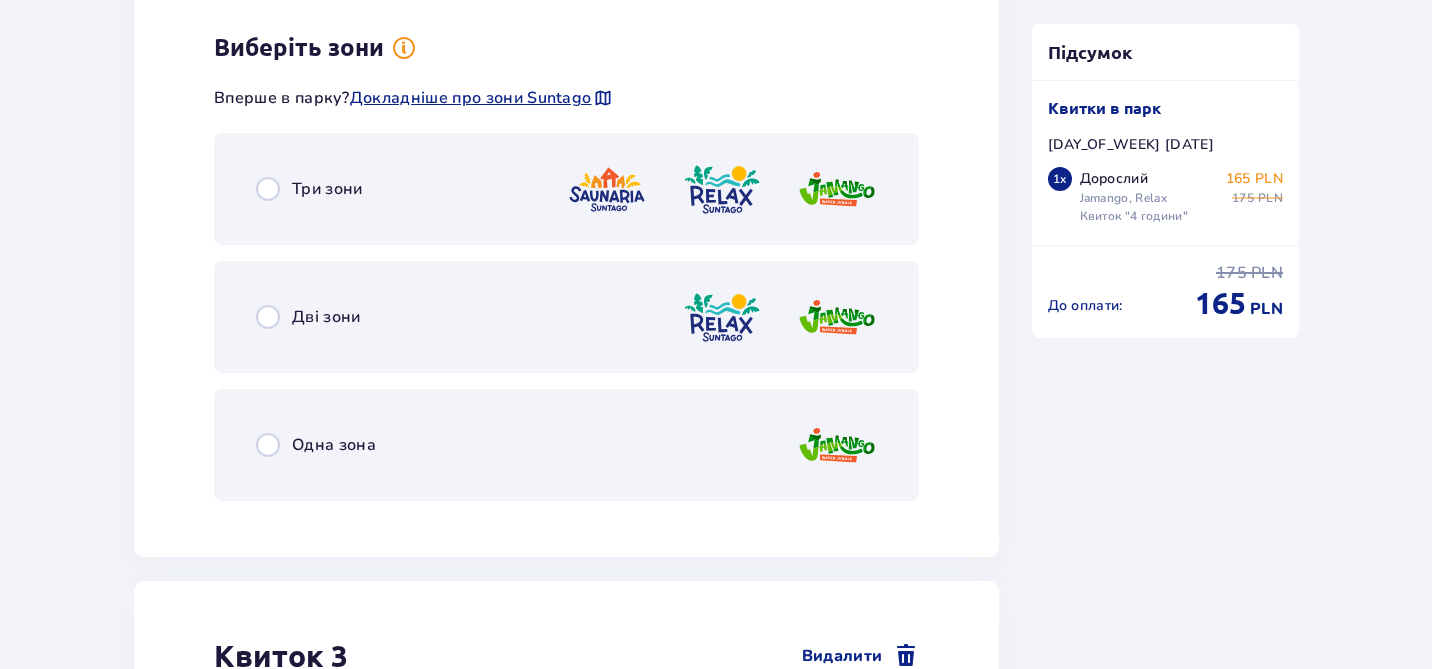 scroll, scrollTop: 3045, scrollLeft: 0, axis: vertical 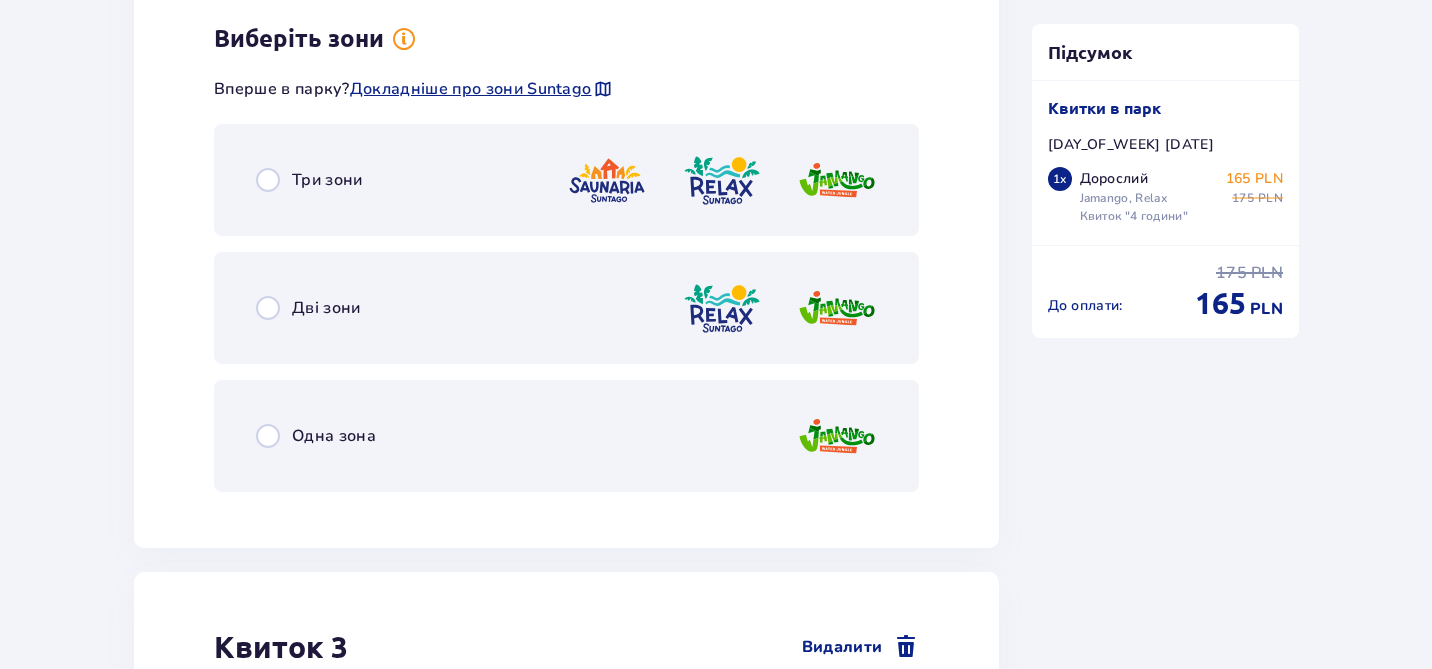 click on "Дві зони" at bounding box center (566, 308) 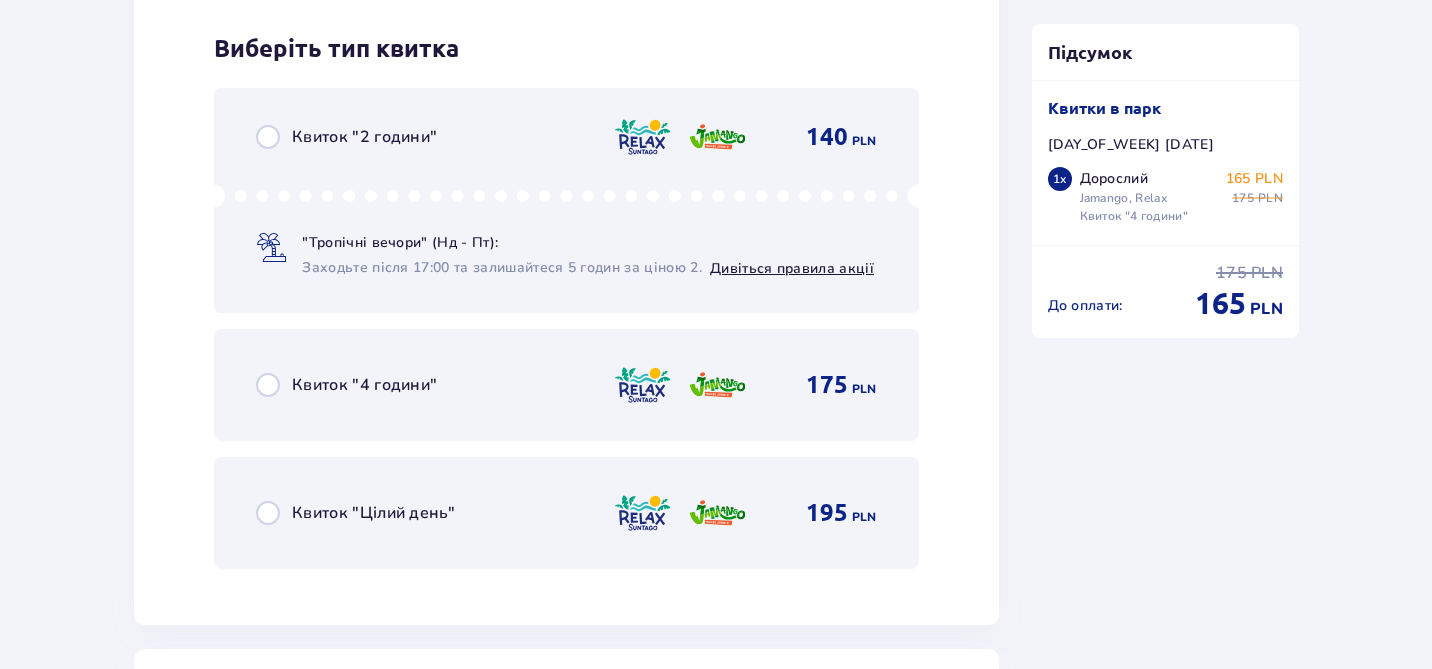 scroll, scrollTop: 3553, scrollLeft: 0, axis: vertical 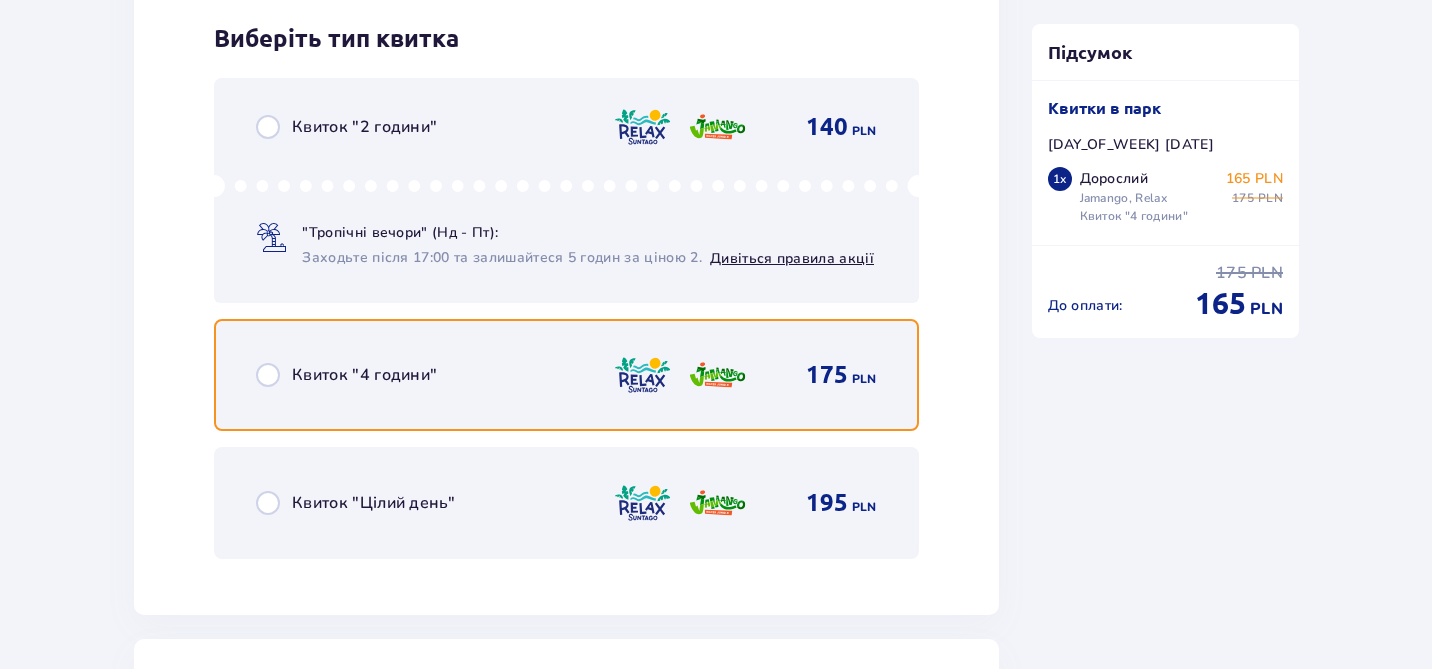 click at bounding box center (268, 375) 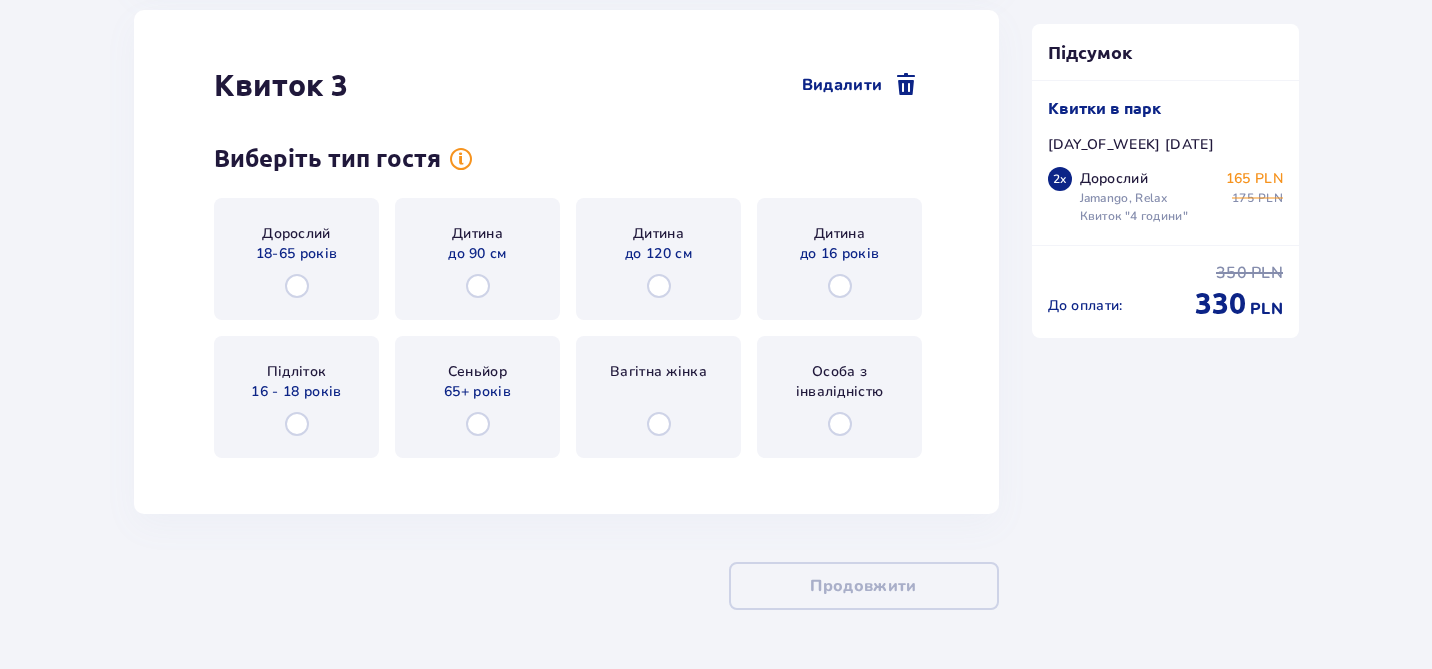 click on "Дорослий 18-65 років" at bounding box center [296, 259] 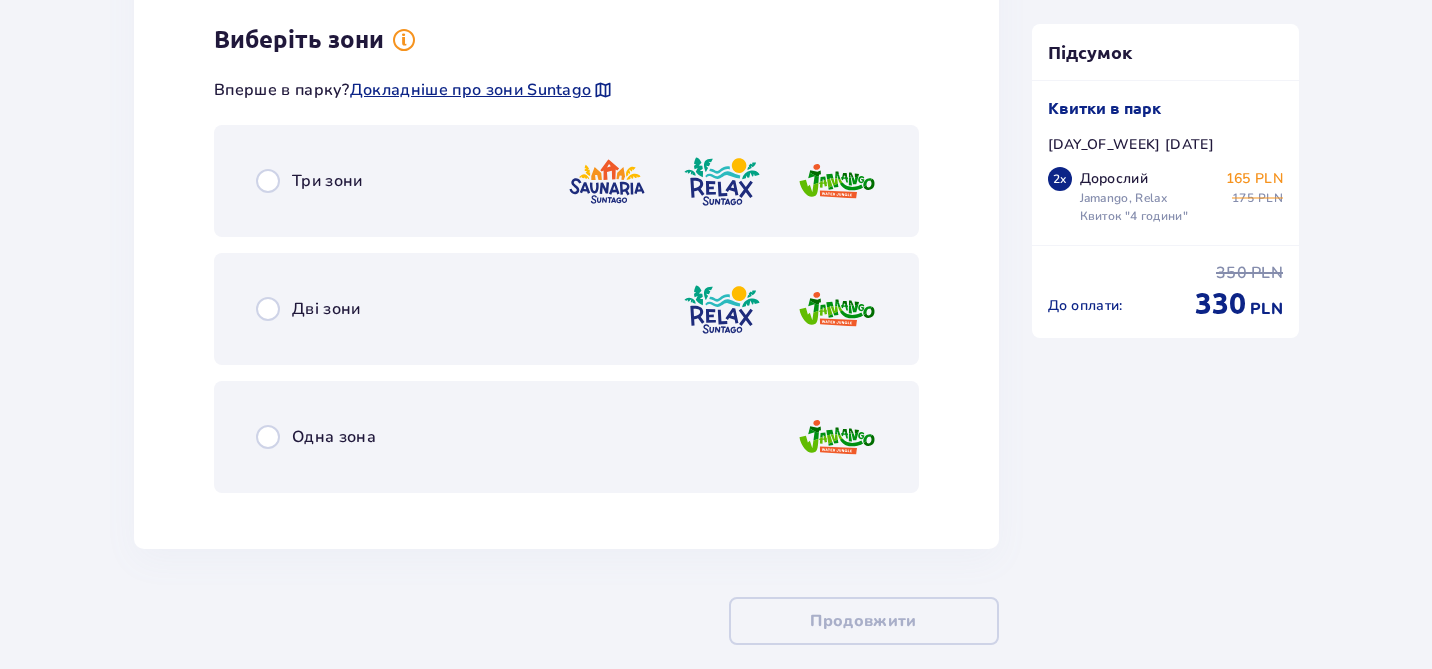 scroll, scrollTop: 4656, scrollLeft: 0, axis: vertical 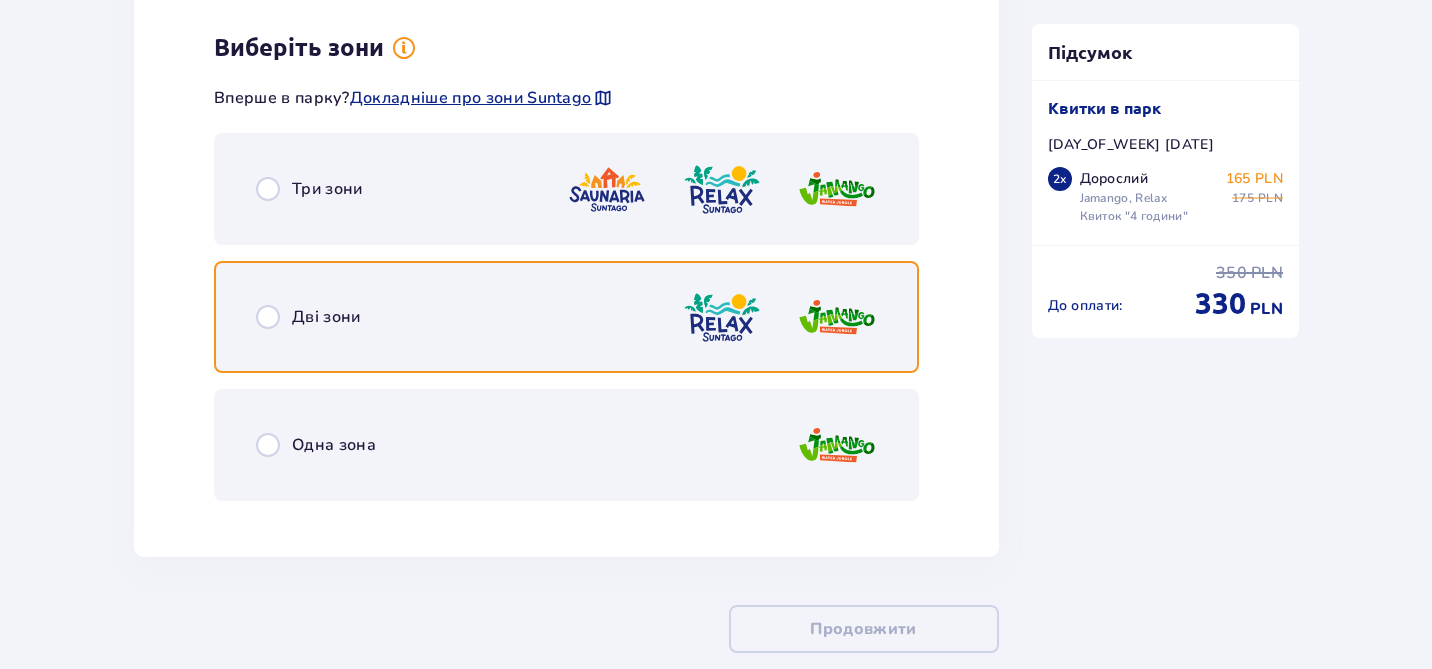 click at bounding box center (268, 317) 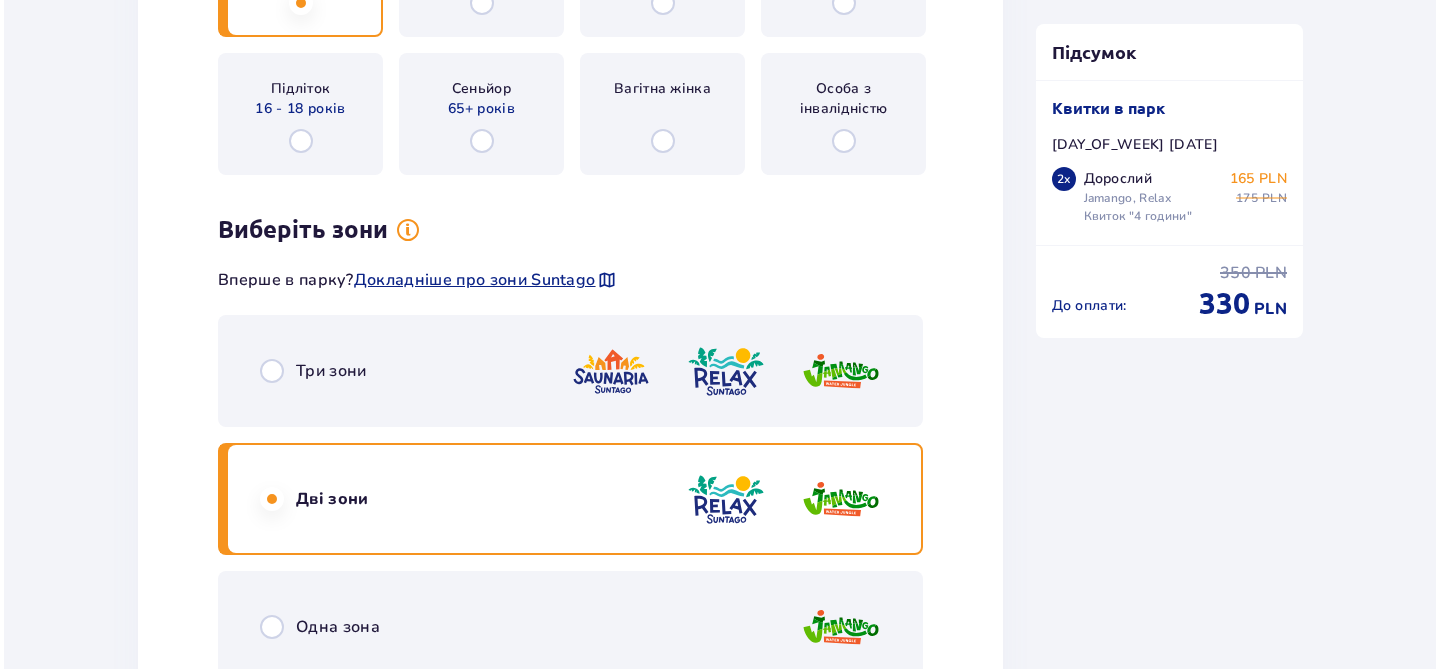 scroll, scrollTop: 4454, scrollLeft: 0, axis: vertical 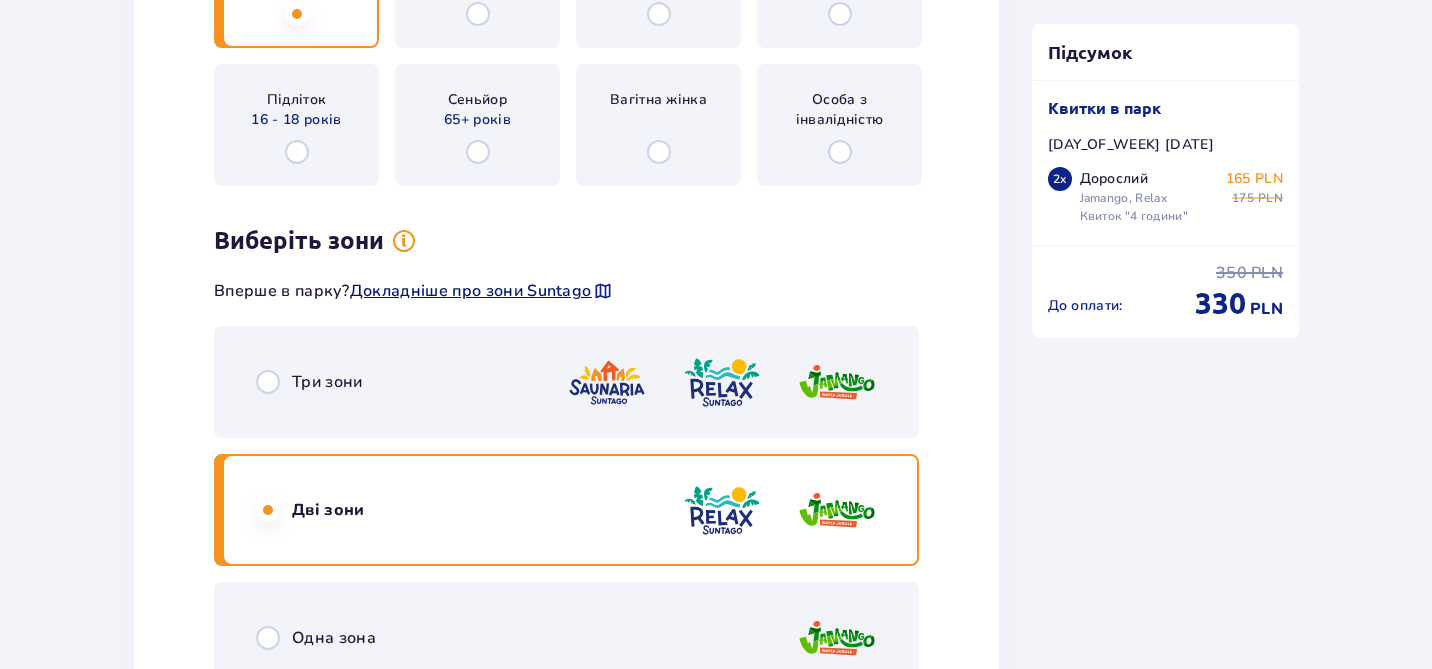 click on "Докладніше про зони Suntago" at bounding box center [471, 291] 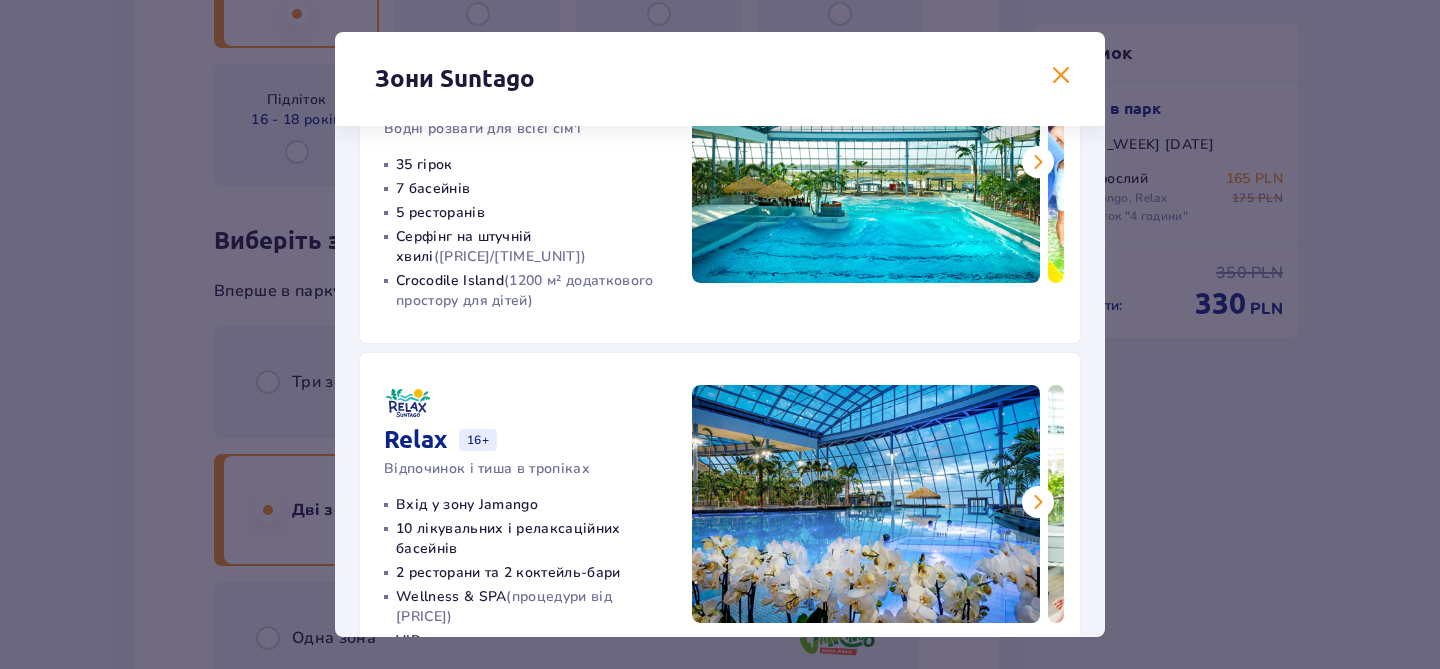 scroll, scrollTop: 0, scrollLeft: 0, axis: both 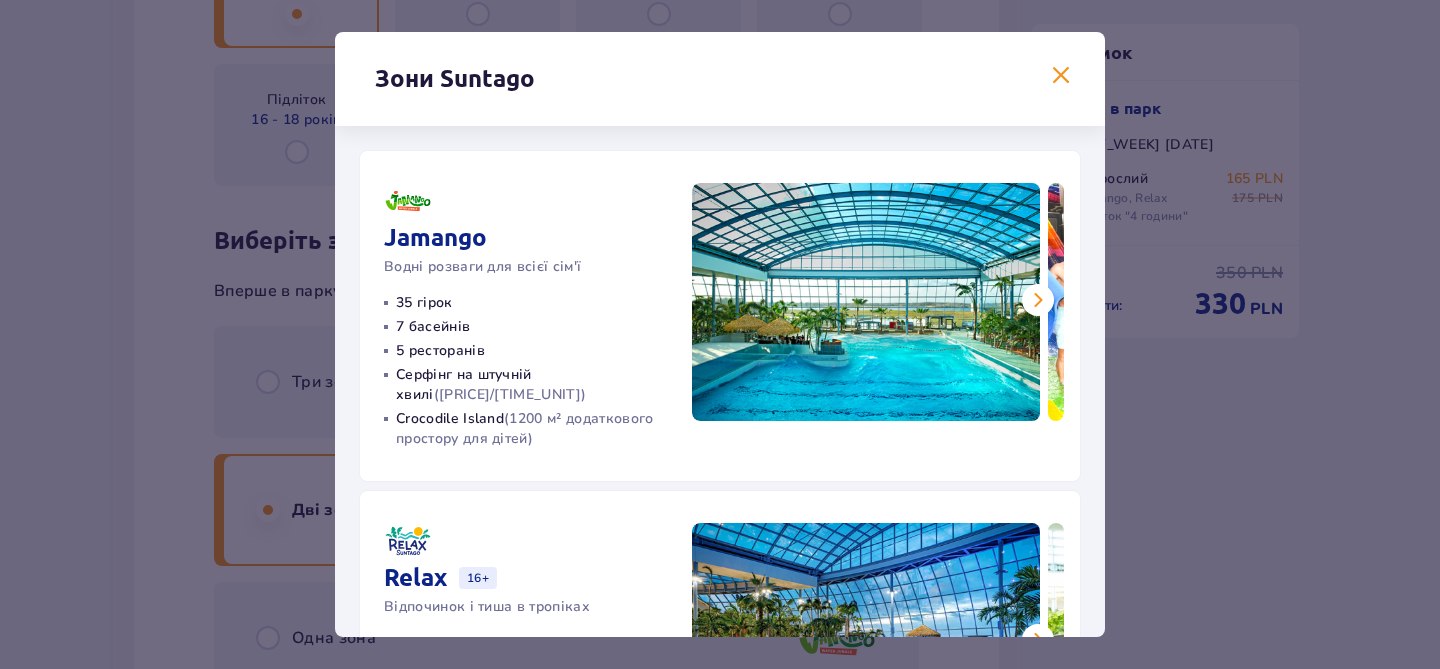 click at bounding box center [866, 302] 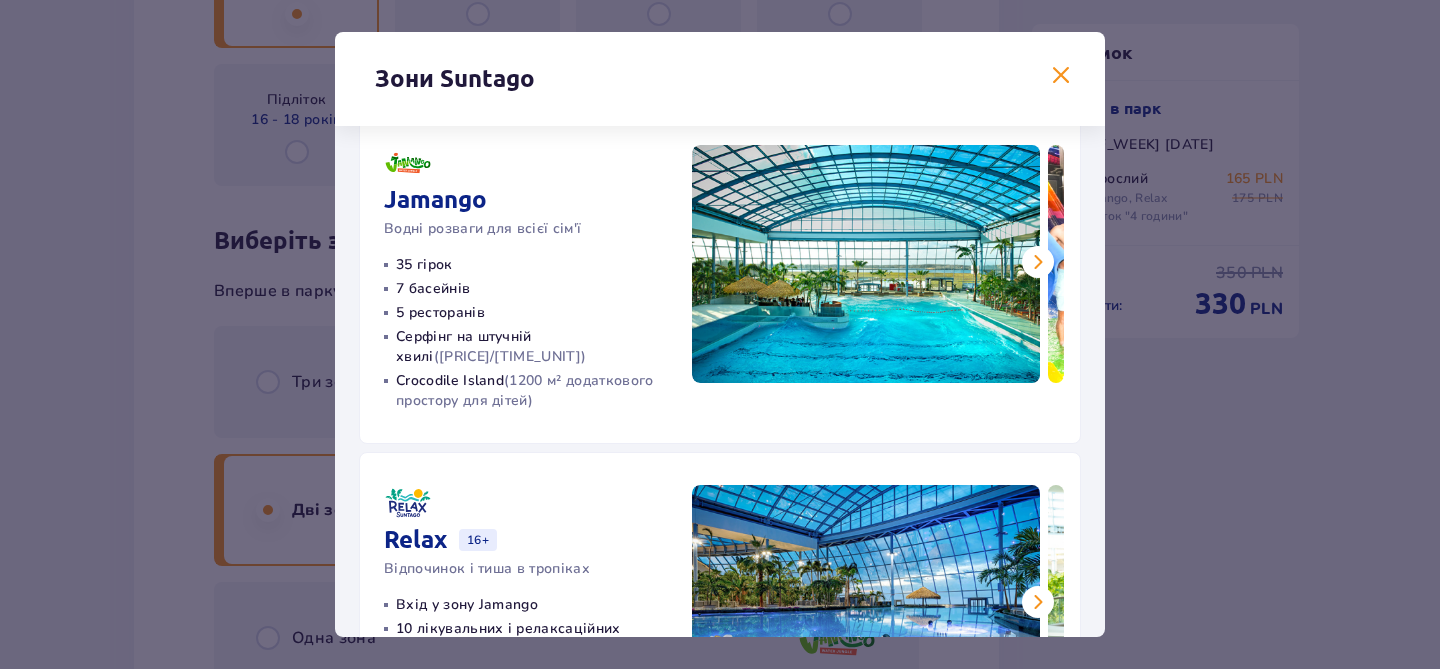 scroll, scrollTop: 43, scrollLeft: 0, axis: vertical 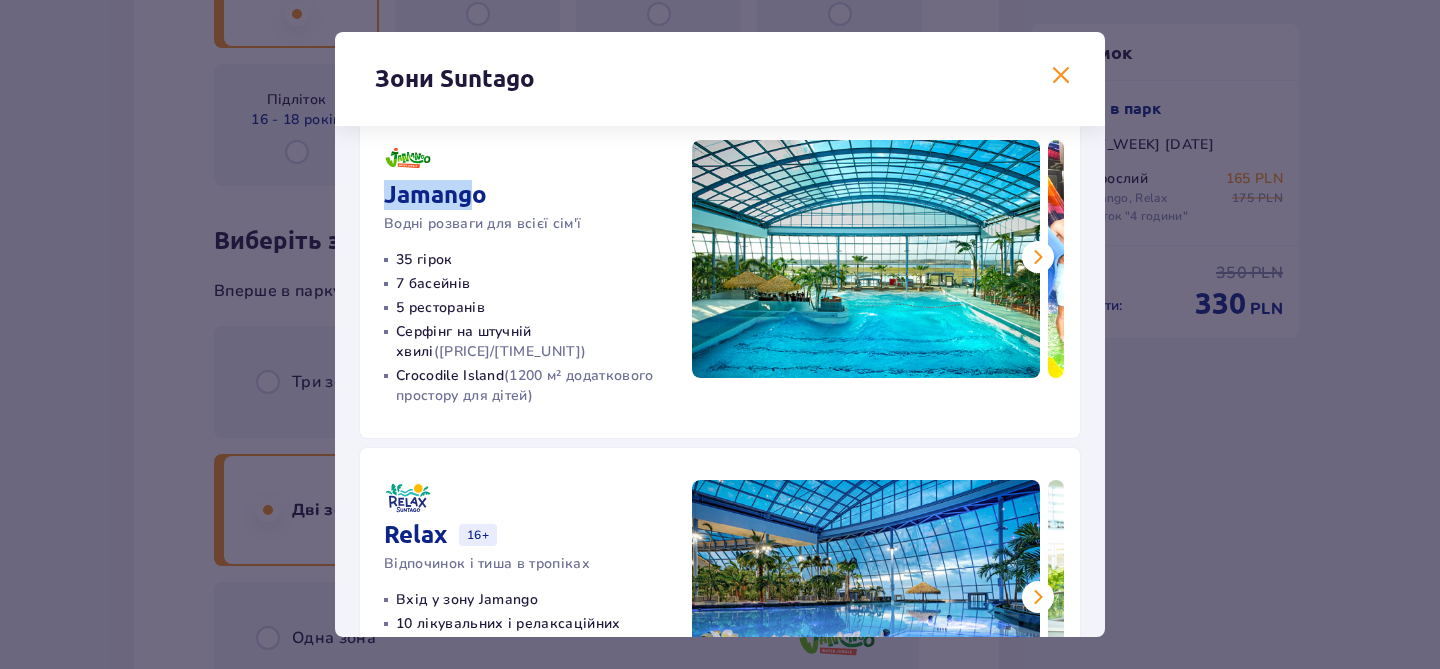 drag, startPoint x: 468, startPoint y: 200, endPoint x: 371, endPoint y: 204, distance: 97.082436 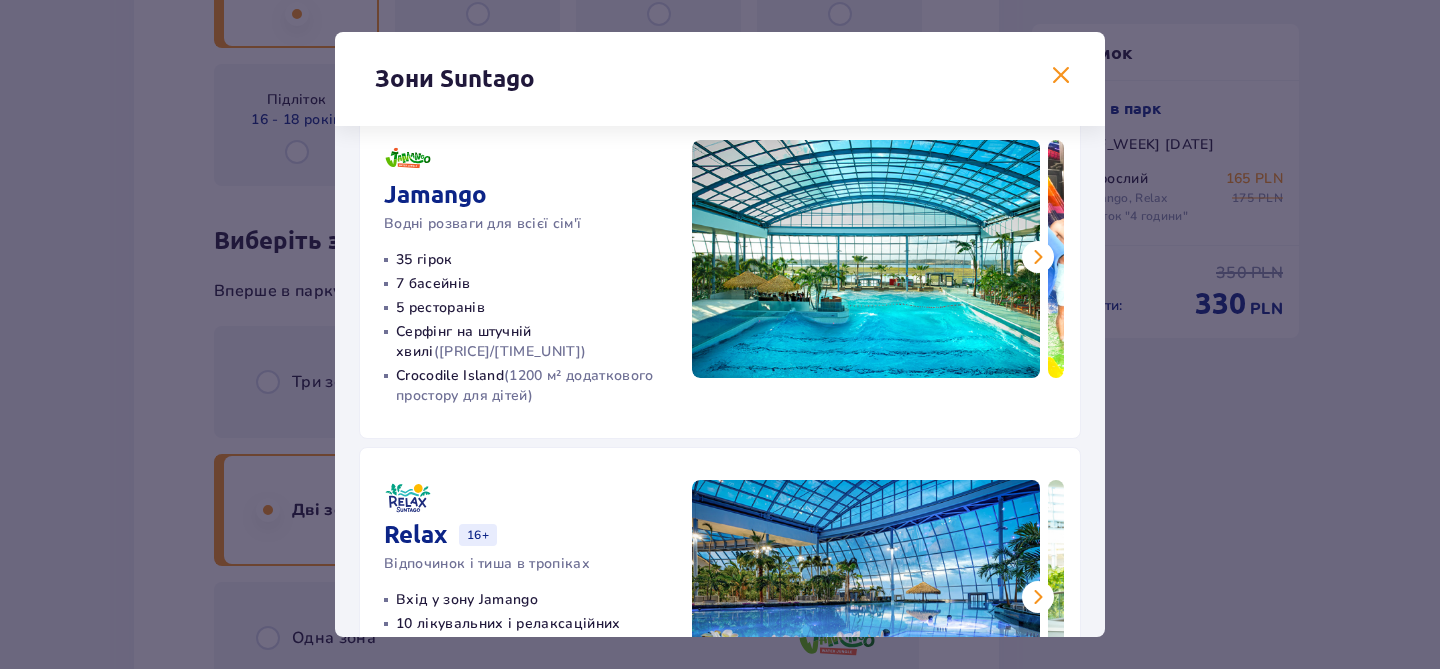 click on "Jamango Водні розваги для всієї сім'ї 35 гірок 7 басейнів 5 ресторанів Серфінг на штучній хвилі (40 злотих/год) Crocodile Island  (1200 м² додаткового простору для дітей)" at bounding box center (526, 273) 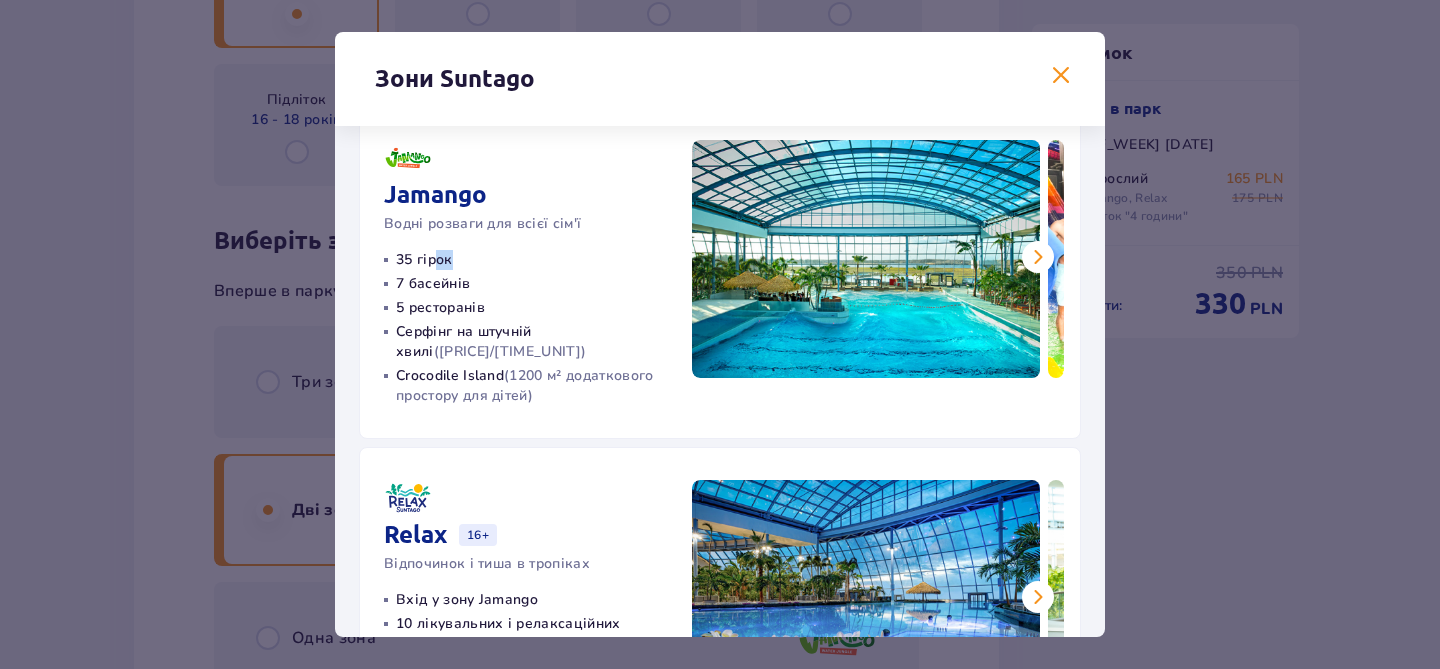 drag, startPoint x: 452, startPoint y: 266, endPoint x: 430, endPoint y: 266, distance: 22 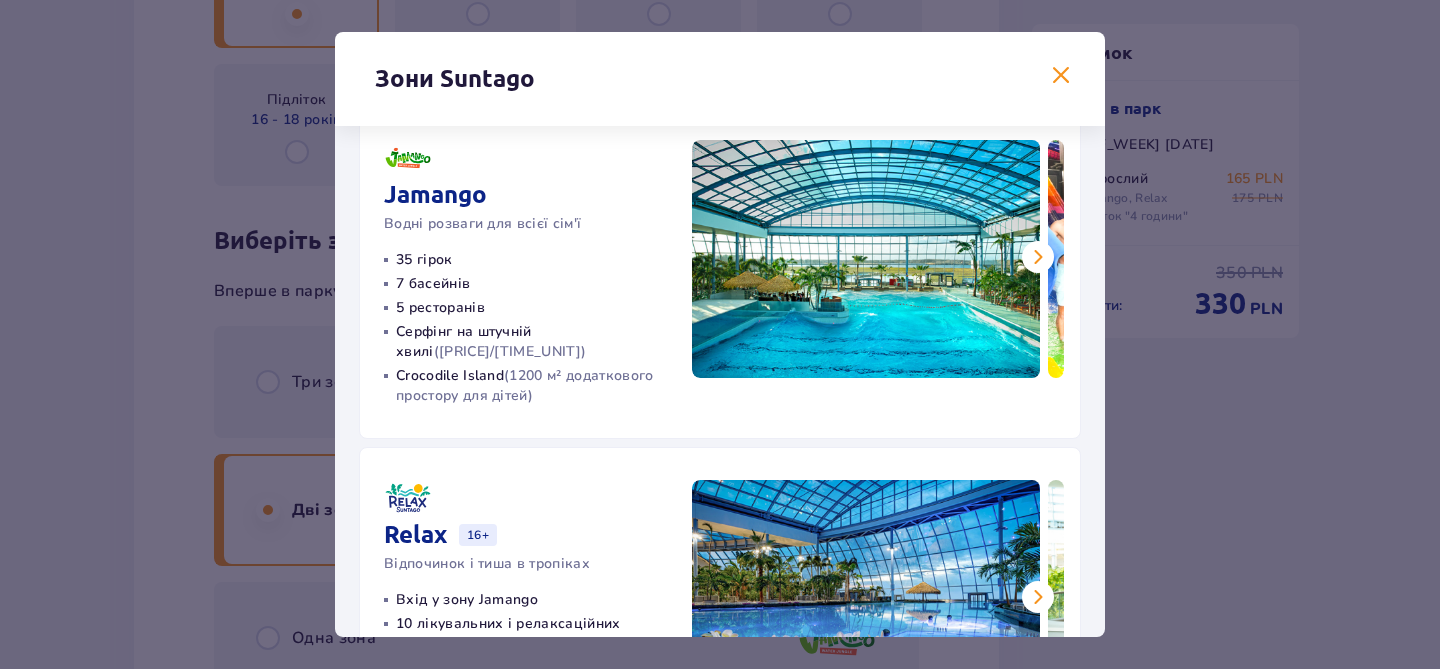 click on "7 басейнів" at bounding box center (433, 284) 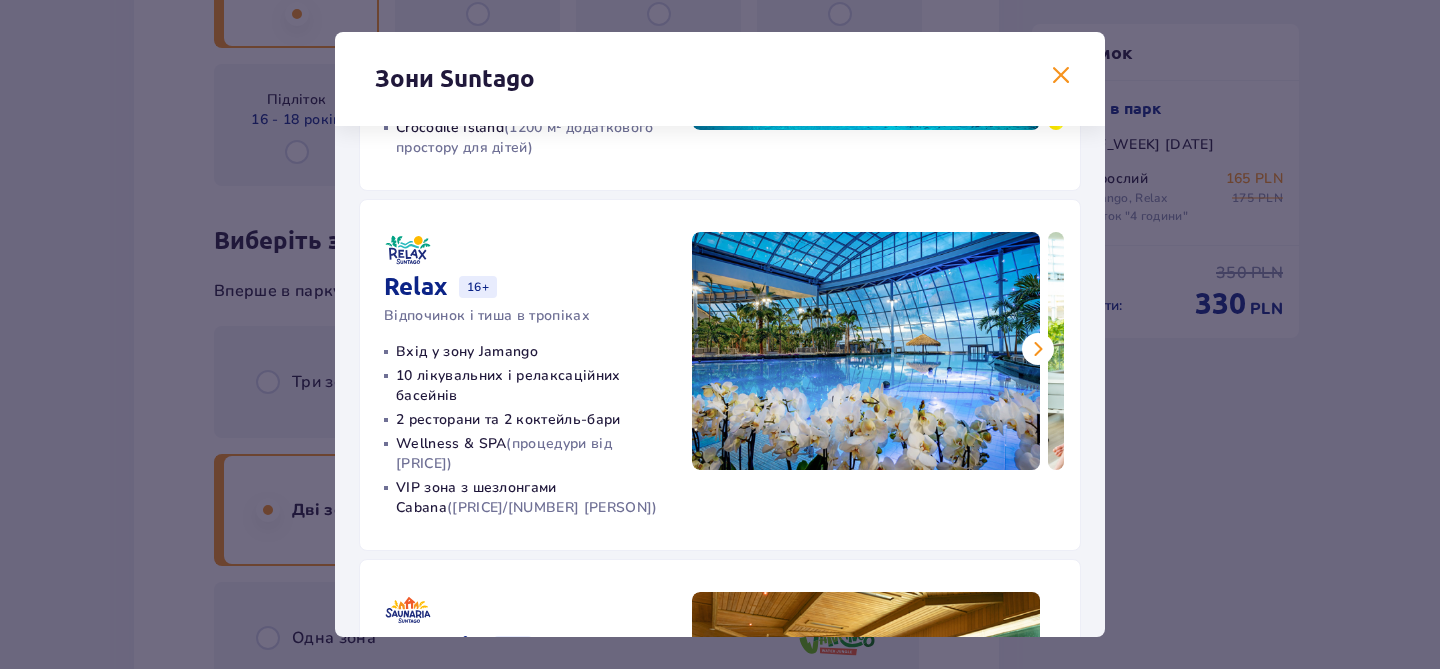 scroll, scrollTop: 290, scrollLeft: 0, axis: vertical 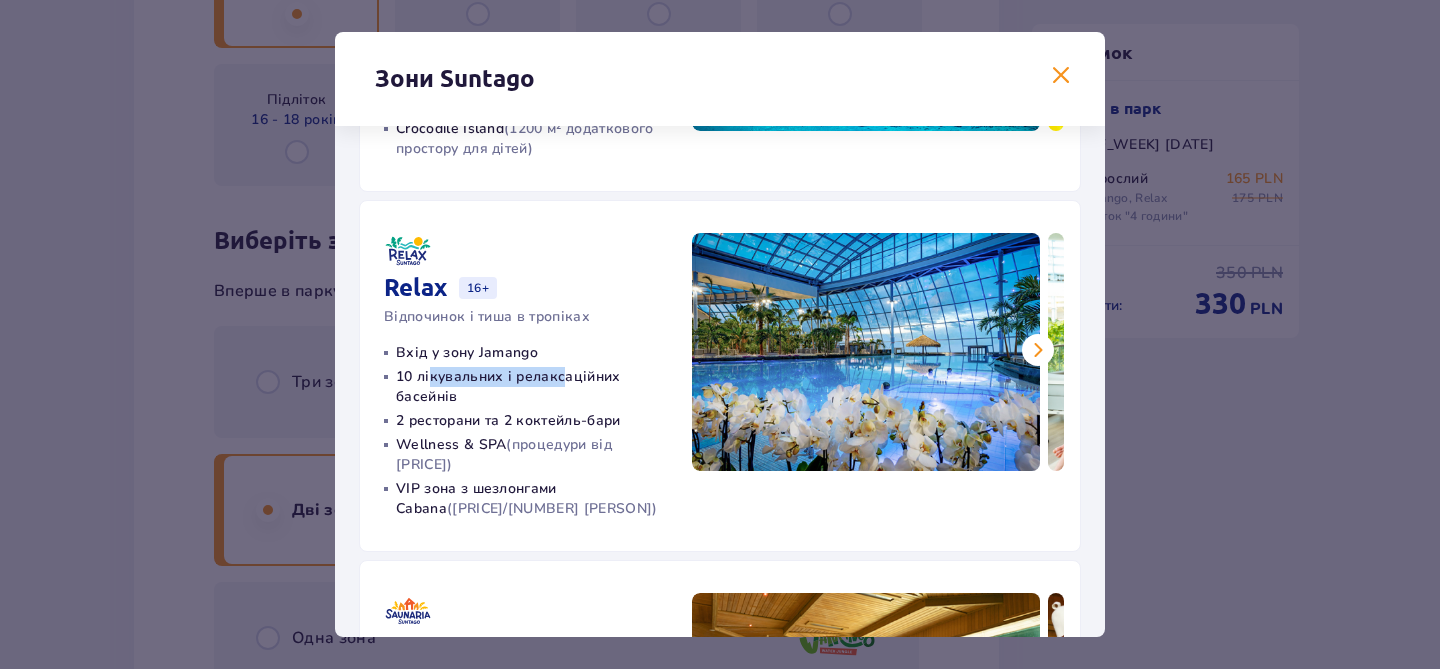 drag, startPoint x: 429, startPoint y: 376, endPoint x: 559, endPoint y: 376, distance: 130 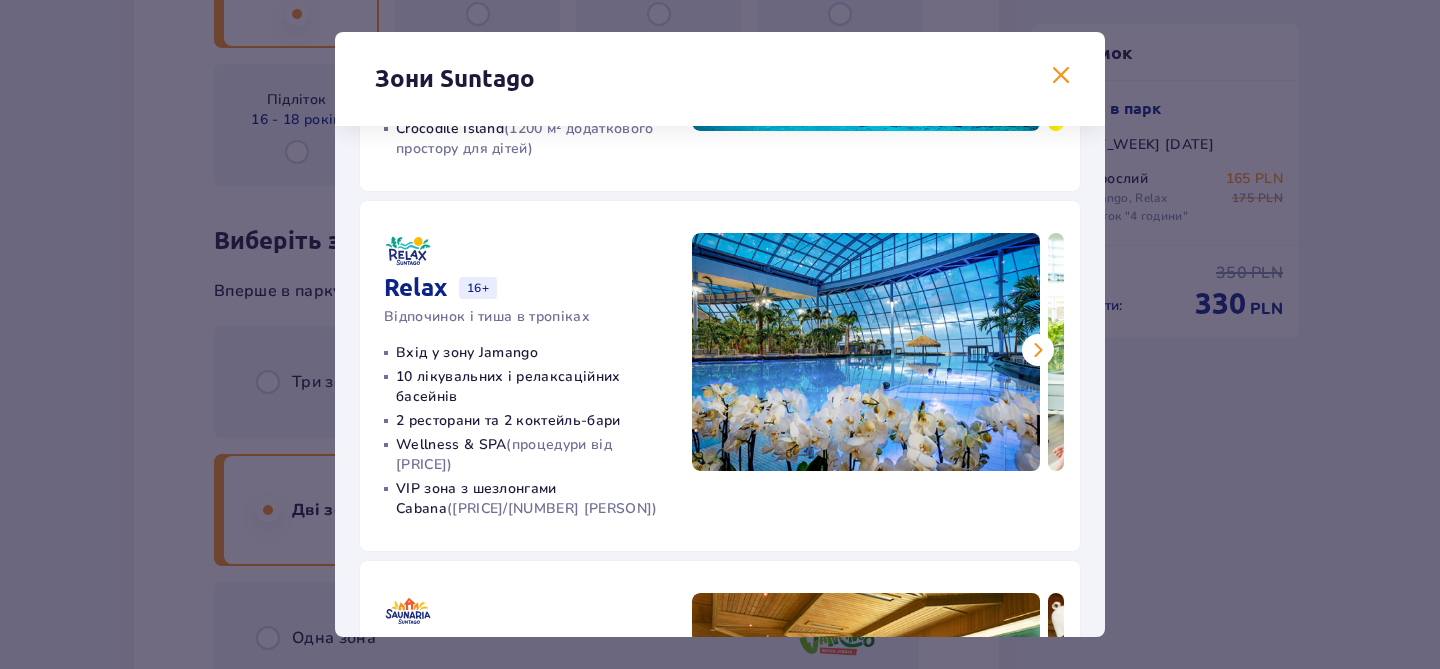 click on "10 лікувальних і релаксаційних басейнів" at bounding box center (532, 387) 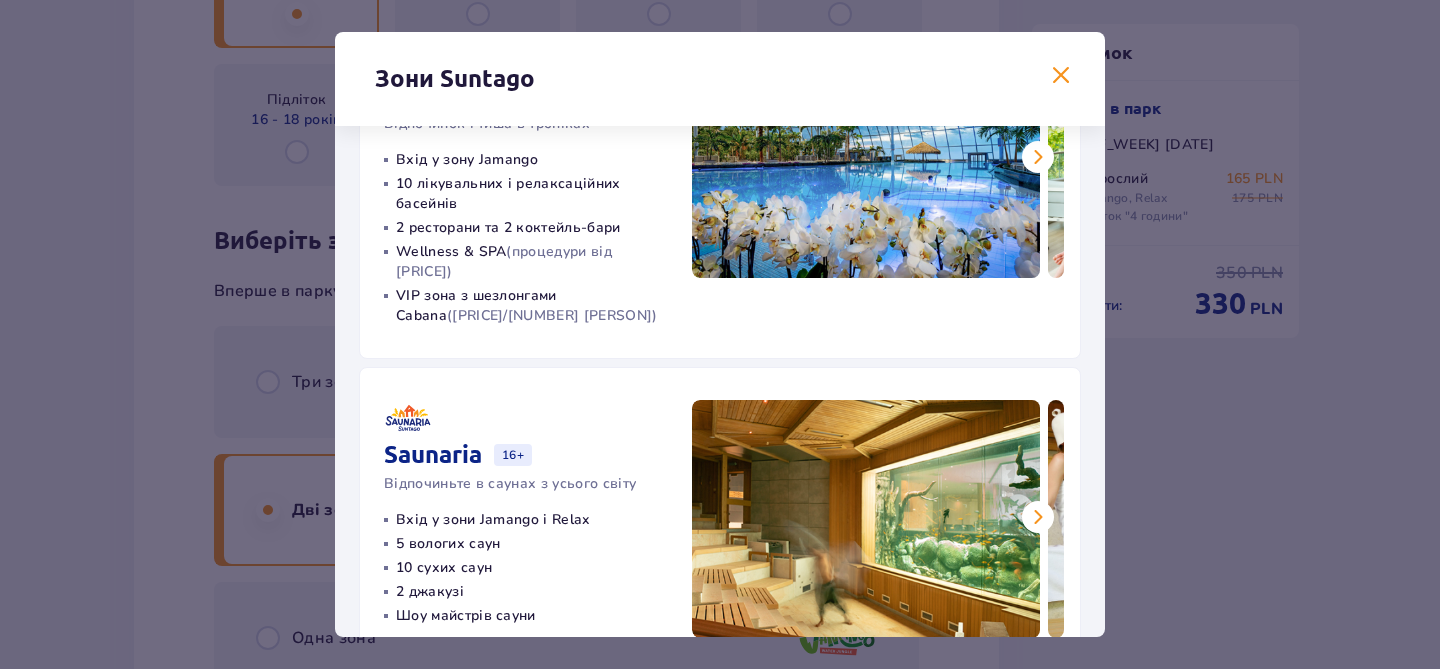 scroll, scrollTop: 500, scrollLeft: 0, axis: vertical 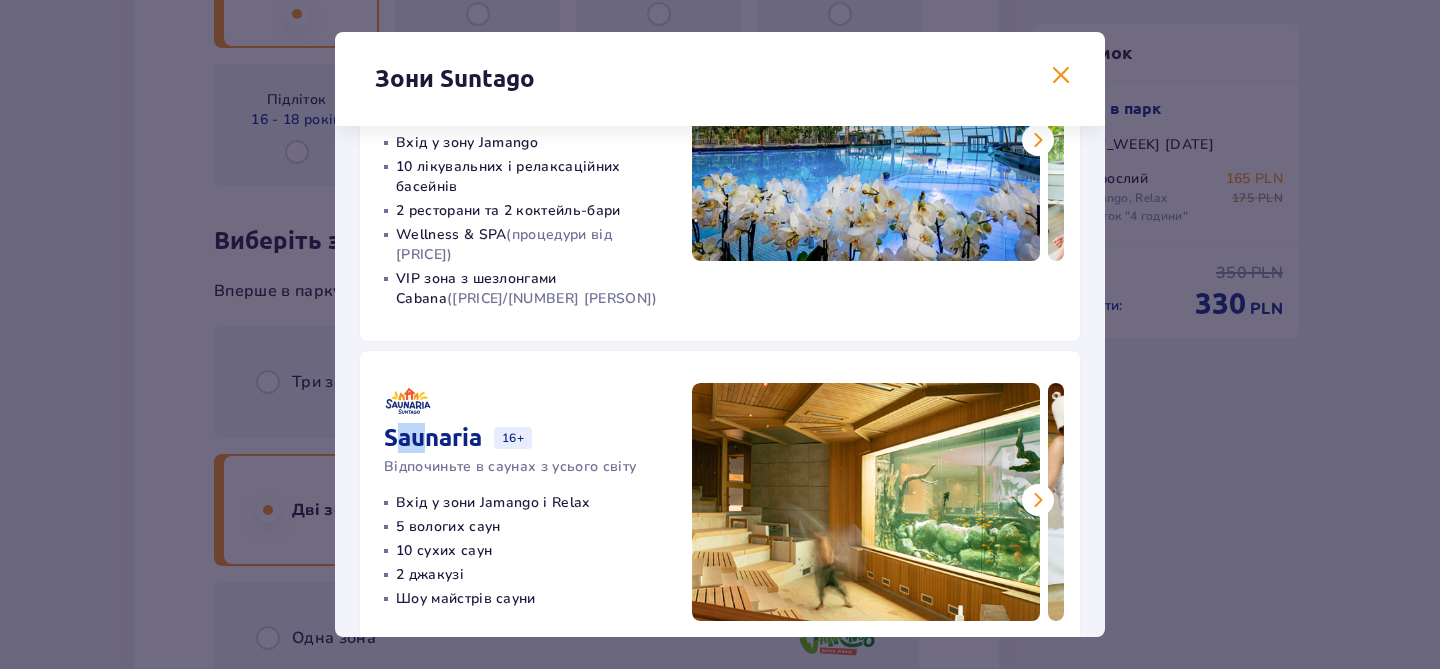 drag, startPoint x: 400, startPoint y: 444, endPoint x: 431, endPoint y: 444, distance: 31 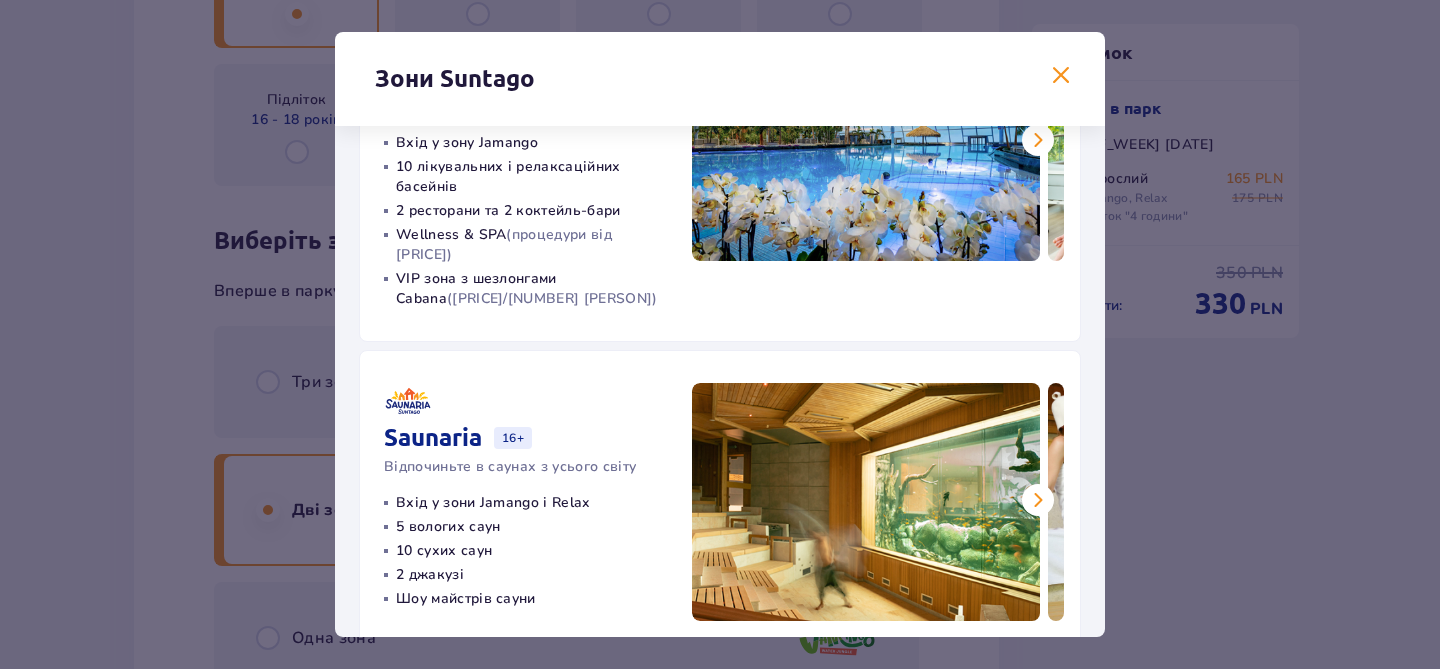 click on "5 вологих саун" at bounding box center (448, 527) 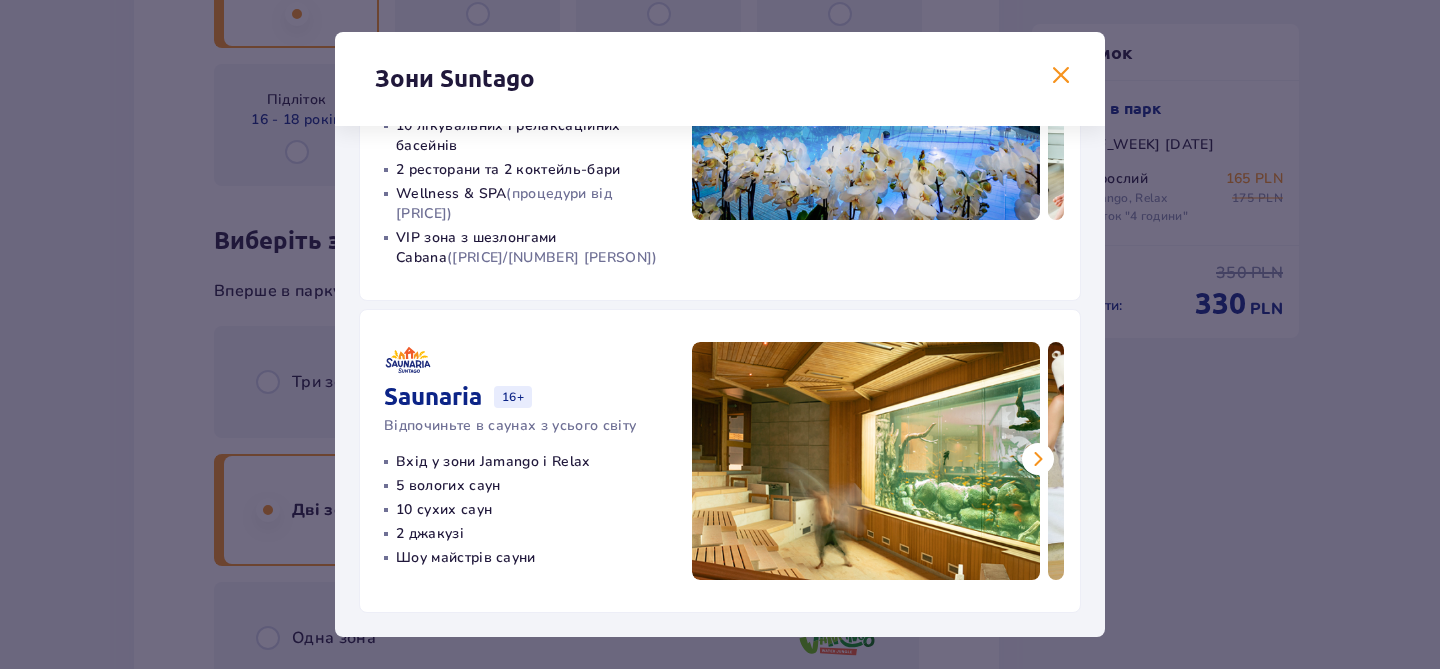 scroll, scrollTop: 540, scrollLeft: 0, axis: vertical 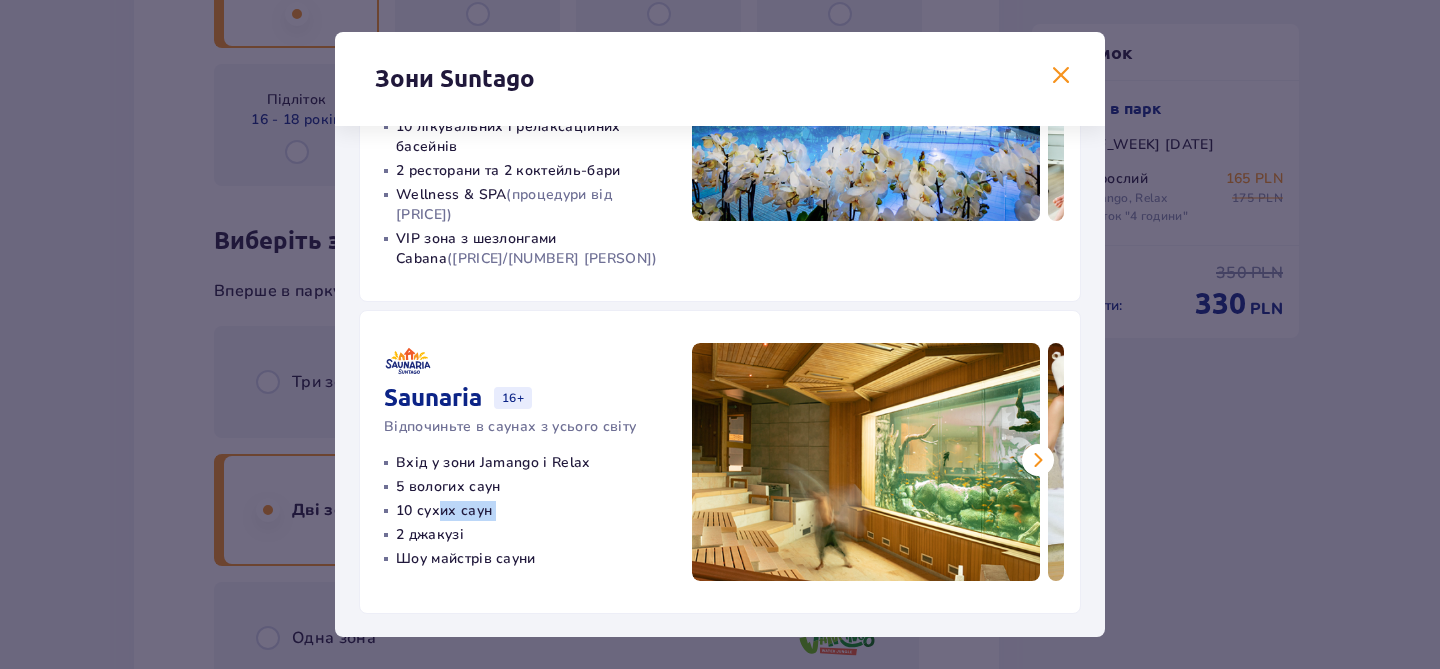 drag, startPoint x: 474, startPoint y: 535, endPoint x: 433, endPoint y: 513, distance: 46.52956 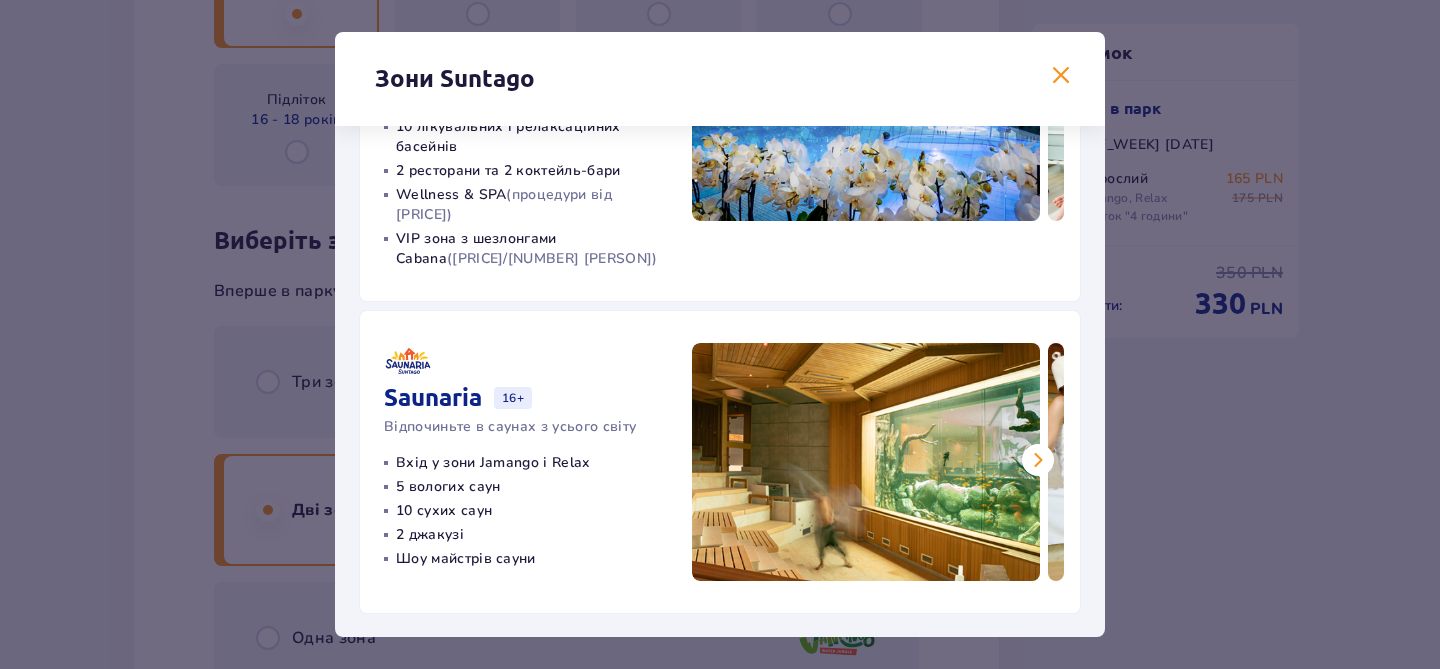 click on "5 вологих саун" at bounding box center (448, 487) 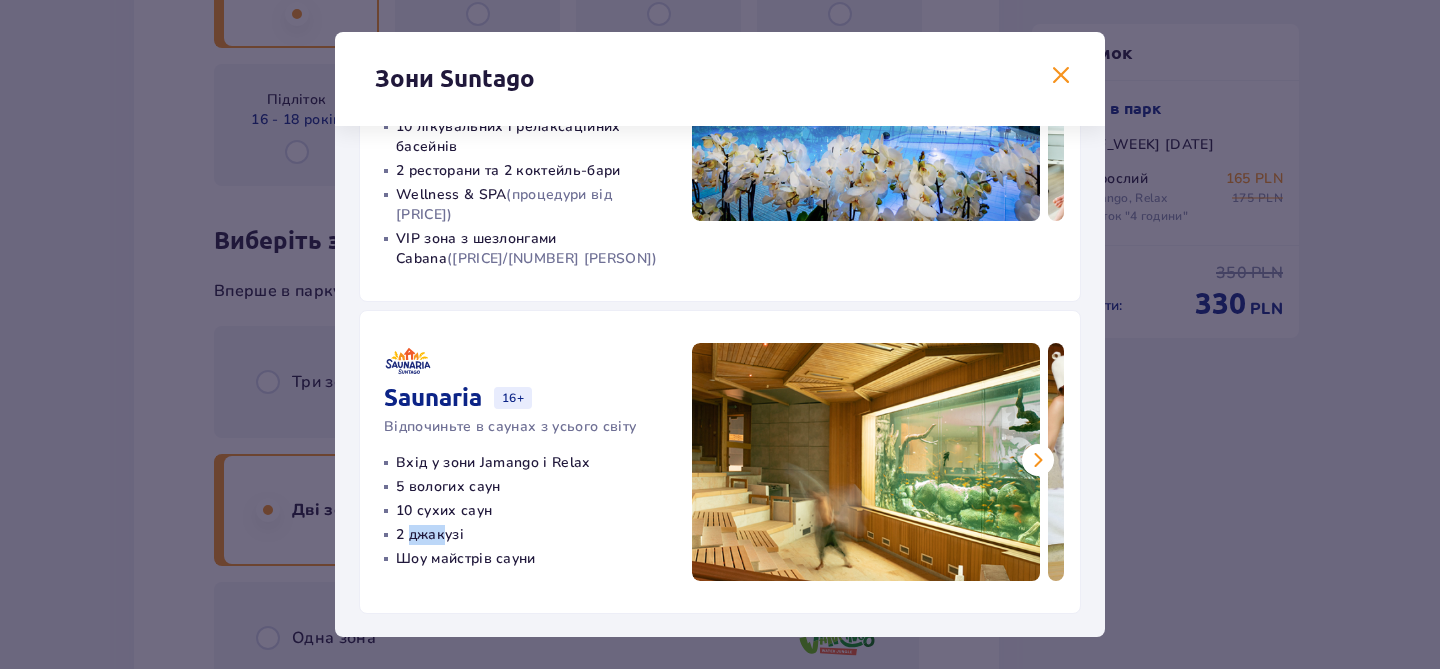 drag, startPoint x: 448, startPoint y: 533, endPoint x: 408, endPoint y: 533, distance: 40 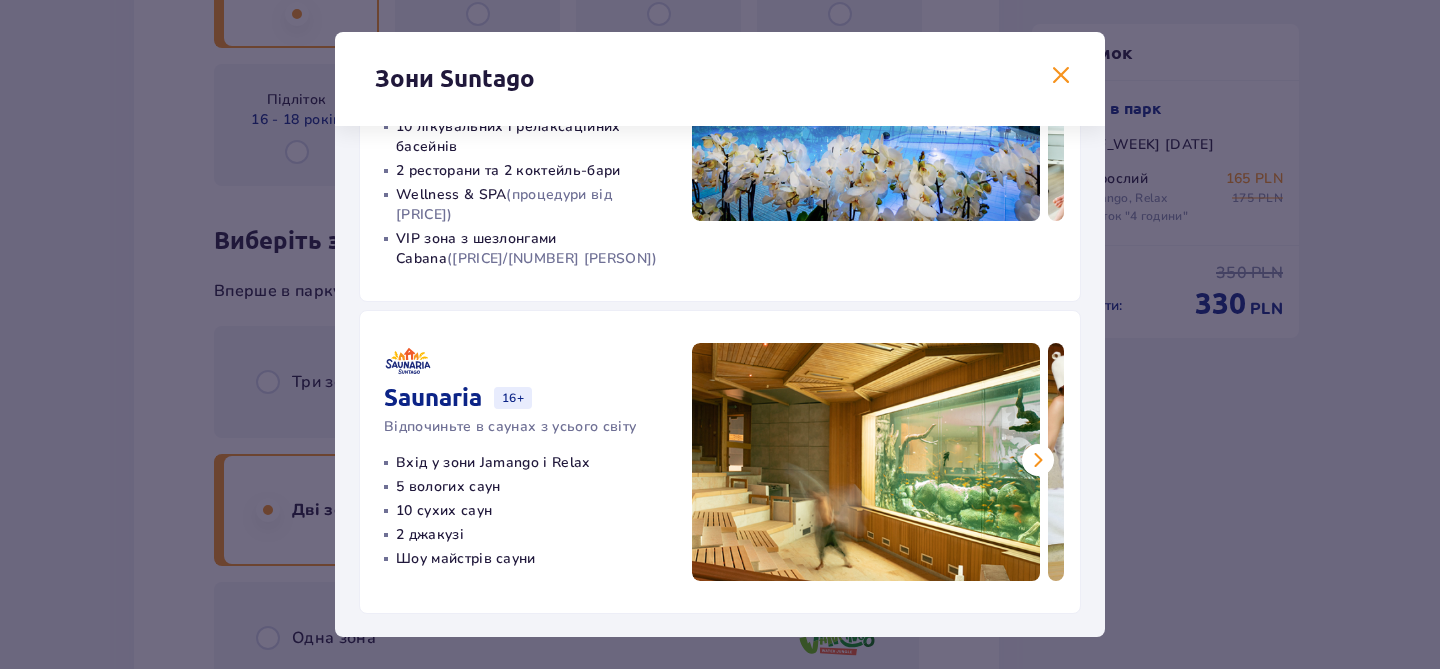 click on "Saunaria 16+ Відпочиньте в саунах з усього світу Вхід у зони Jamango і Relax 5 вологих саун 10 сухих саун 2 джакузі Шоу майстрів сауни" at bounding box center (526, 456) 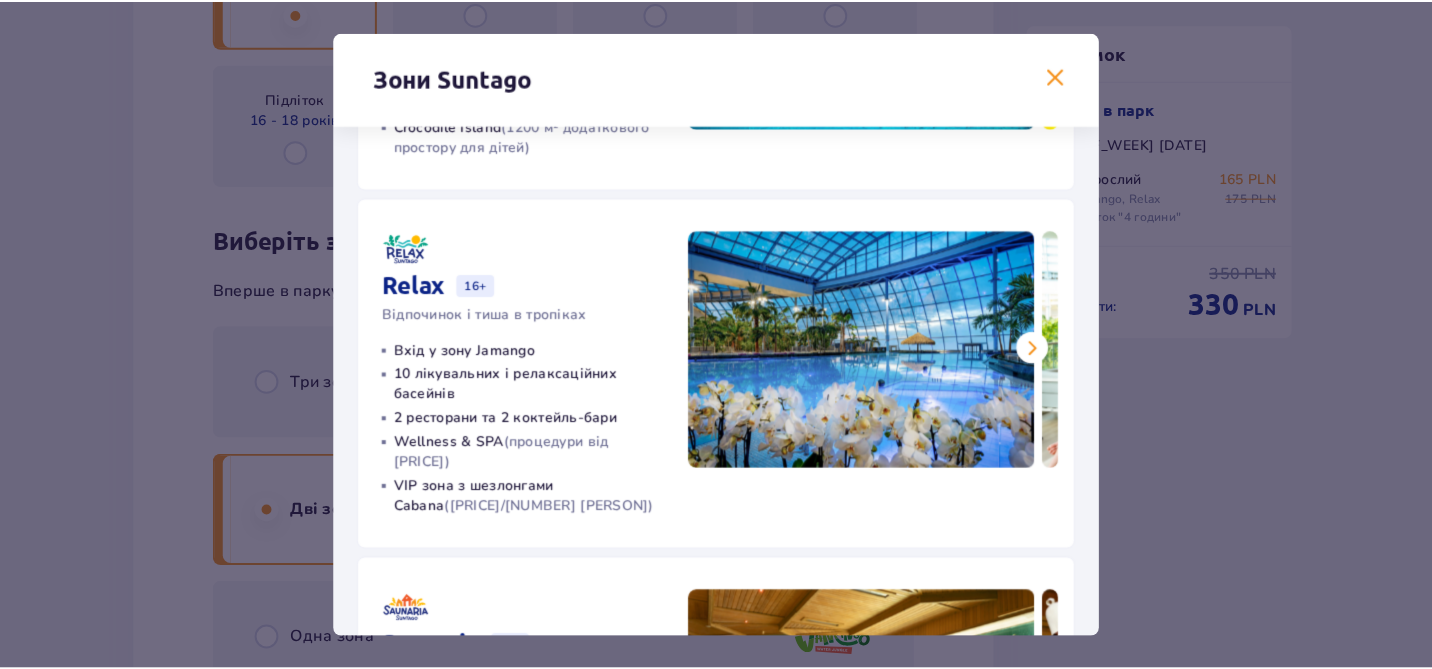 scroll, scrollTop: 0, scrollLeft: 0, axis: both 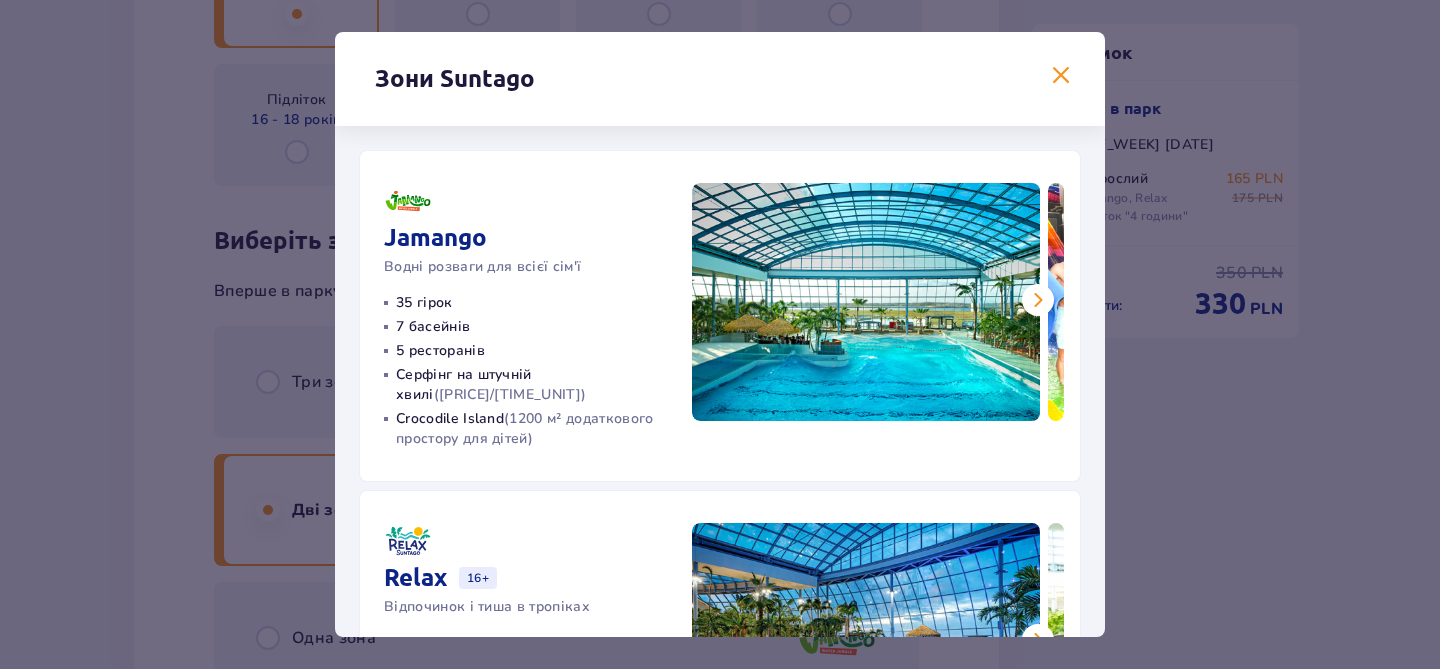 click at bounding box center (1061, 76) 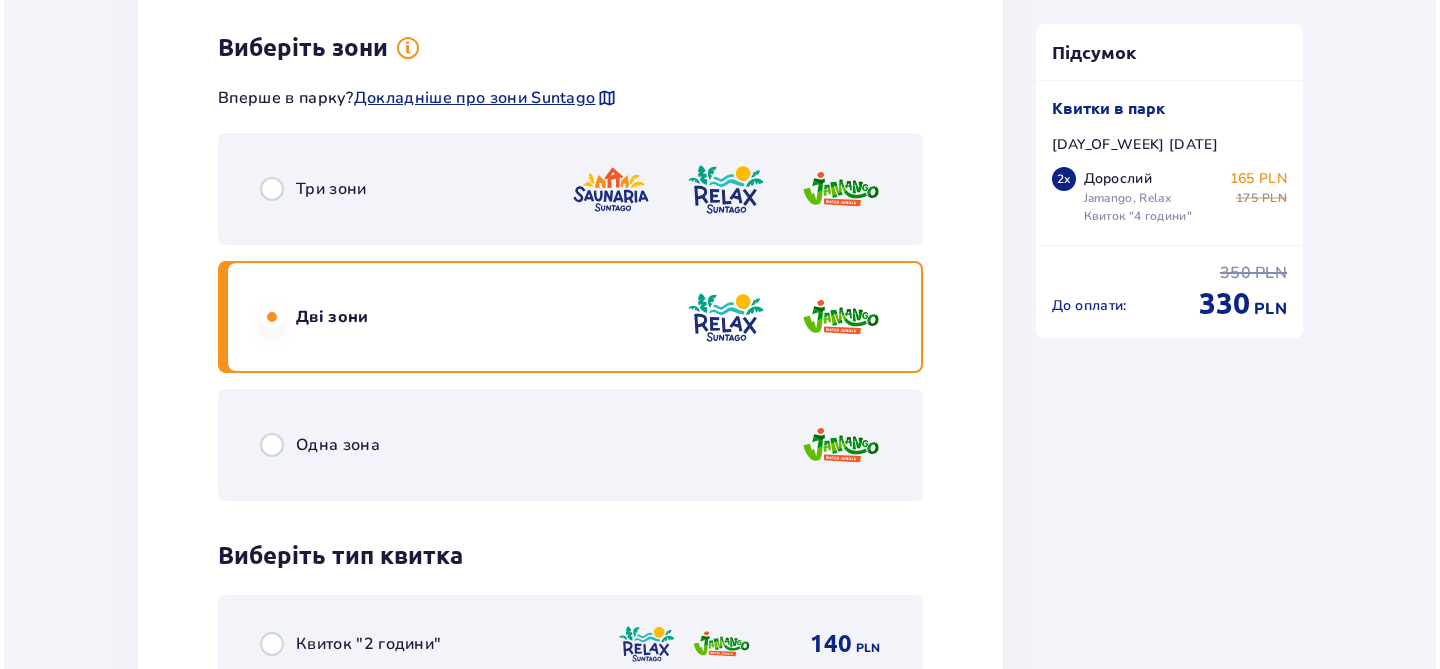 scroll, scrollTop: 4648, scrollLeft: 0, axis: vertical 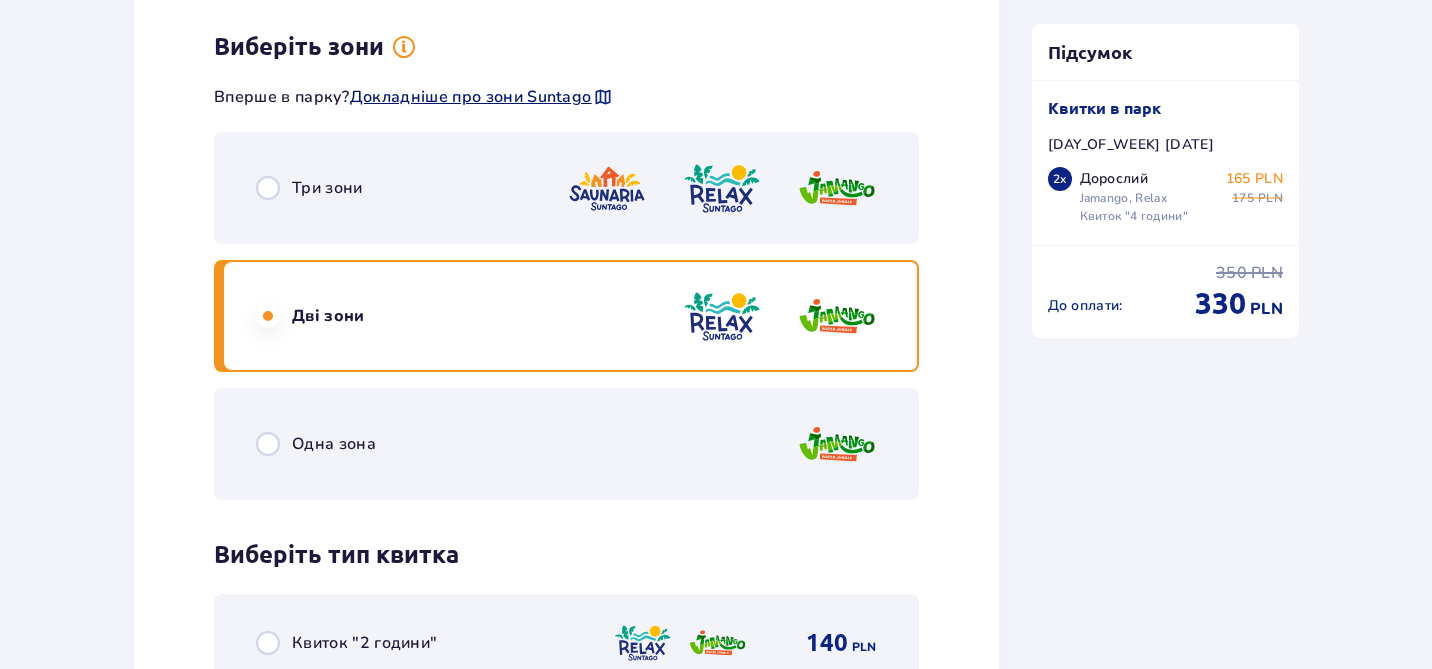 click on "Докладніше про зони Suntago" at bounding box center (471, 97) 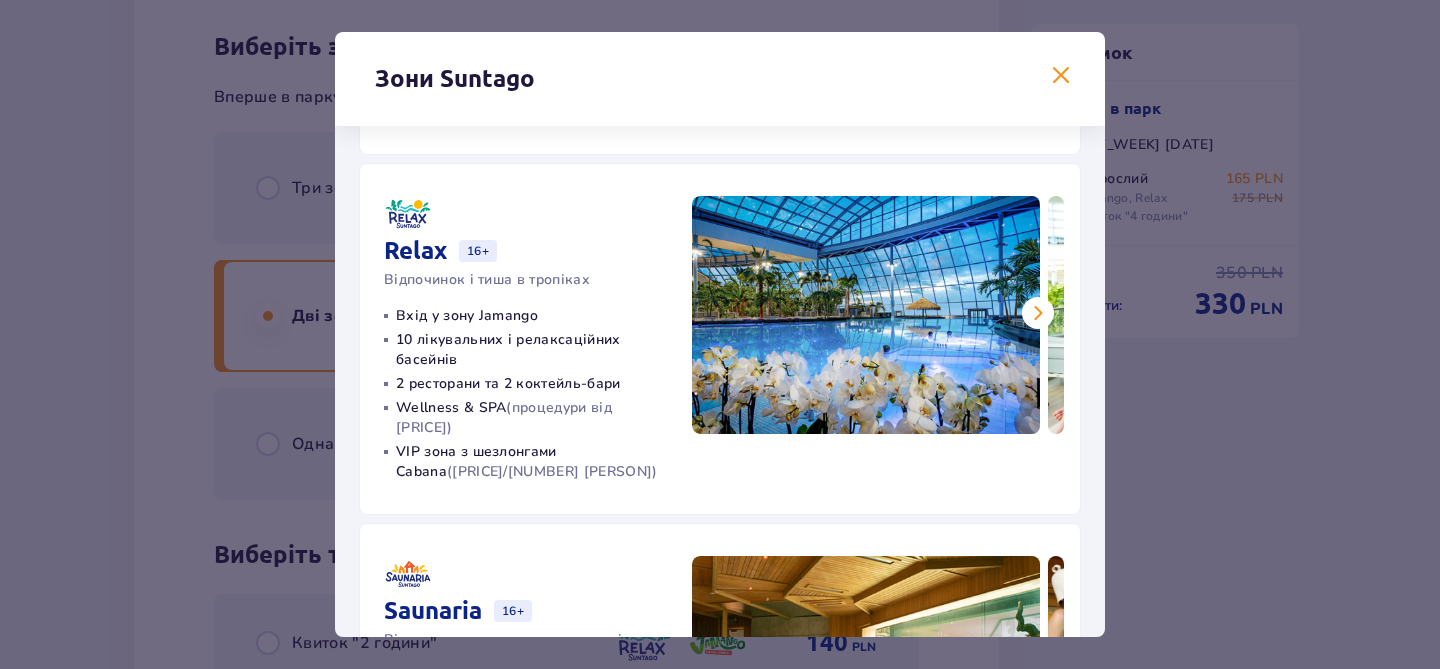 scroll, scrollTop: 337, scrollLeft: 0, axis: vertical 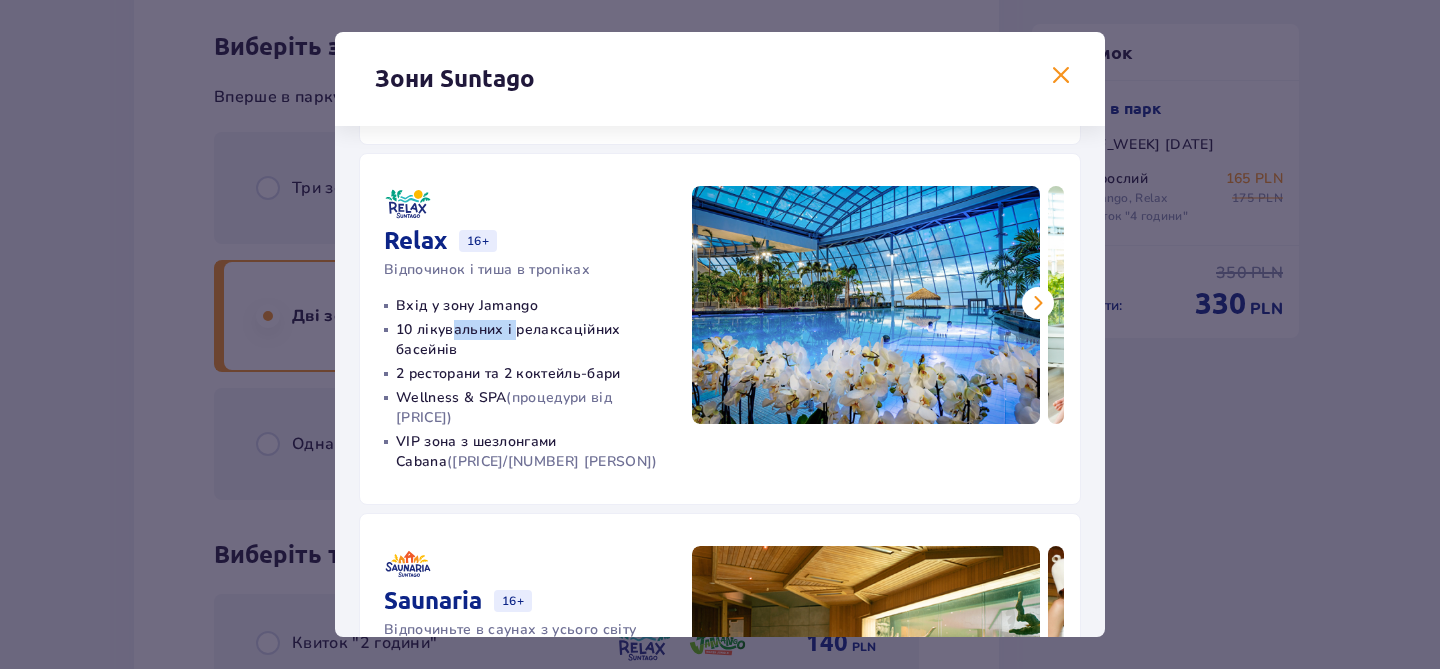 drag, startPoint x: 452, startPoint y: 330, endPoint x: 513, endPoint y: 338, distance: 61.522354 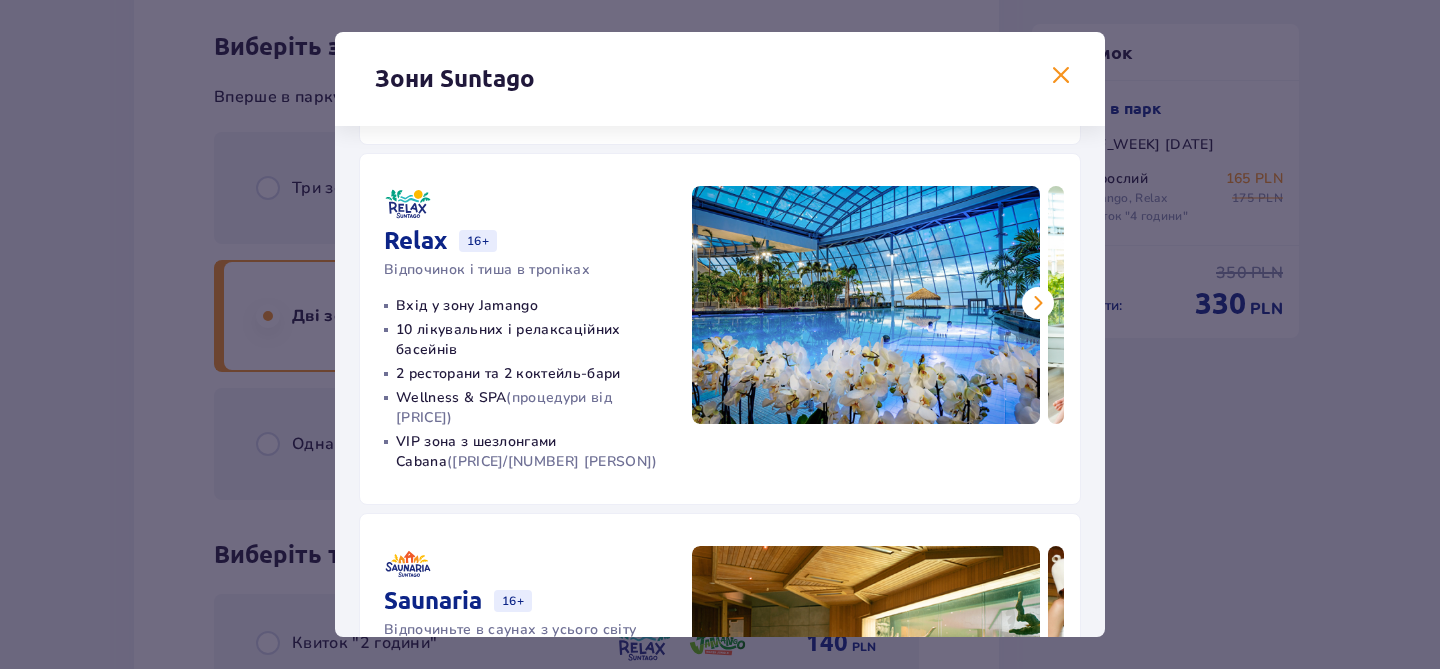 click on "10 лікувальних і релаксаційних басейнів" at bounding box center (532, 340) 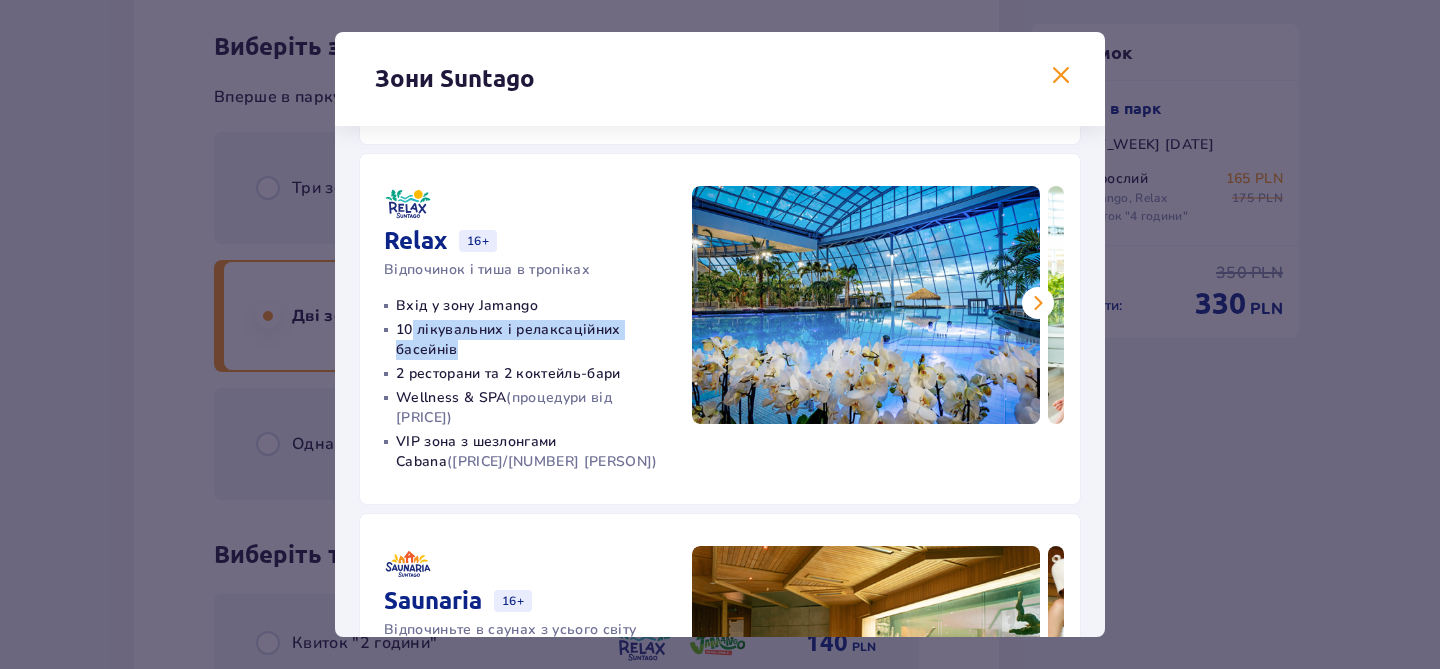 drag, startPoint x: 476, startPoint y: 353, endPoint x: 410, endPoint y: 332, distance: 69.260376 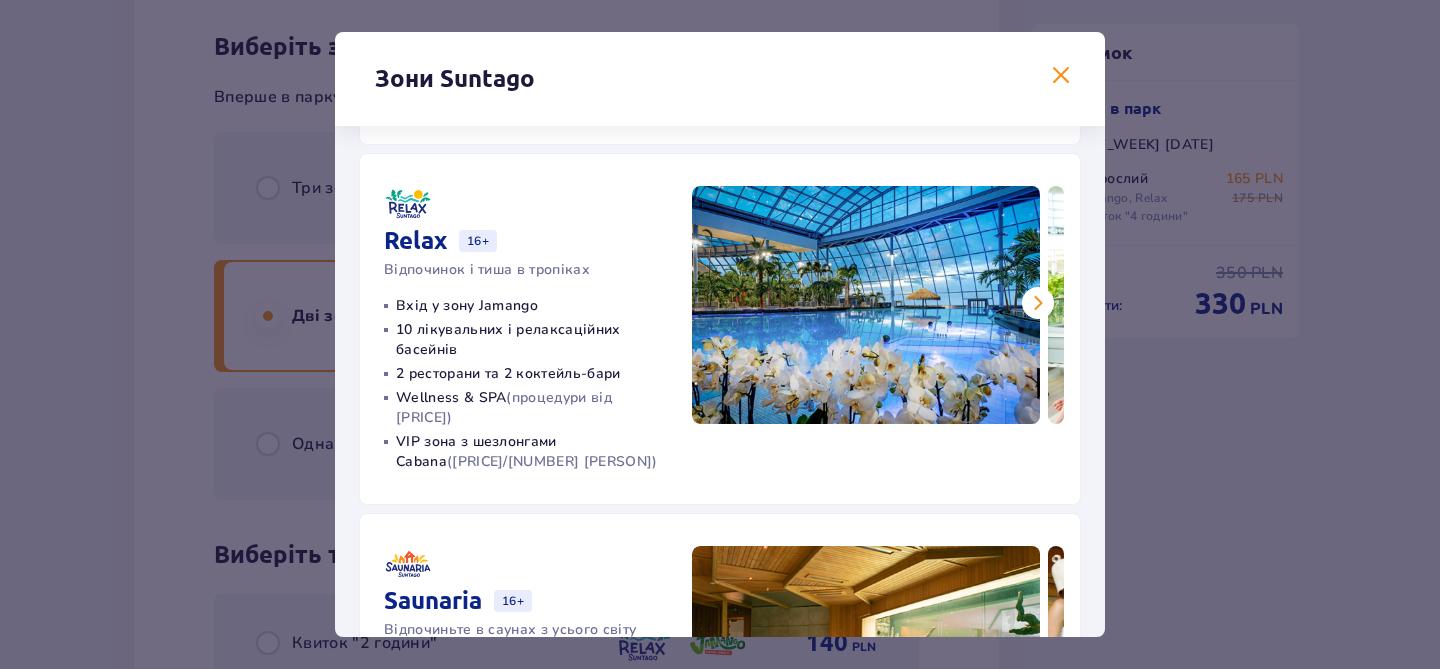 click on "10 лікувальних і релаксаційних басейнів" at bounding box center (532, 340) 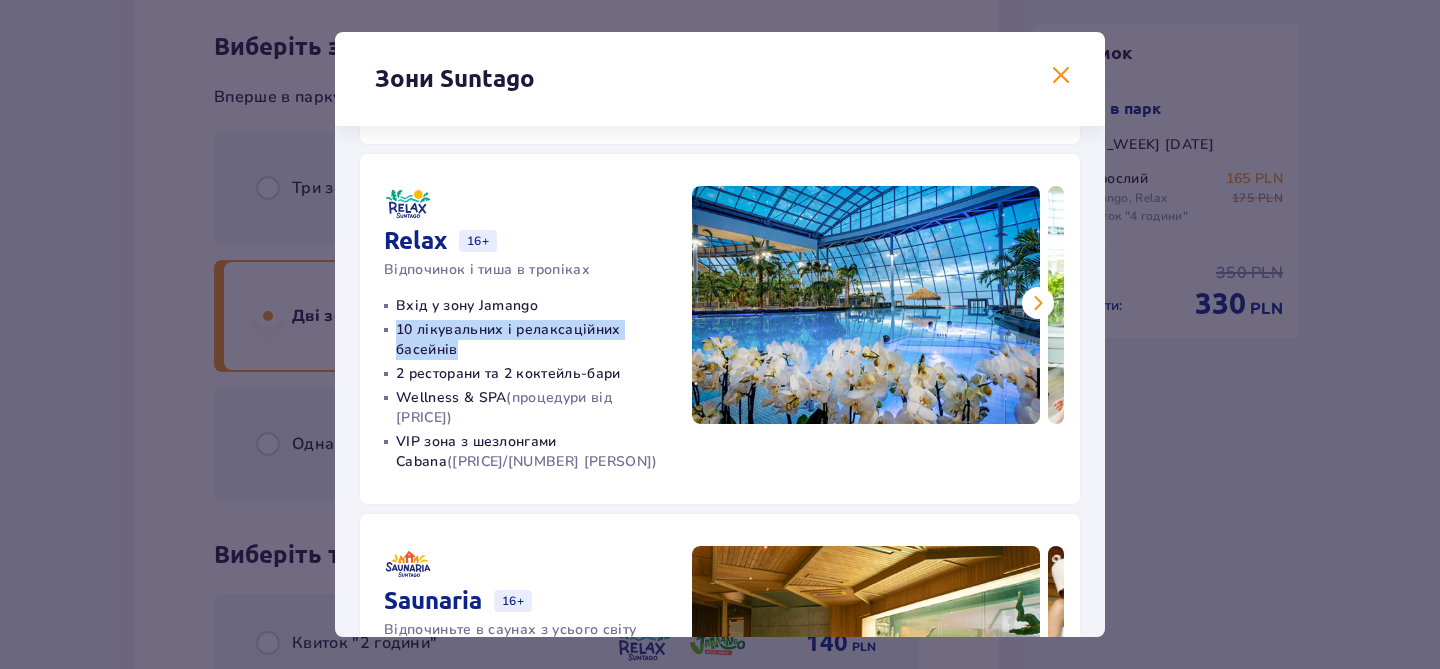 drag, startPoint x: 462, startPoint y: 348, endPoint x: 382, endPoint y: 323, distance: 83.81527 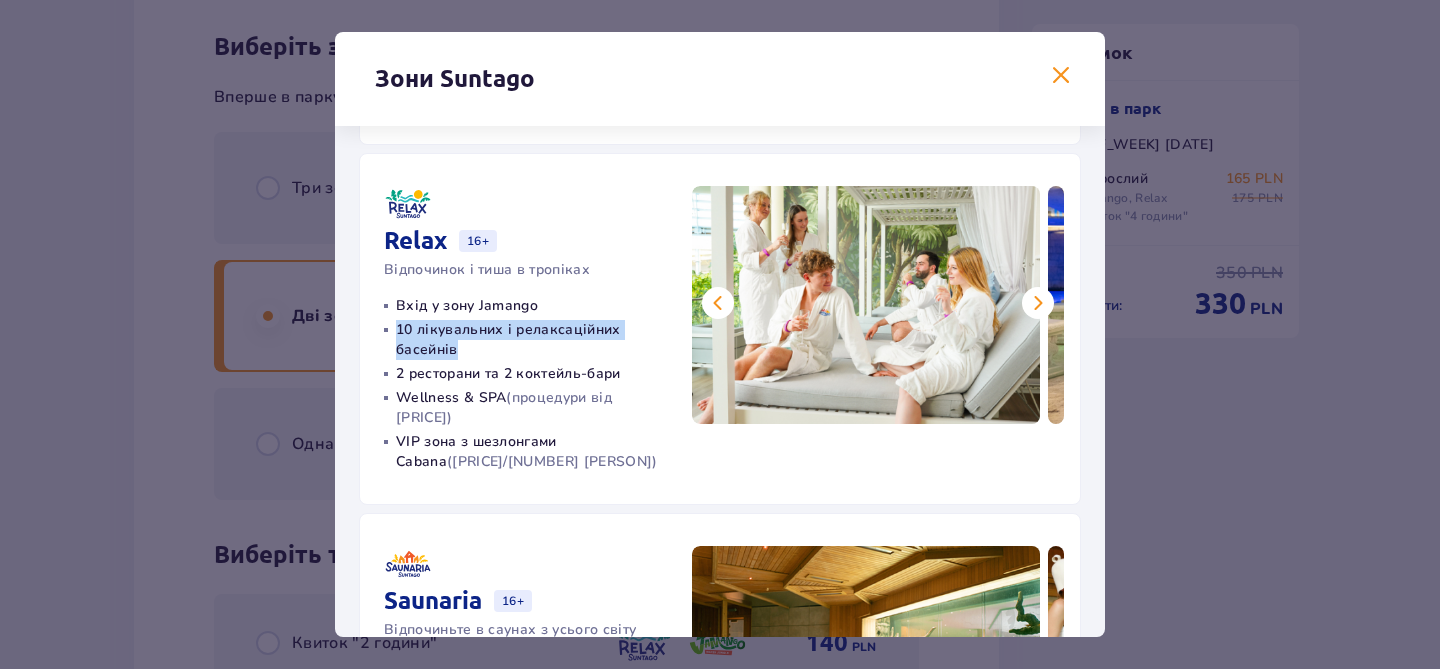click at bounding box center [1038, 303] 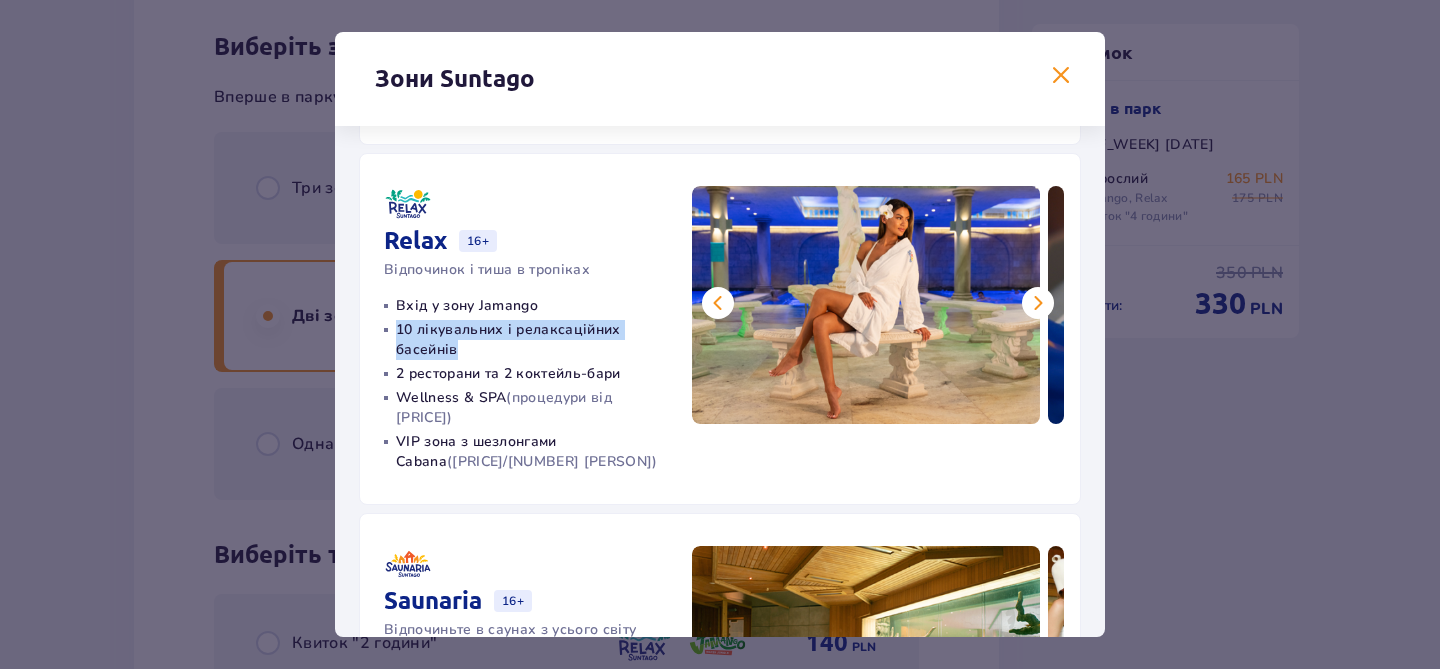 click at bounding box center (1038, 303) 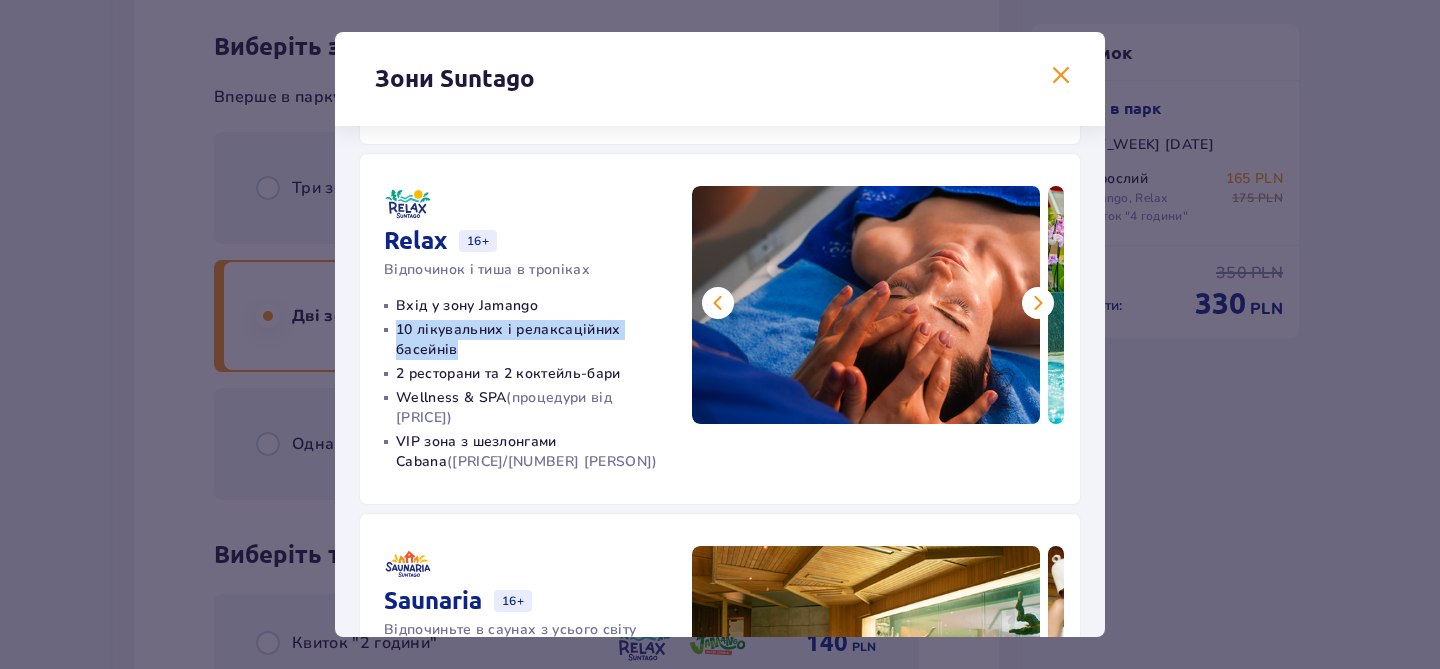 click at bounding box center [1038, 303] 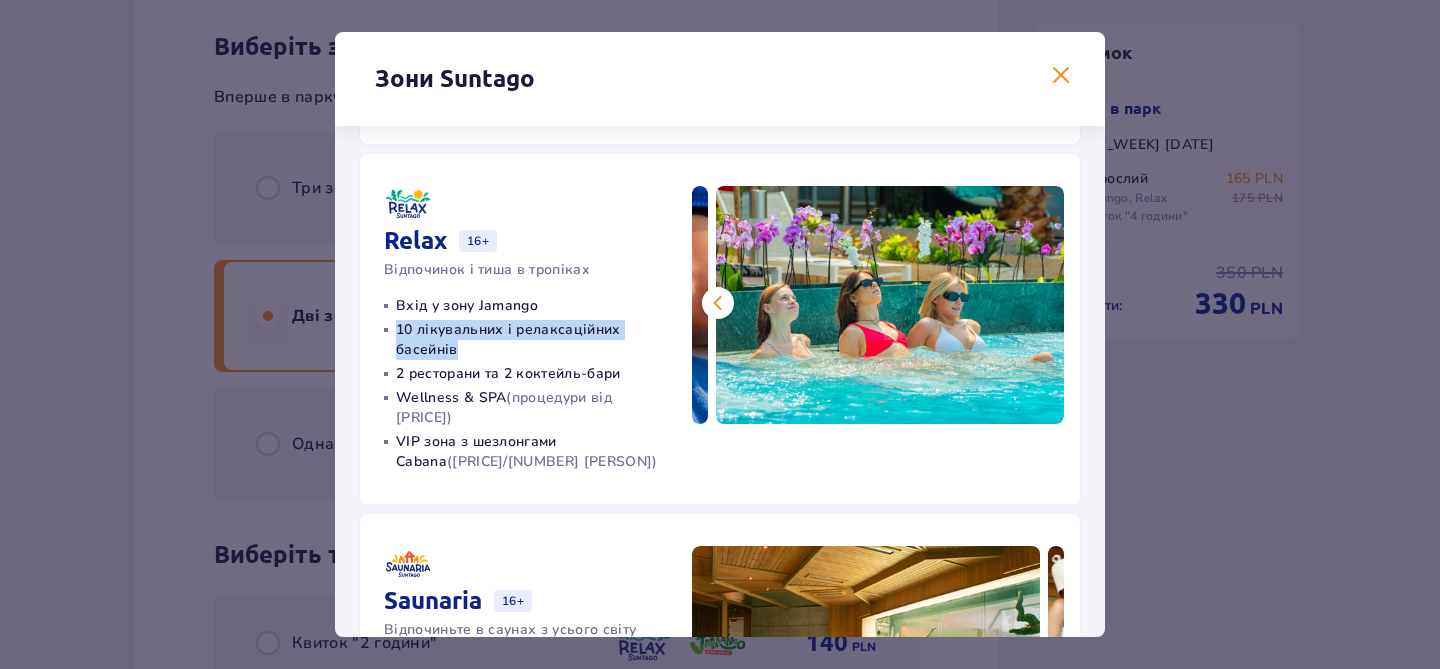 click at bounding box center [890, 305] 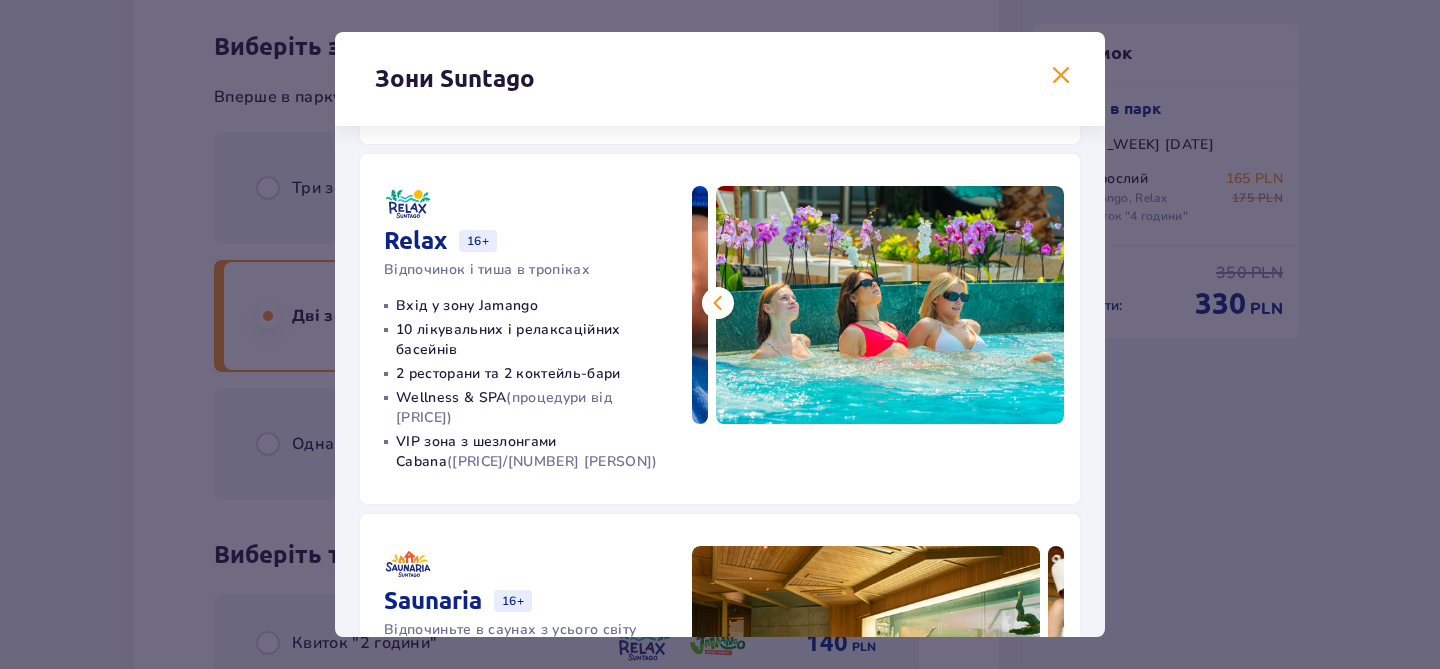 click on "(процедури від 89 злотих)" at bounding box center [504, 407] 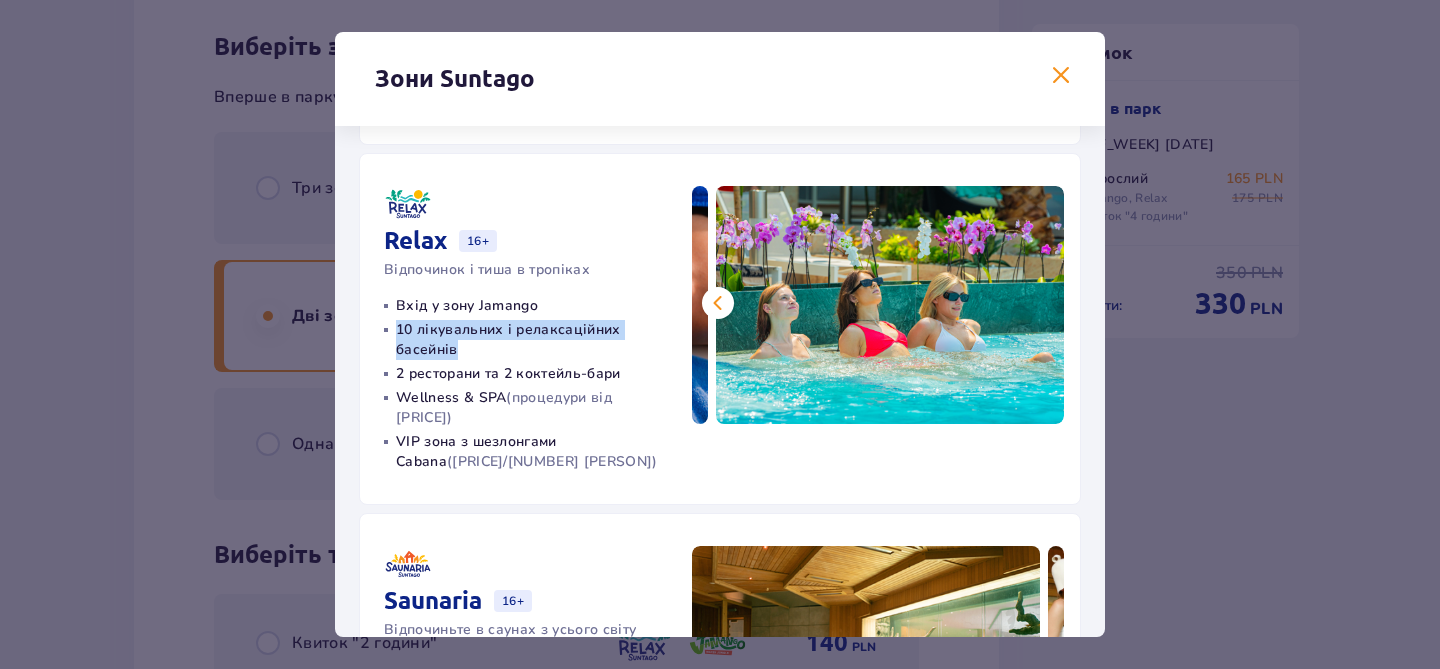 drag, startPoint x: 460, startPoint y: 353, endPoint x: 368, endPoint y: 329, distance: 95.07891 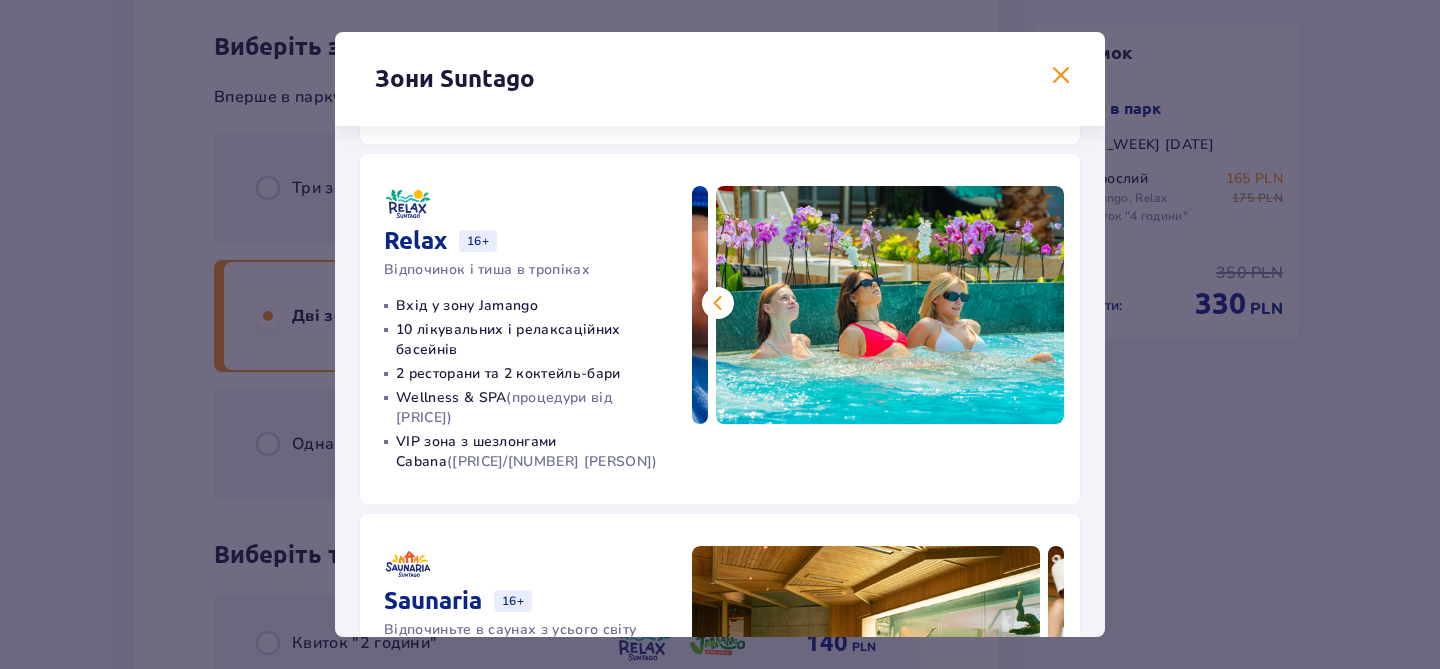 click on "10 лікувальних і релаксаційних басейнів" at bounding box center (532, 340) 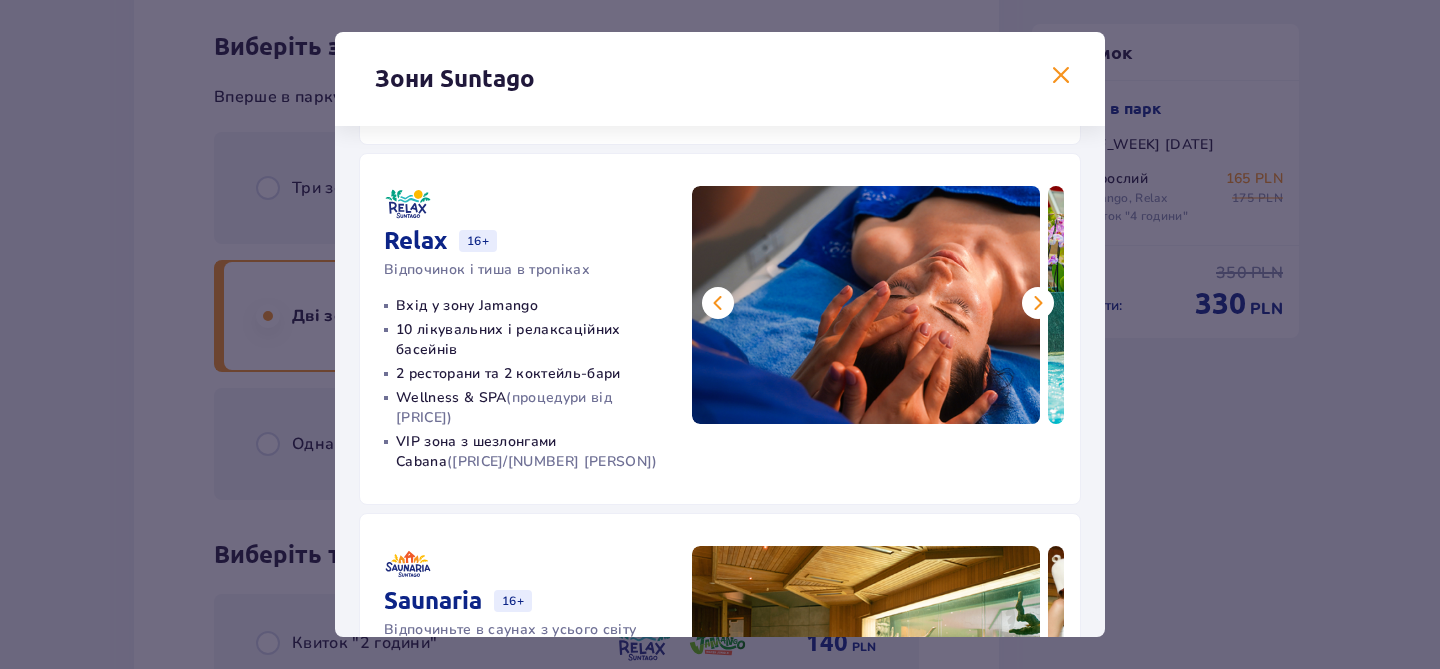 click at bounding box center (718, 303) 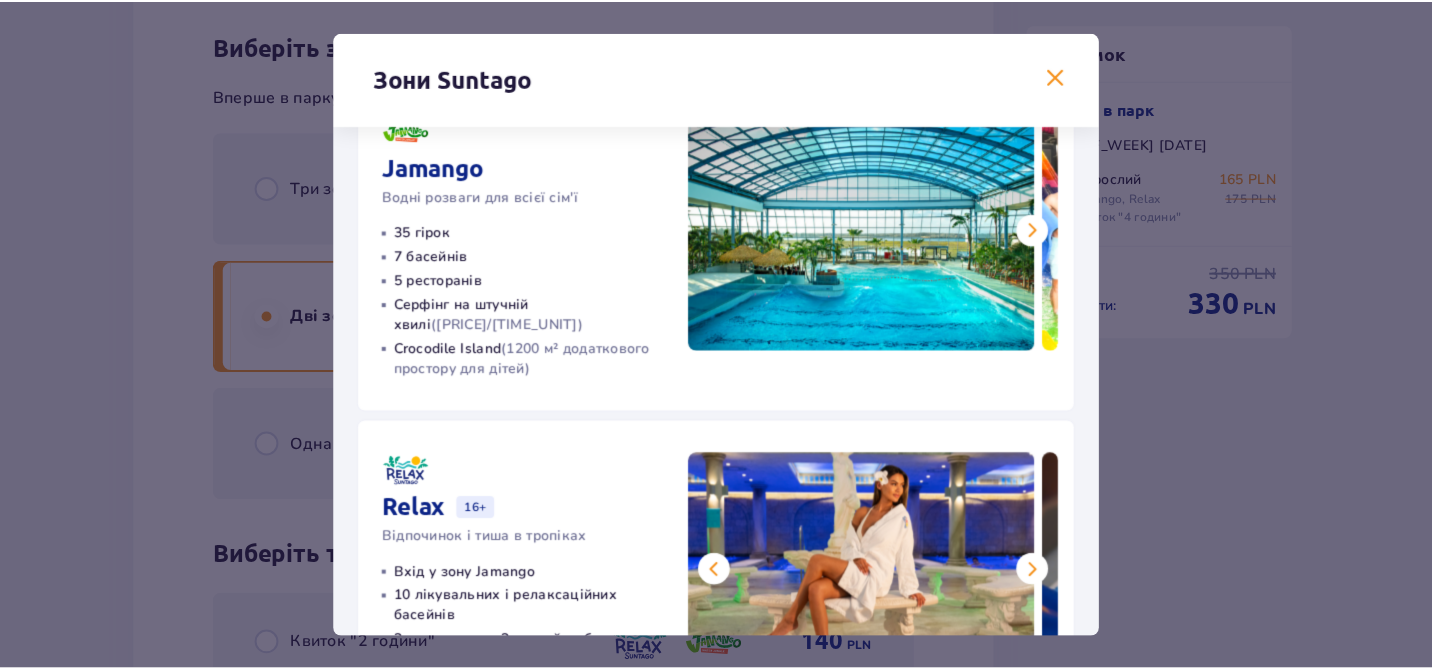 scroll, scrollTop: 78, scrollLeft: 0, axis: vertical 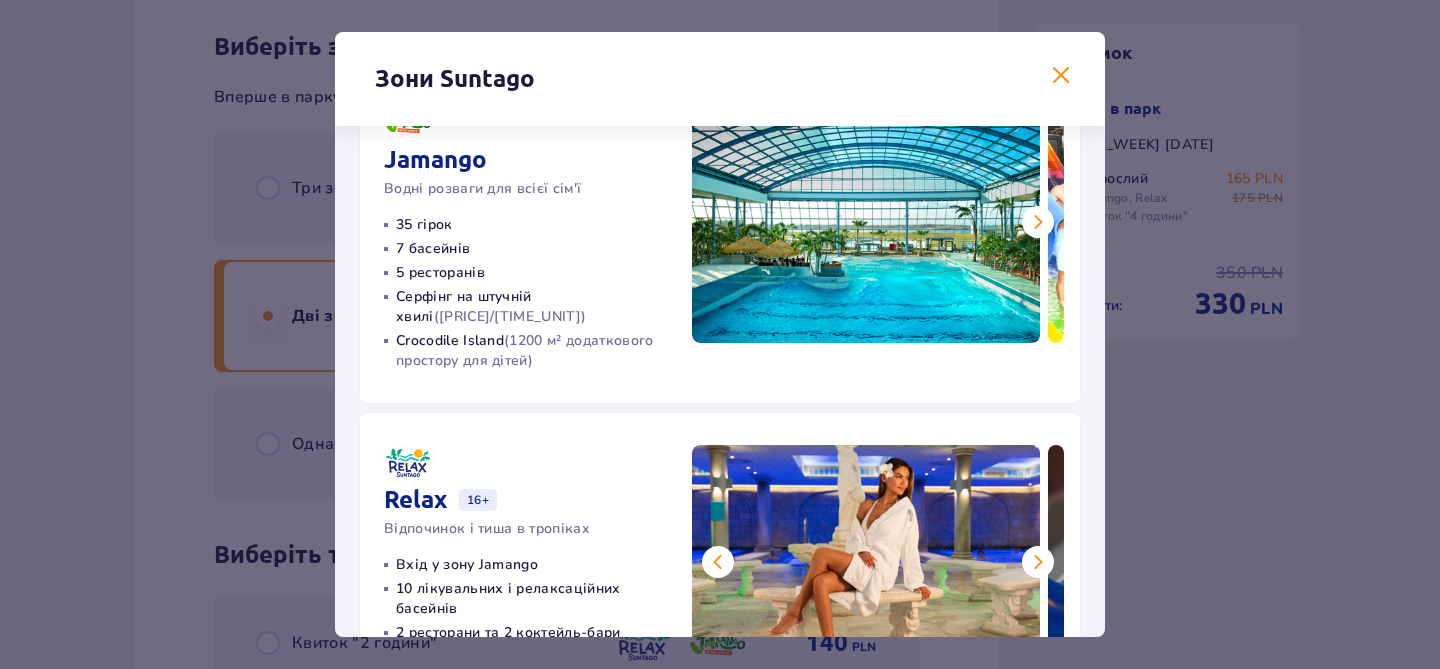 click at bounding box center [1038, 222] 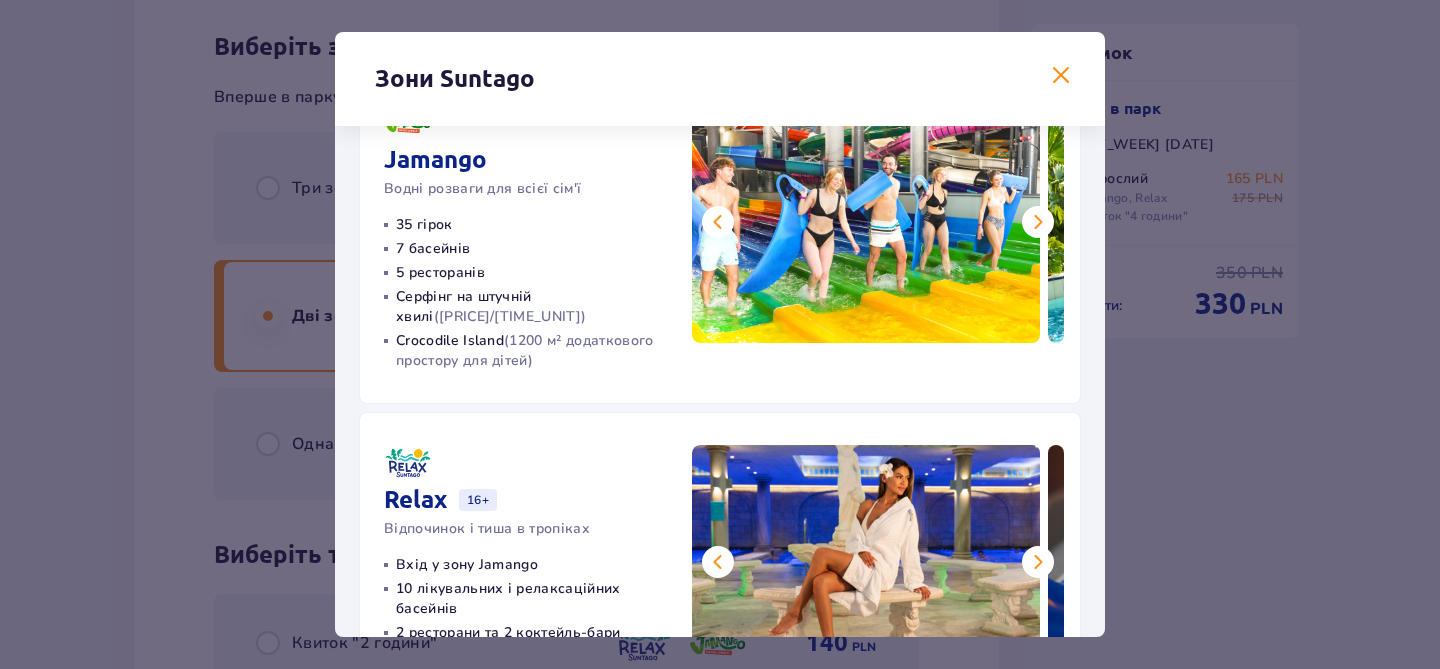 click at bounding box center (1038, 222) 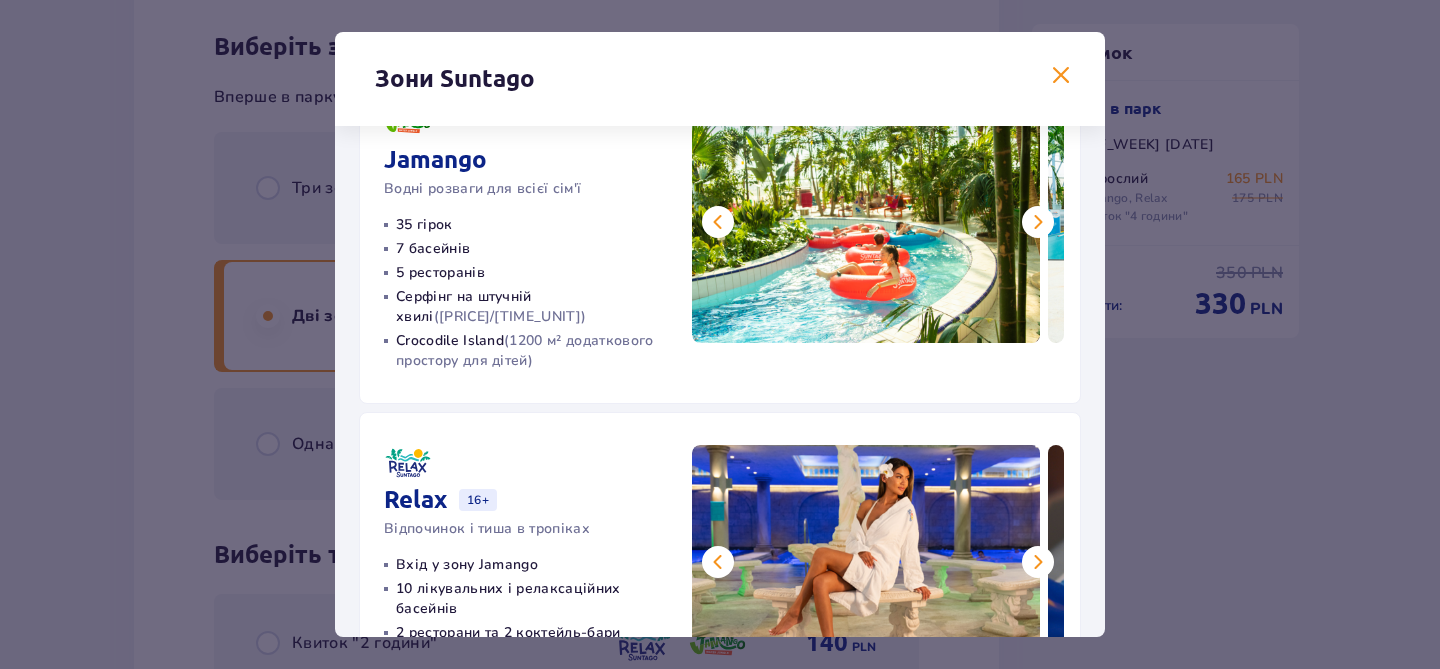 click at bounding box center [1038, 222] 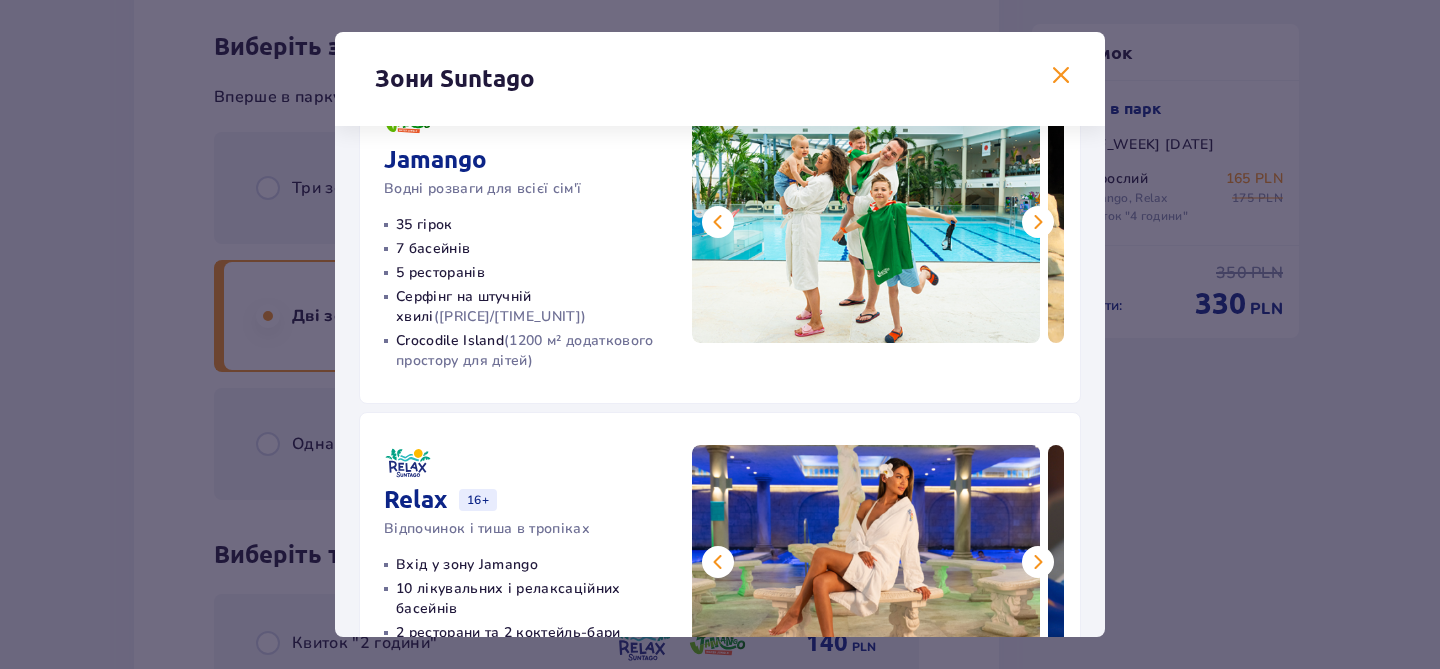 click at bounding box center (1038, 222) 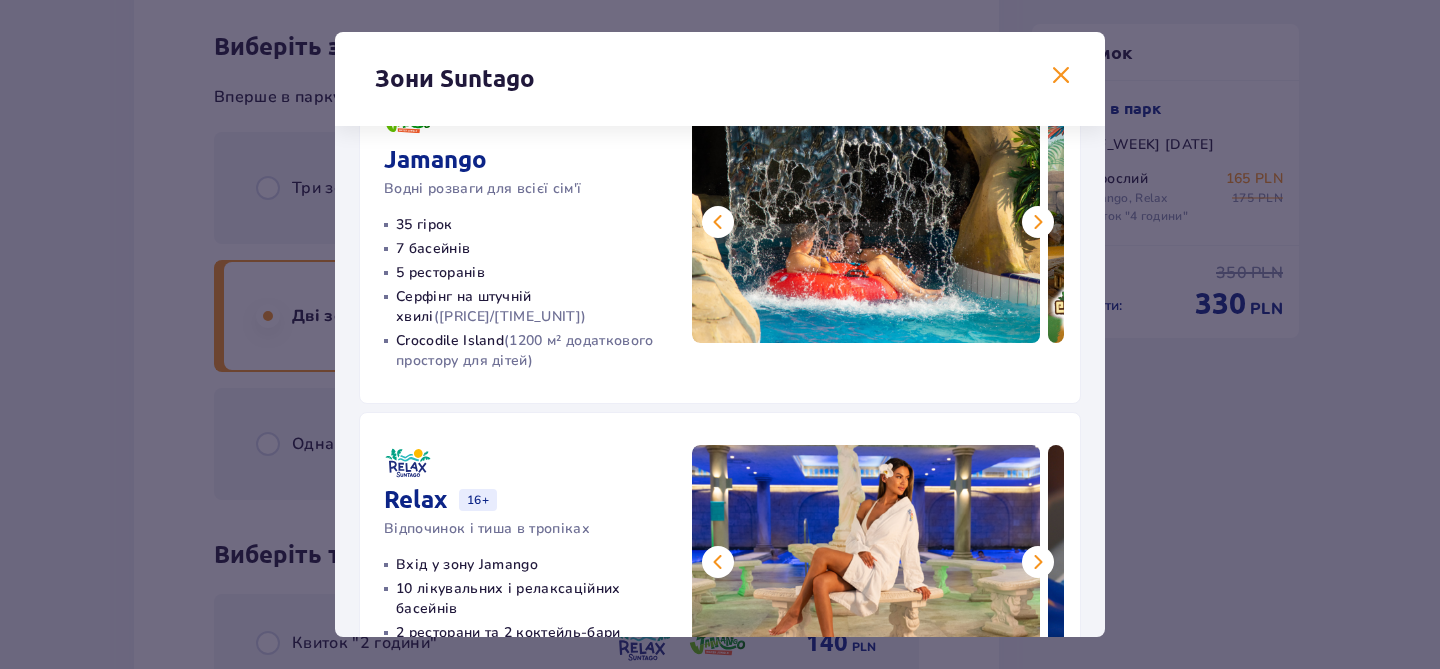click at bounding box center (1038, 222) 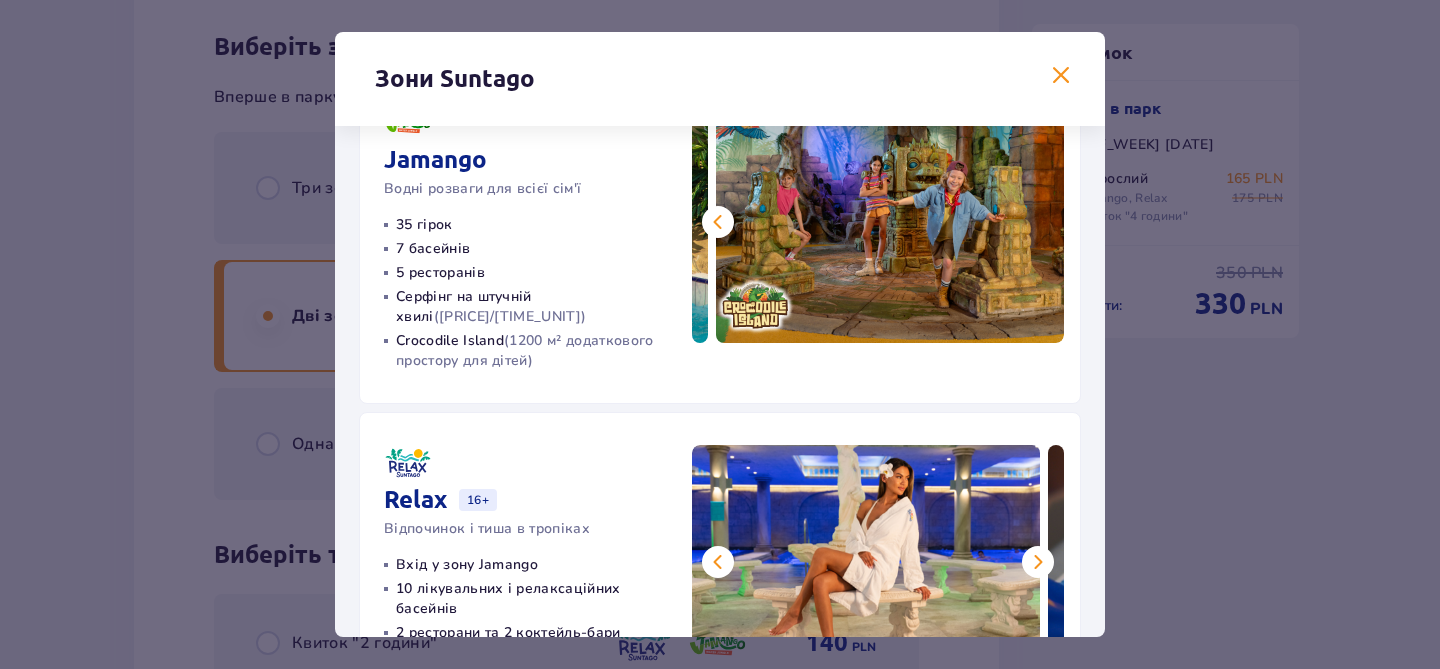 click at bounding box center (890, 224) 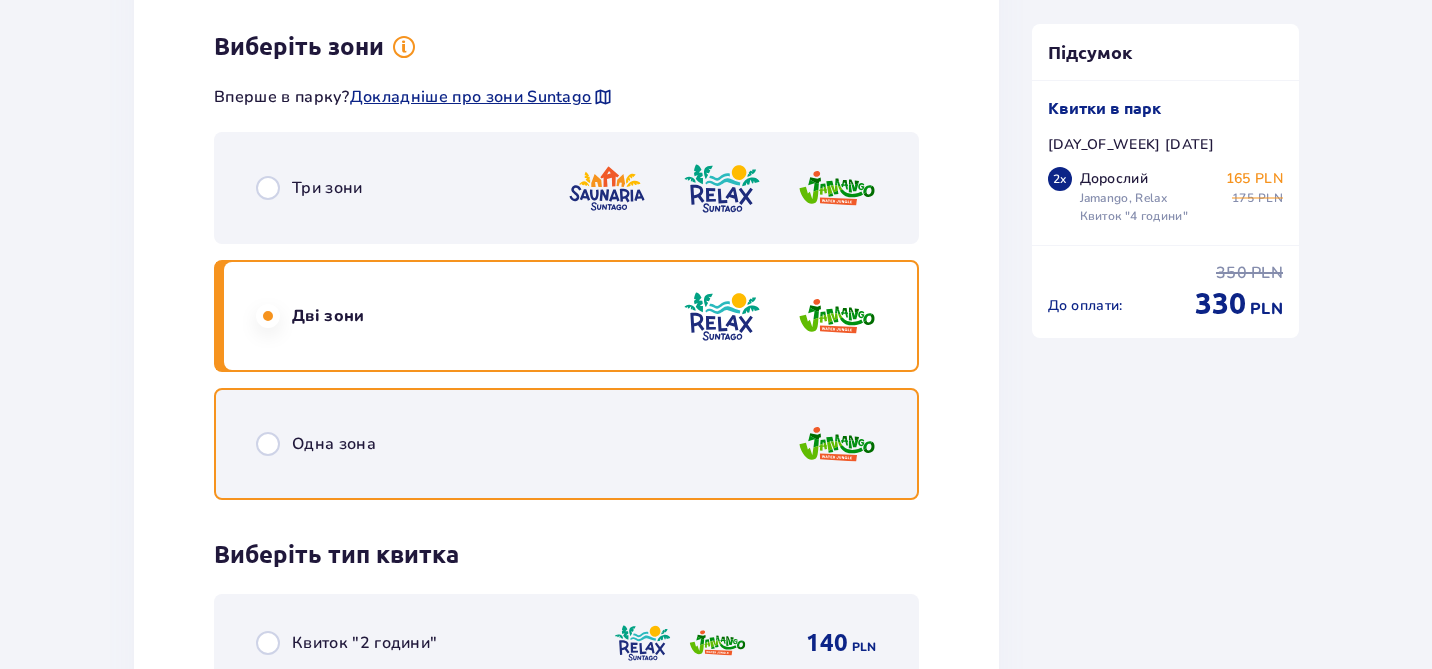 click at bounding box center (268, 444) 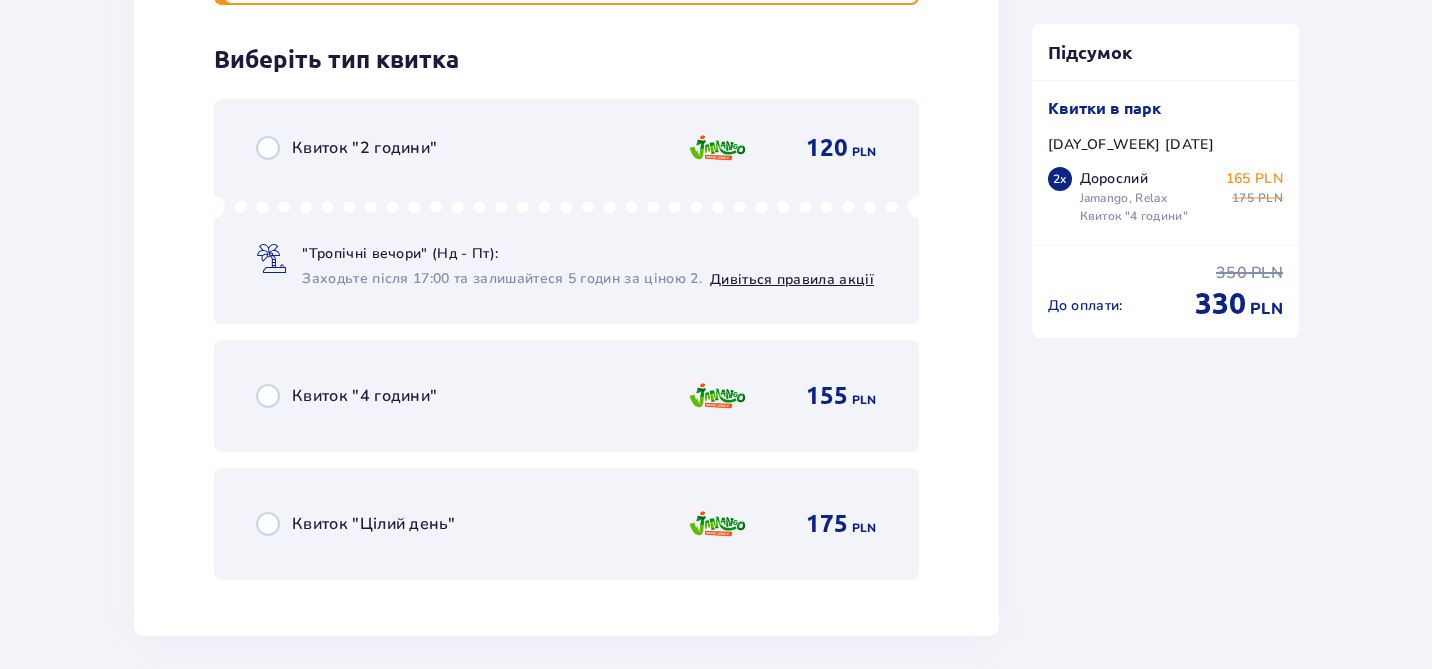 scroll, scrollTop: 5145, scrollLeft: 0, axis: vertical 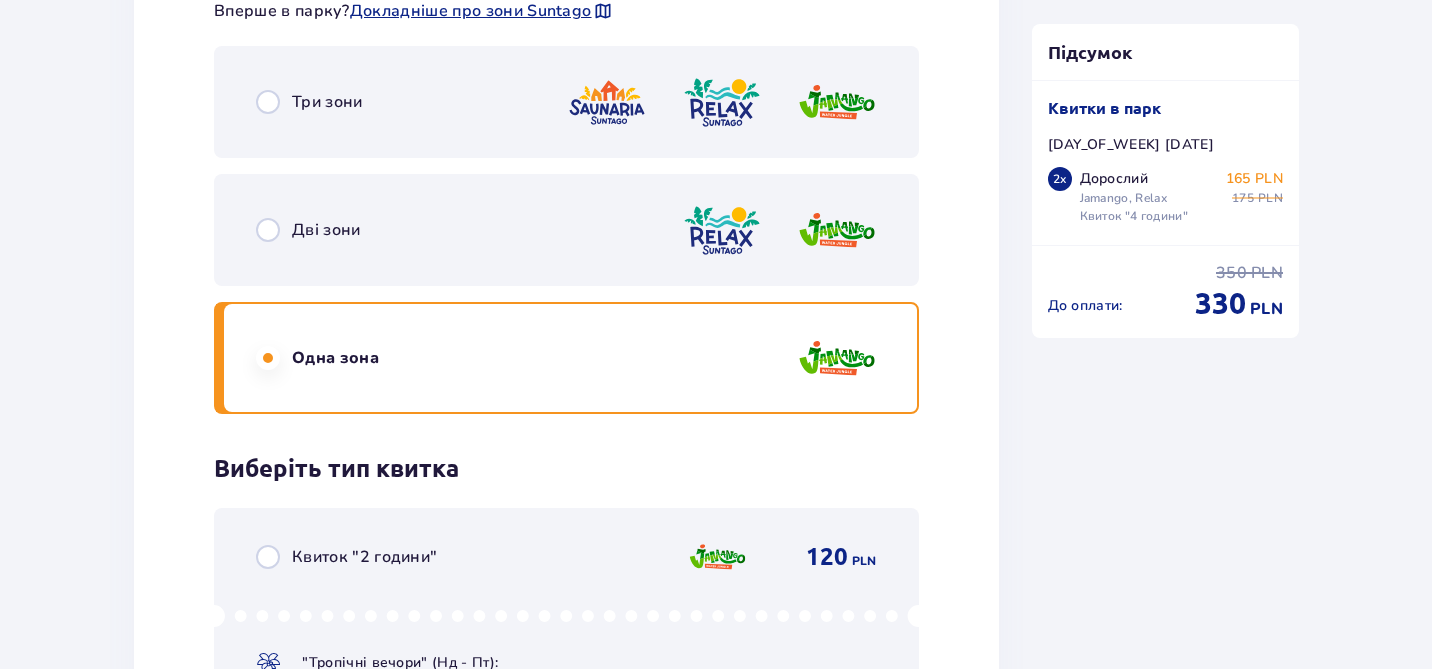 click on "Дві зони" at bounding box center (566, 230) 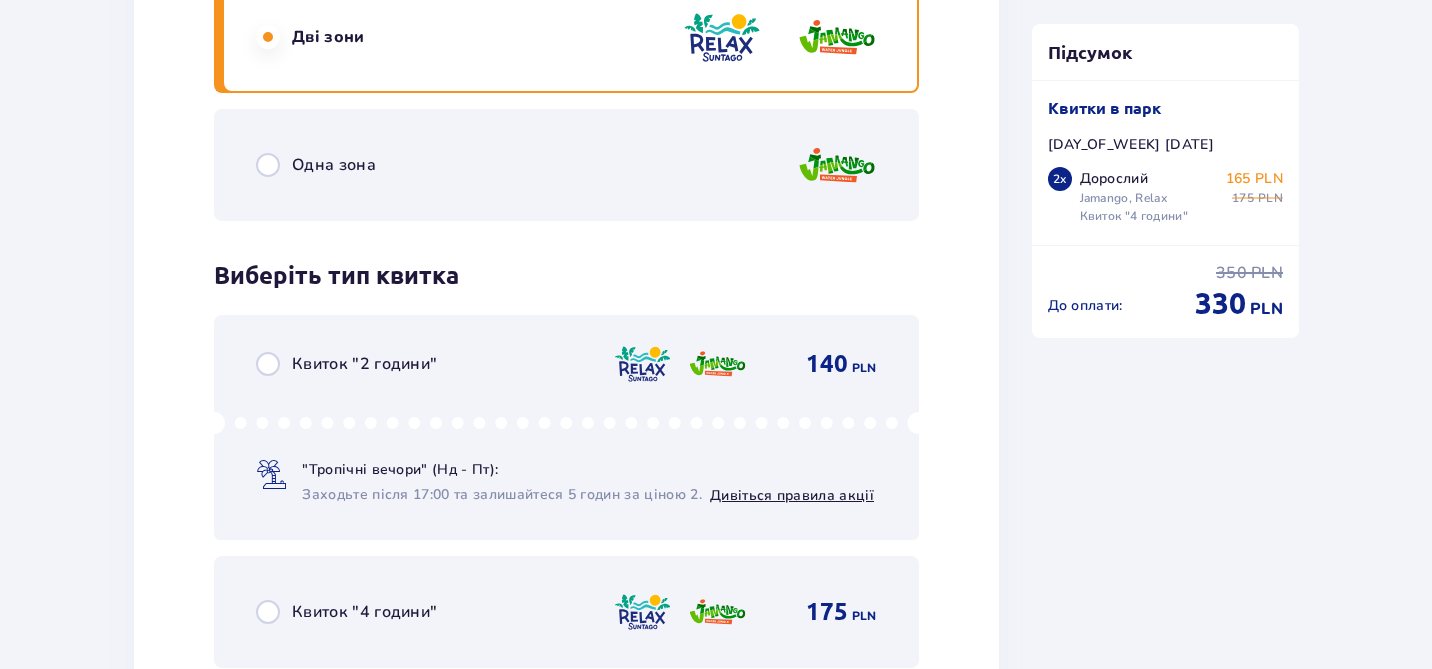 click on "Одна зона" at bounding box center [566, 165] 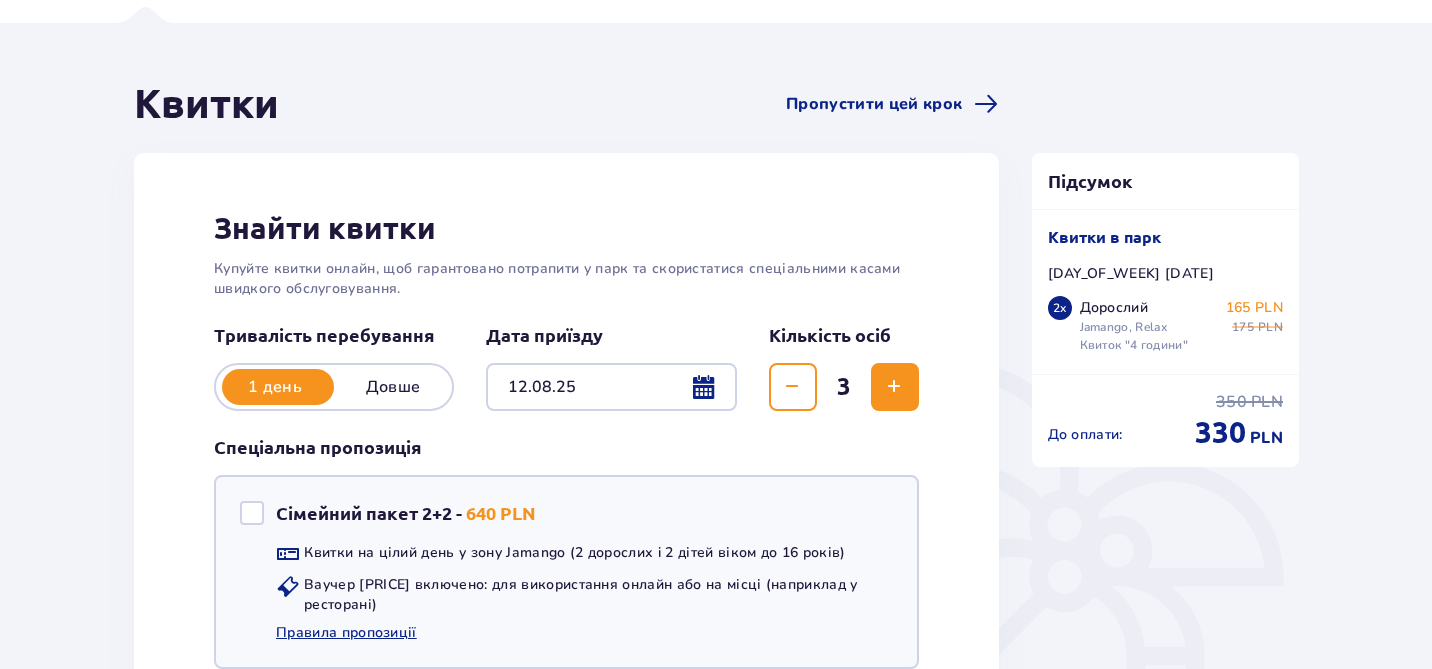 scroll, scrollTop: 0, scrollLeft: 0, axis: both 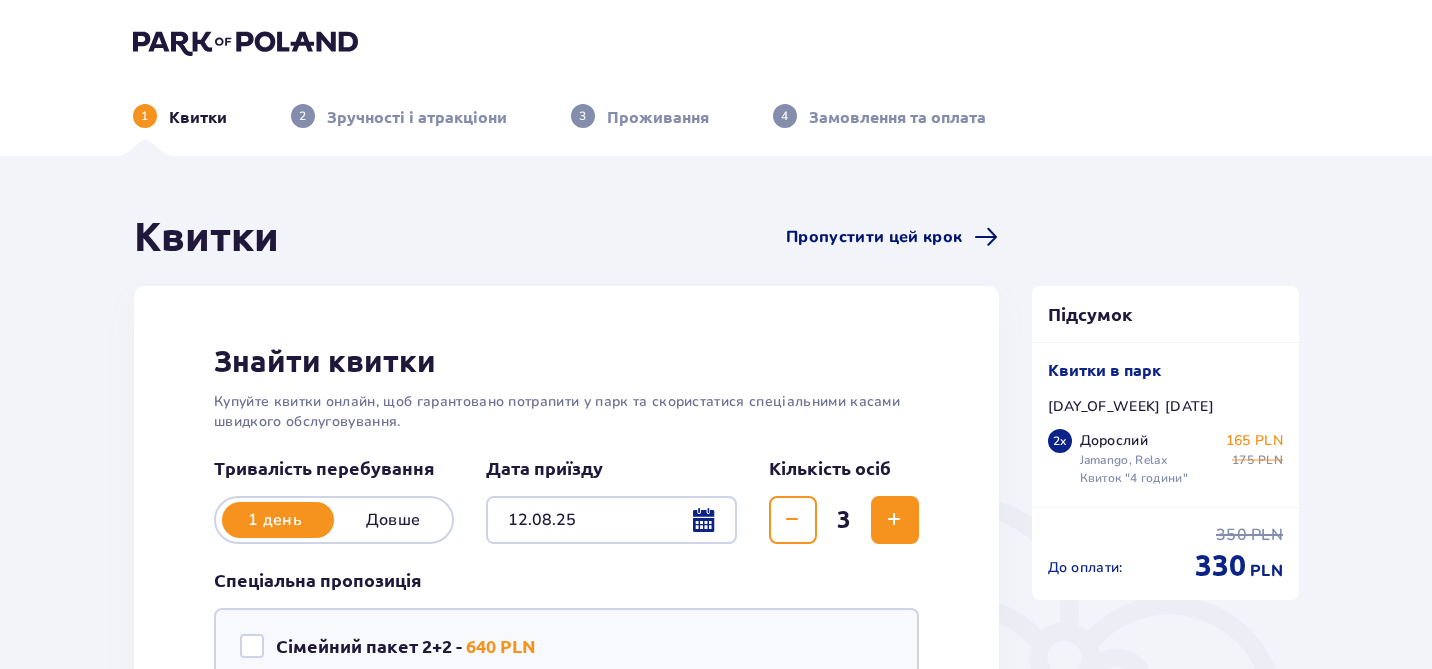 click on "Пропустити цей крок" at bounding box center [874, 237] 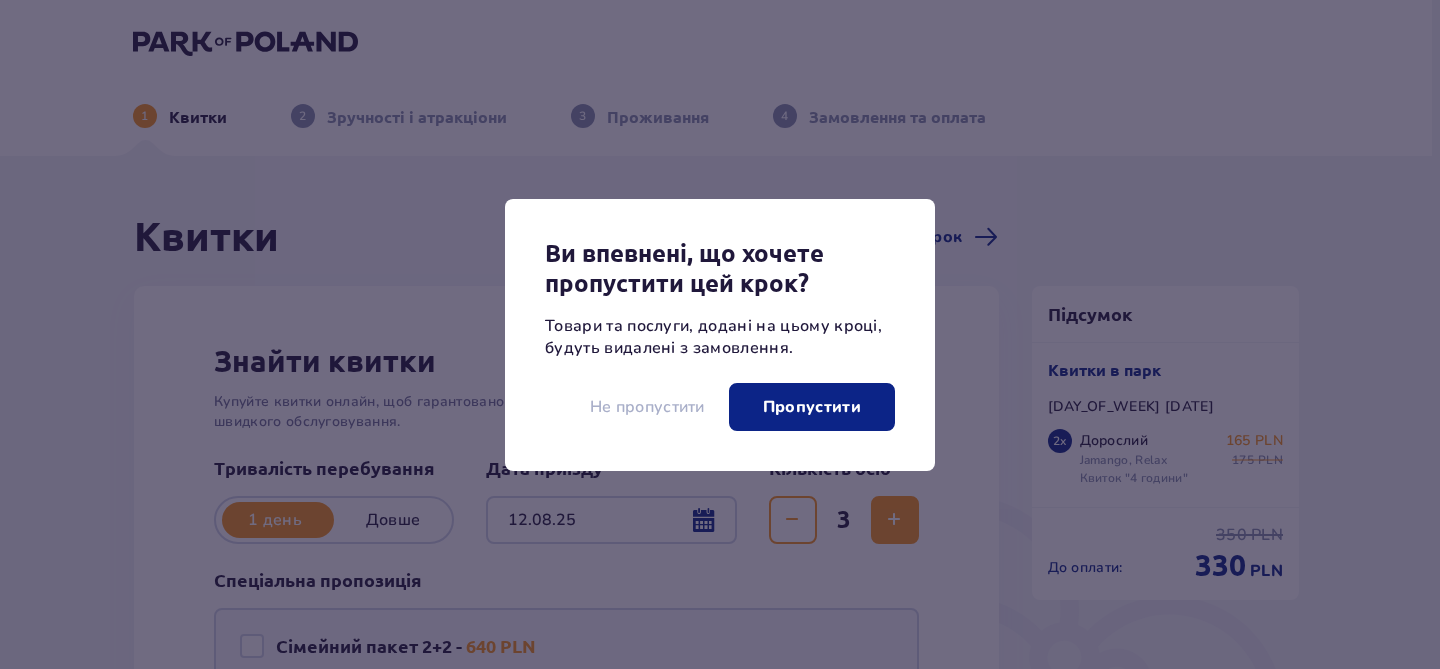 click on "Не пропустити" at bounding box center [647, 407] 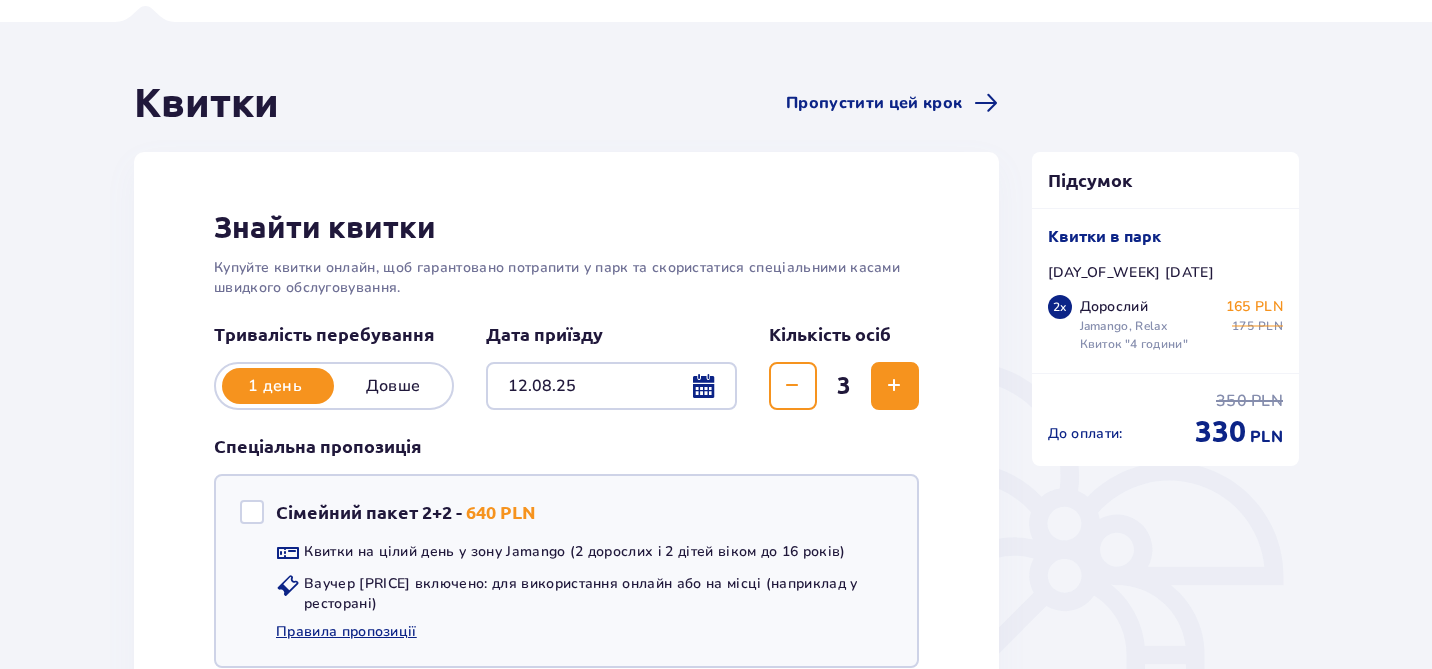 scroll, scrollTop: 133, scrollLeft: 0, axis: vertical 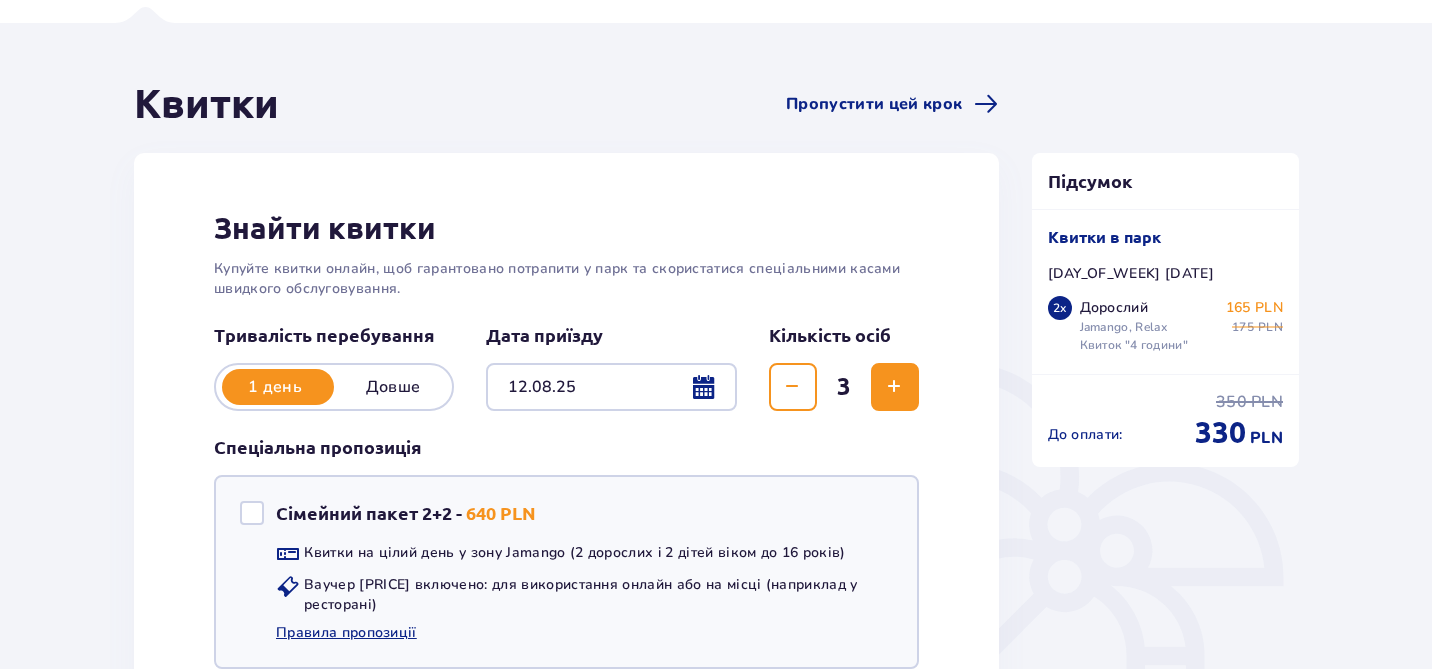 click at bounding box center [611, 387] 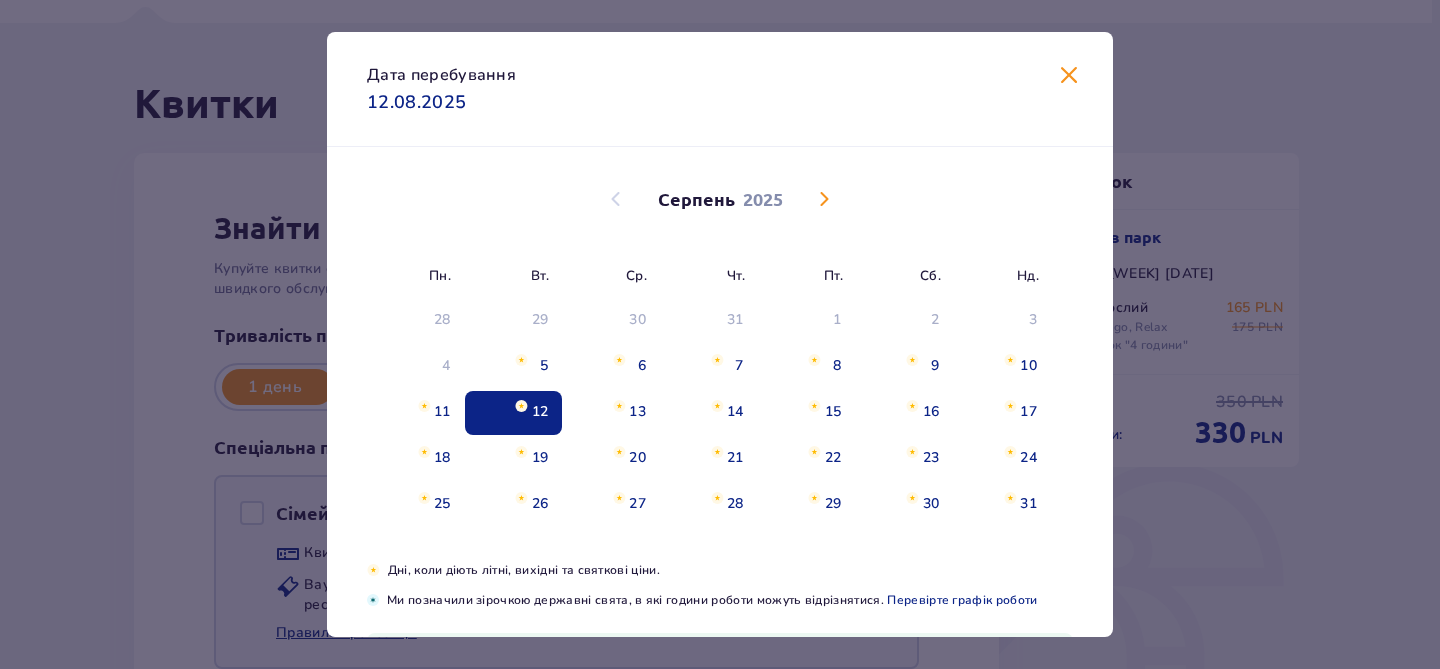click on "Дата перебування 12.08.2025" at bounding box center (720, 89) 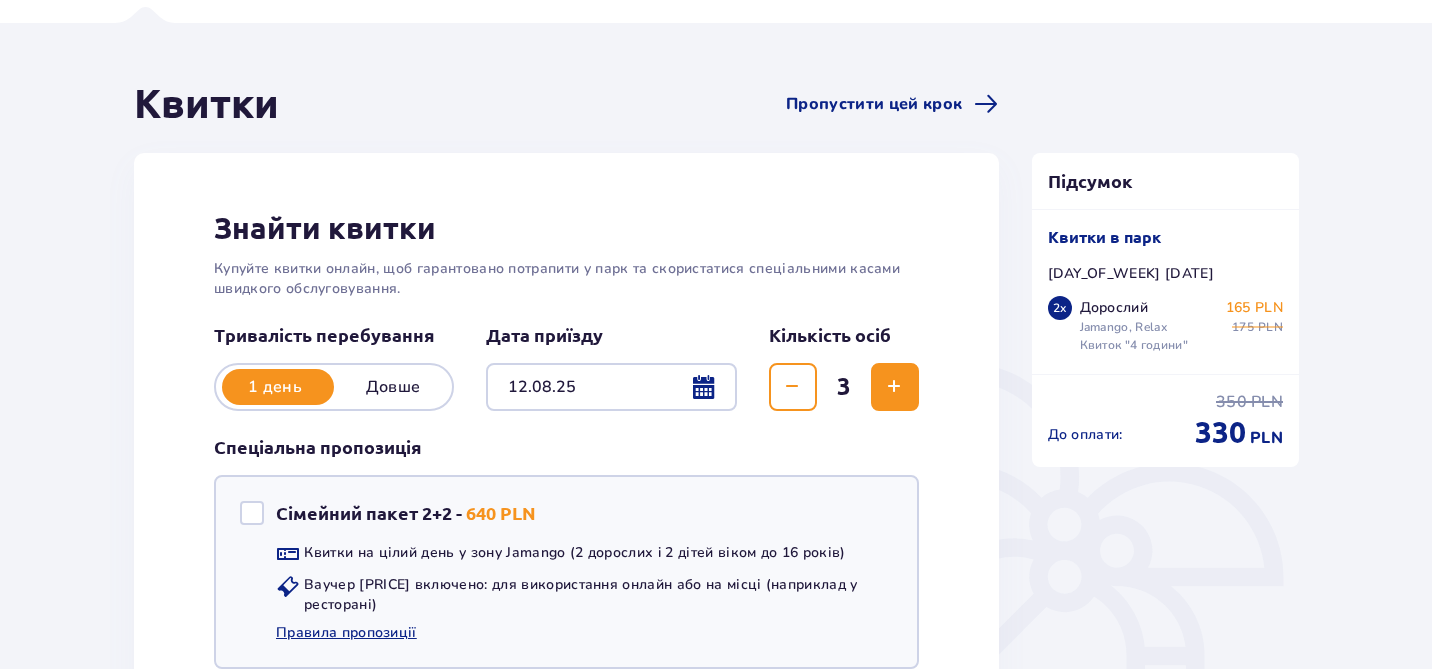 scroll, scrollTop: 0, scrollLeft: 0, axis: both 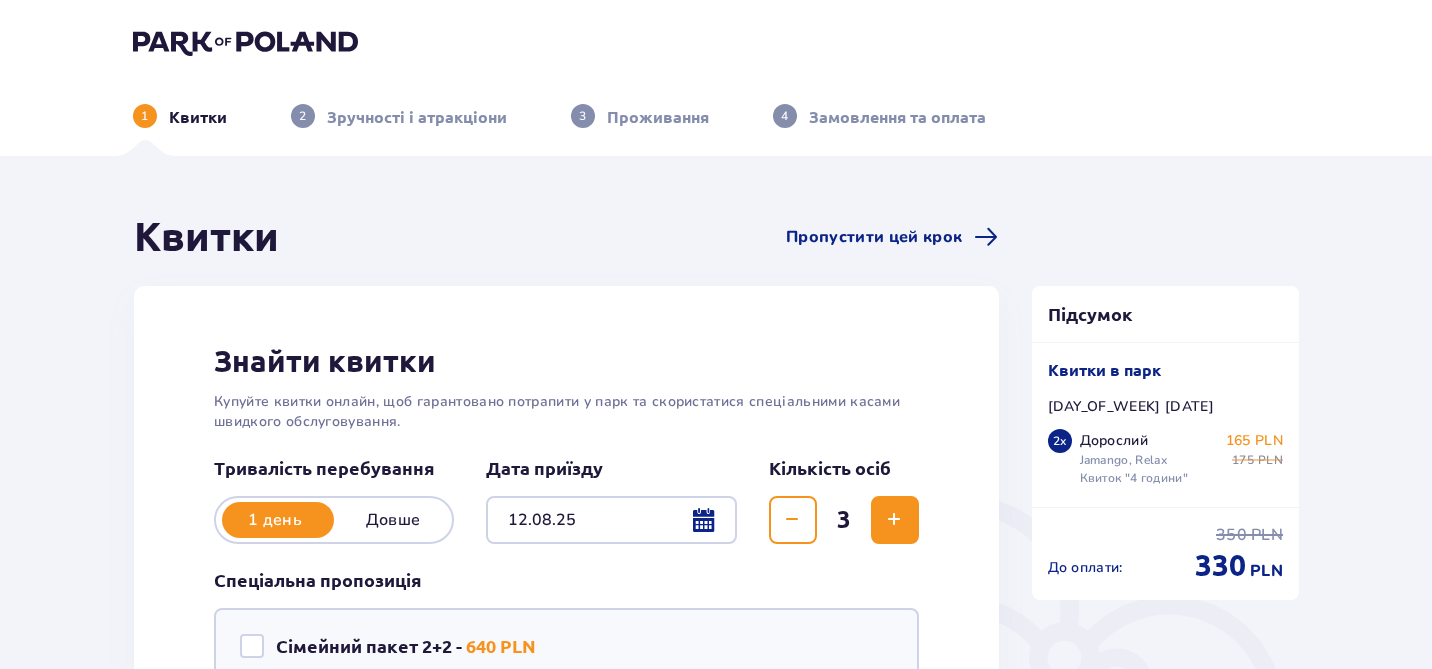 click at bounding box center [245, 42] 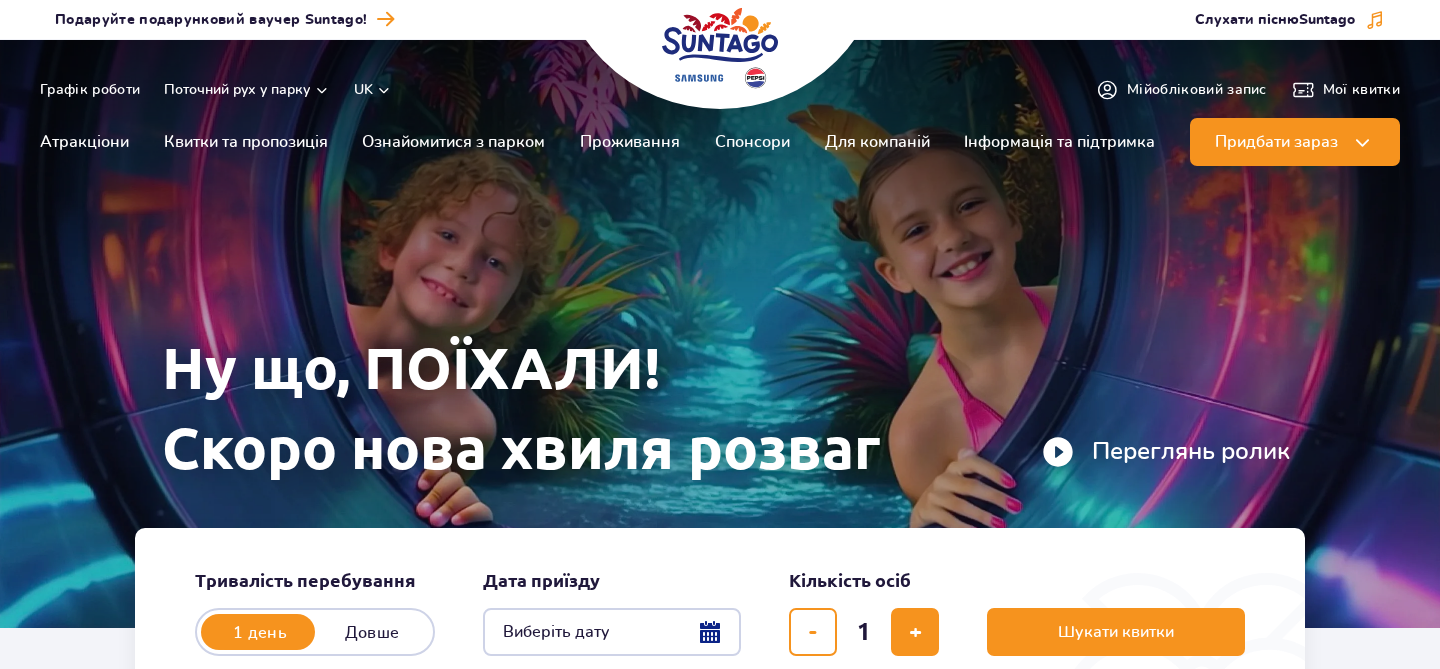 scroll, scrollTop: 0, scrollLeft: 0, axis: both 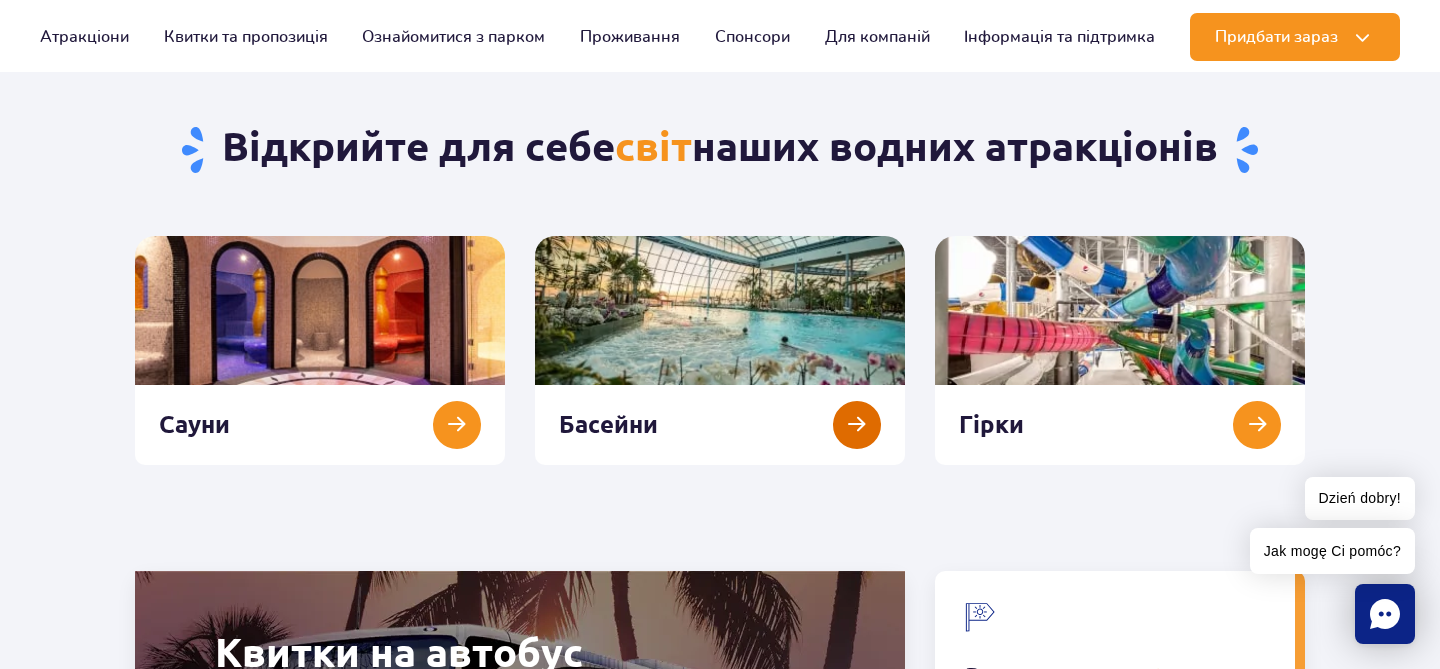 click at bounding box center [720, 350] 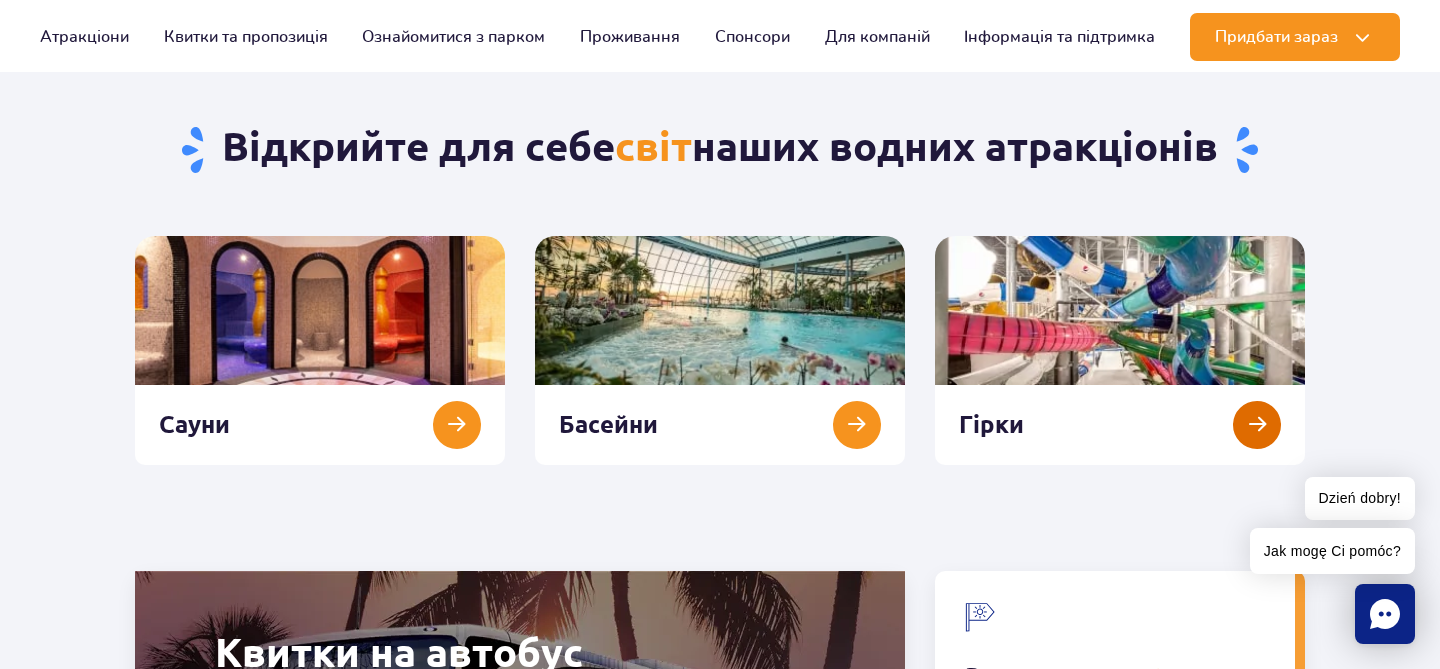 click at bounding box center [1120, 350] 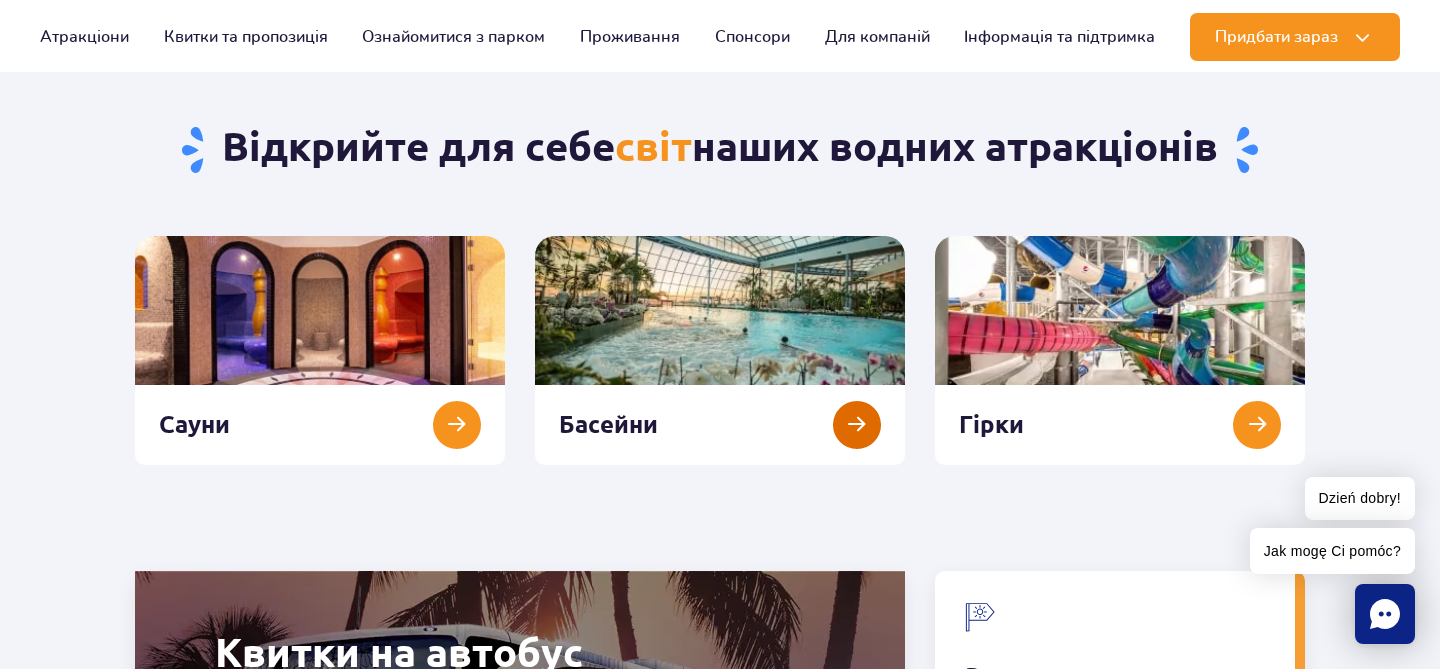 click at bounding box center (720, 350) 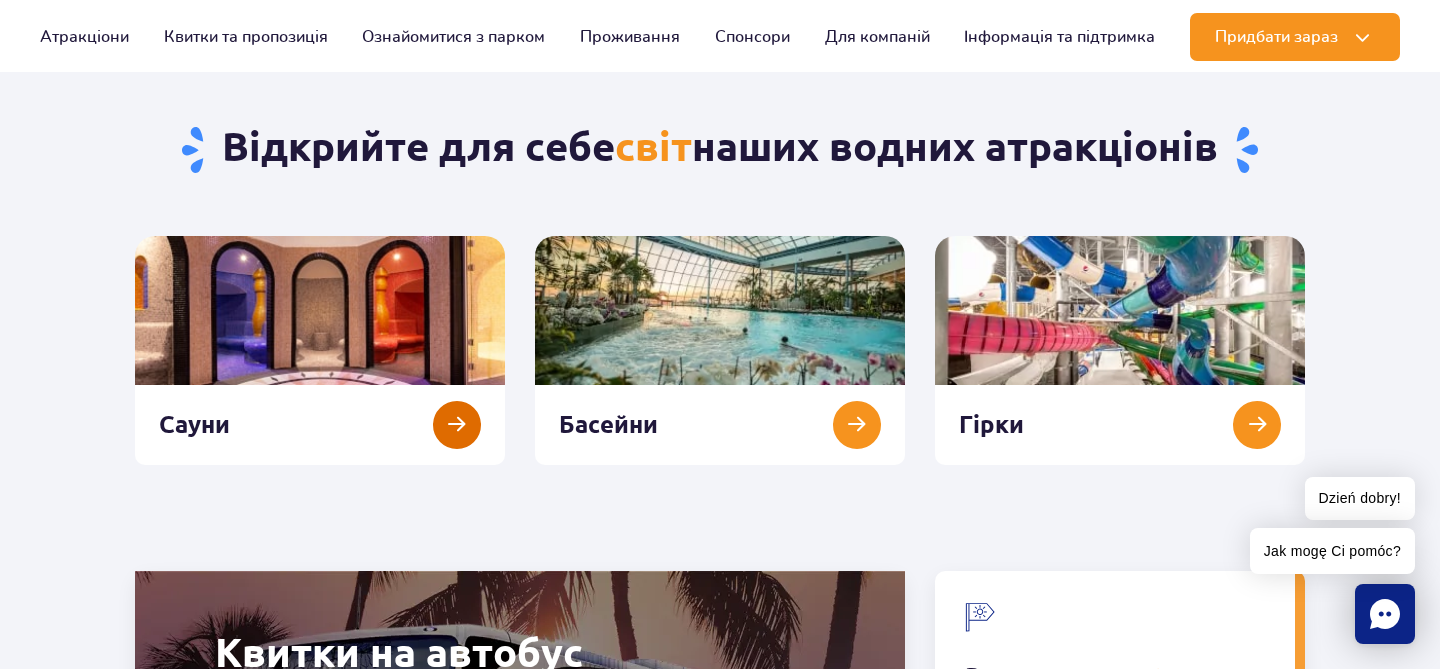 click at bounding box center [320, 350] 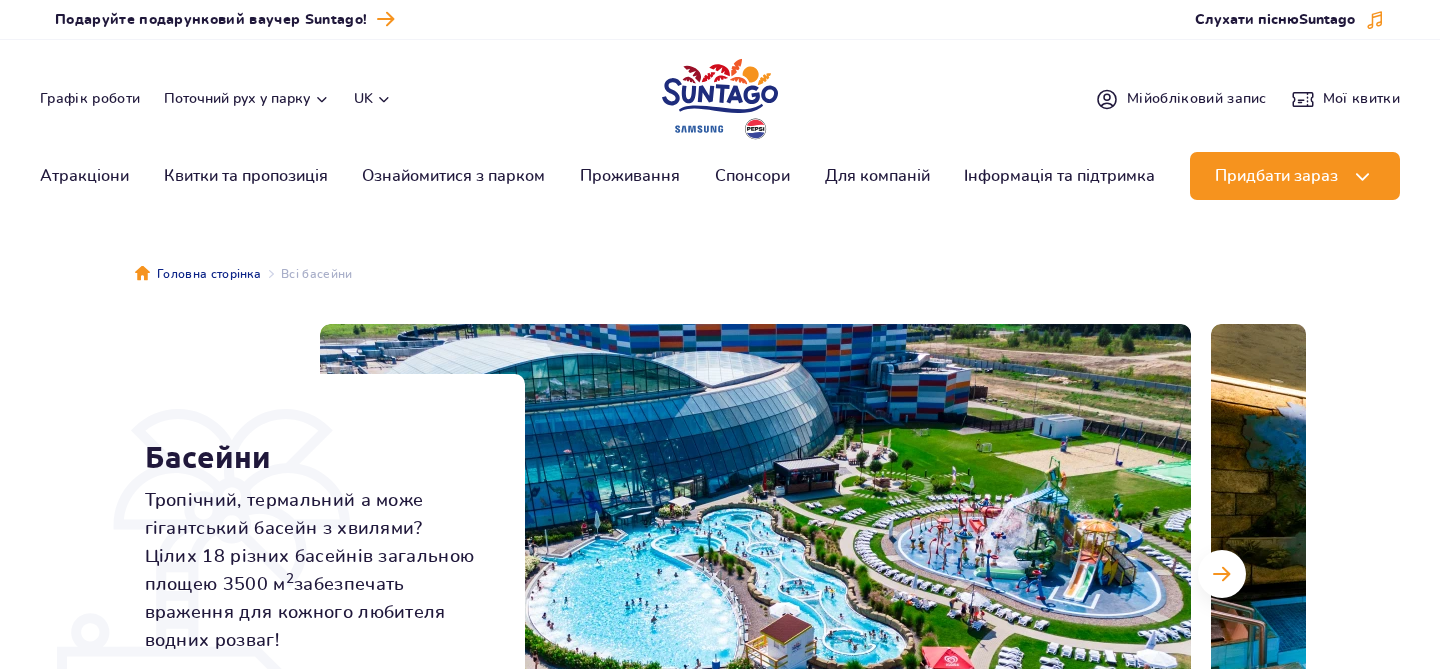 scroll, scrollTop: 0, scrollLeft: 0, axis: both 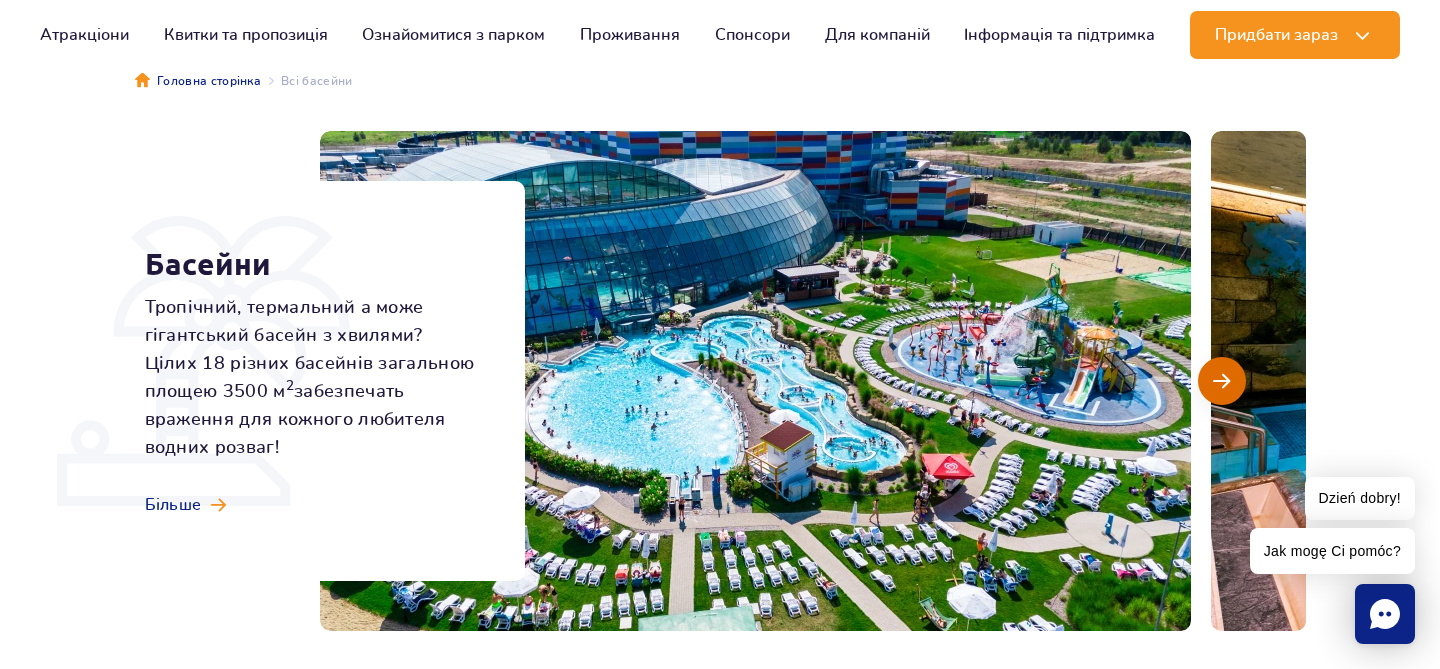 click at bounding box center [1221, 381] 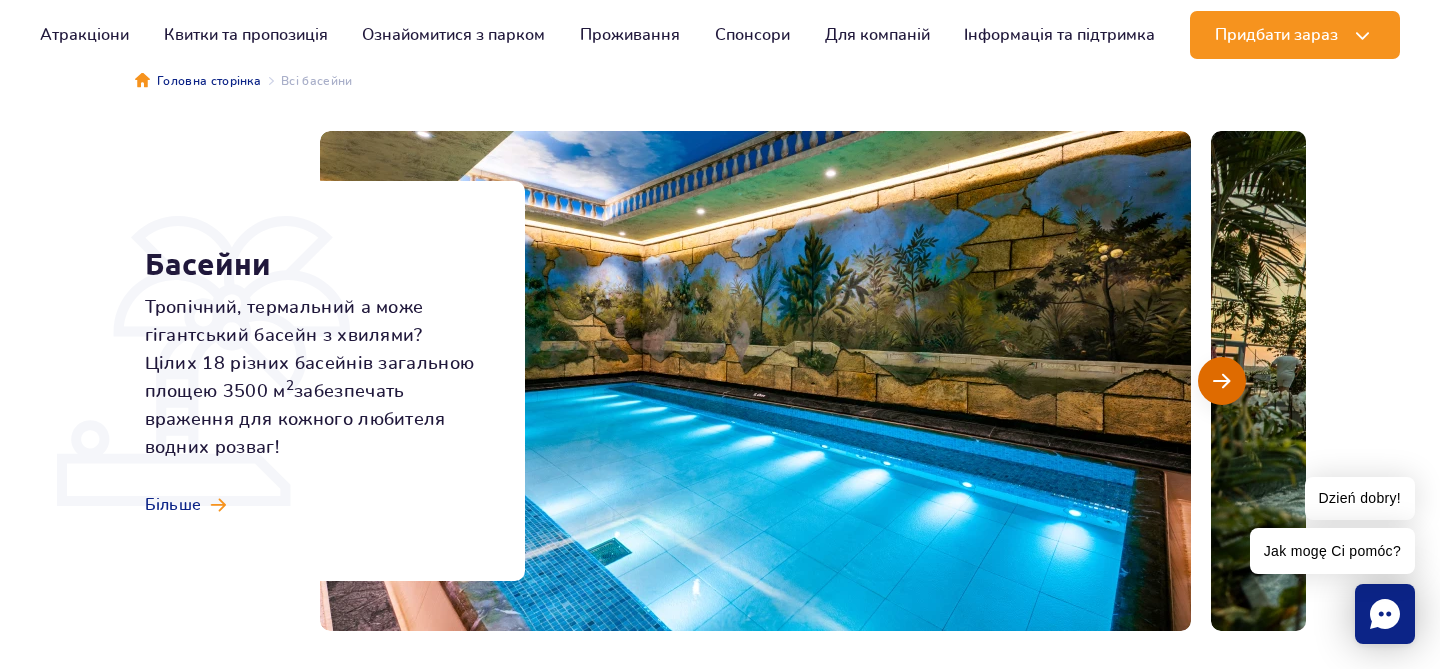 click at bounding box center (1221, 381) 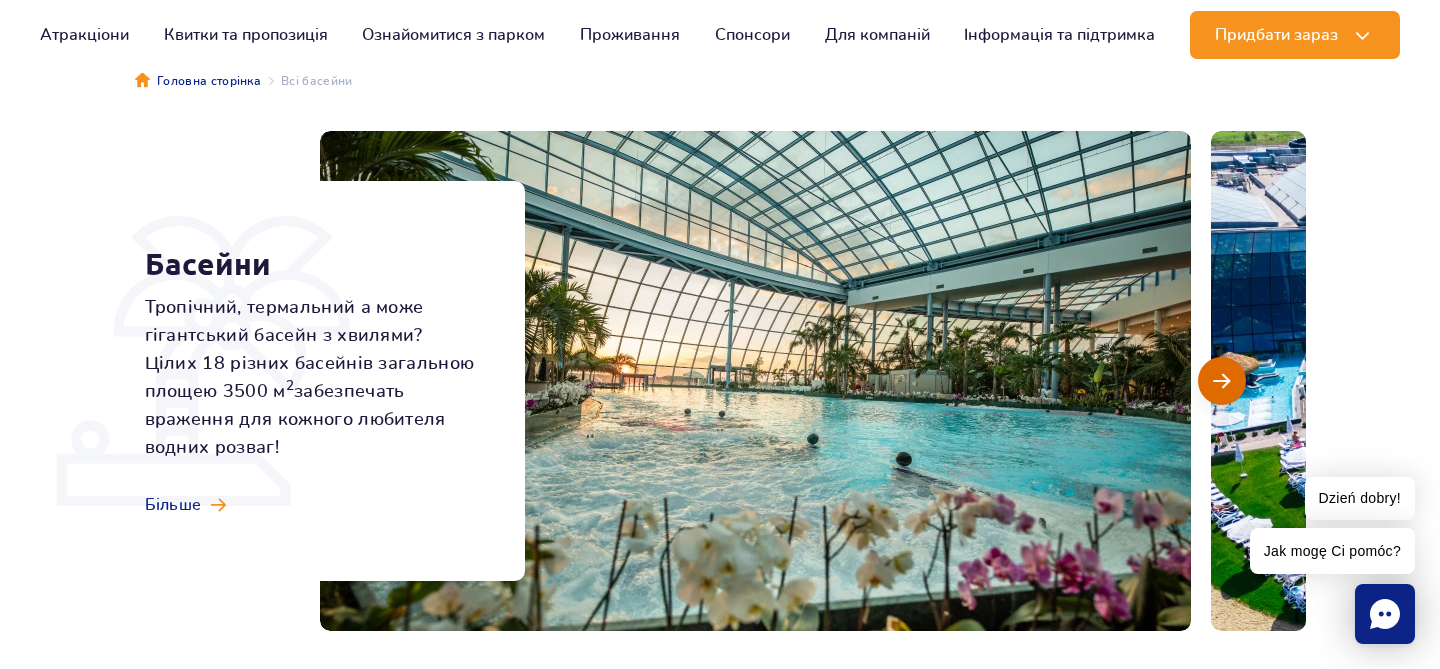 click at bounding box center [1221, 381] 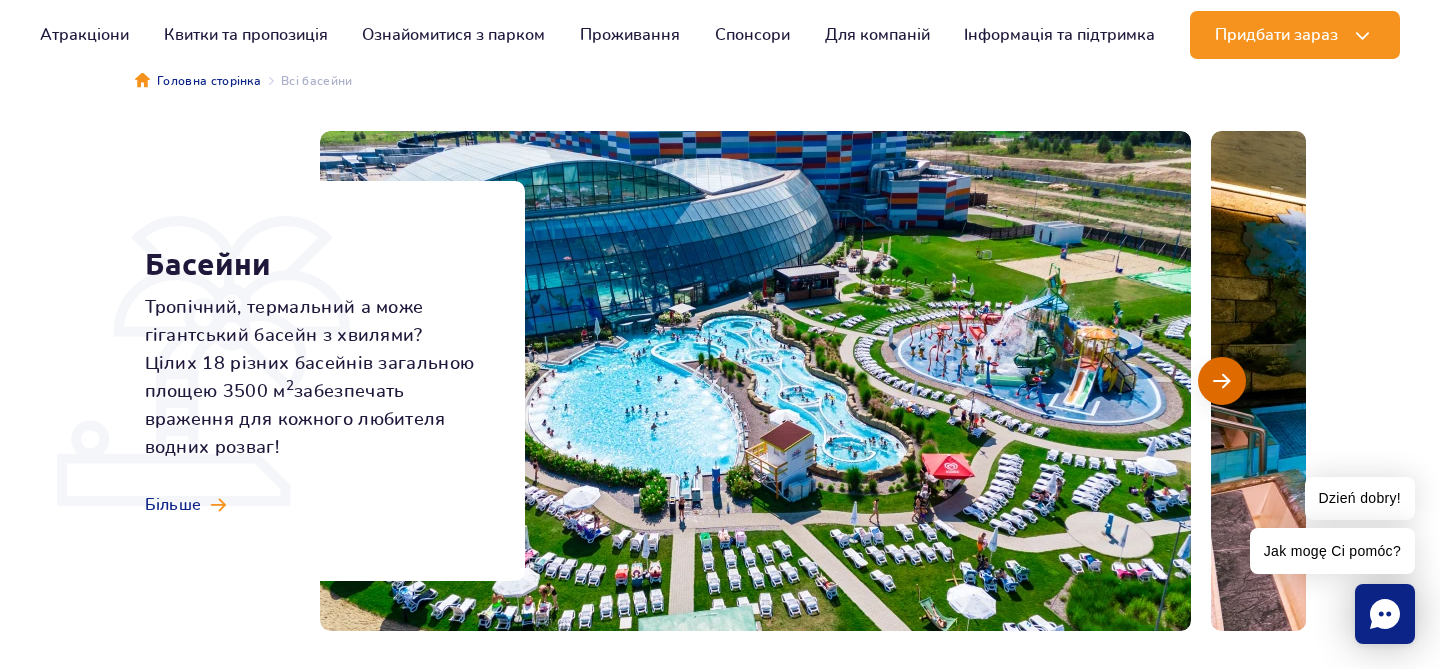 click at bounding box center [1221, 381] 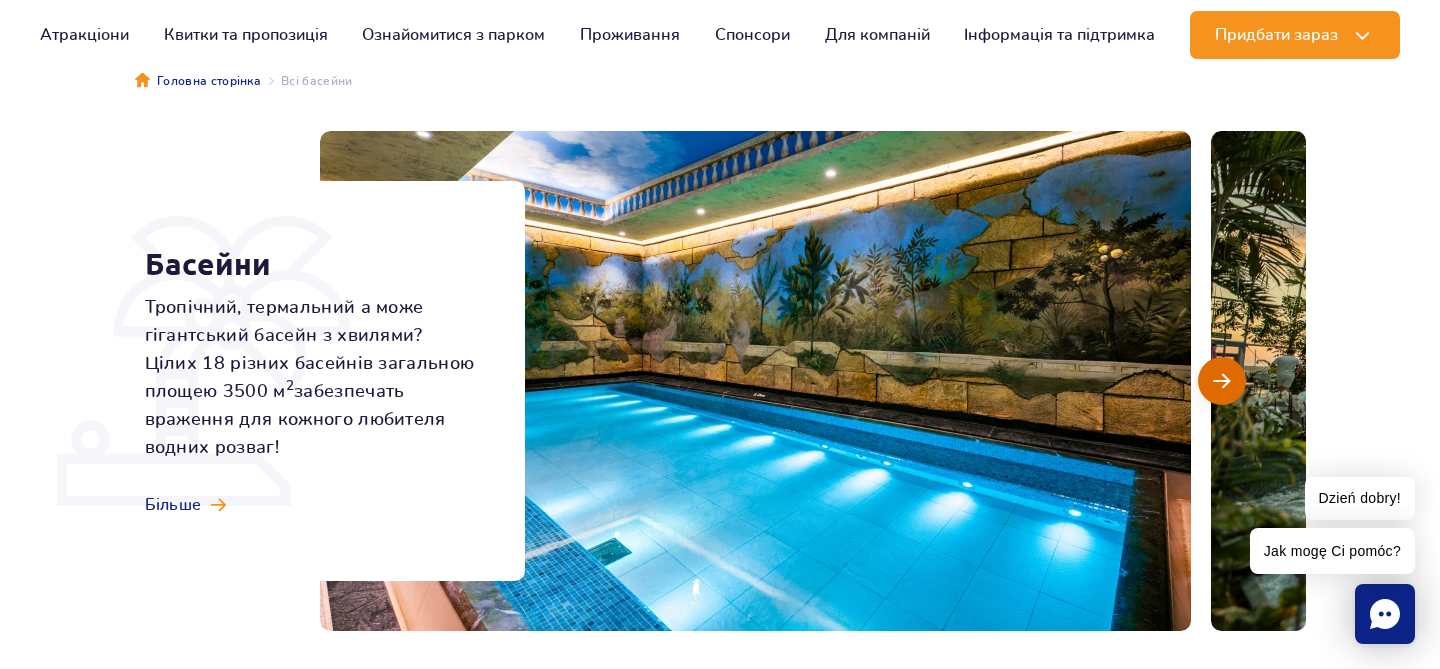 click at bounding box center (1221, 381) 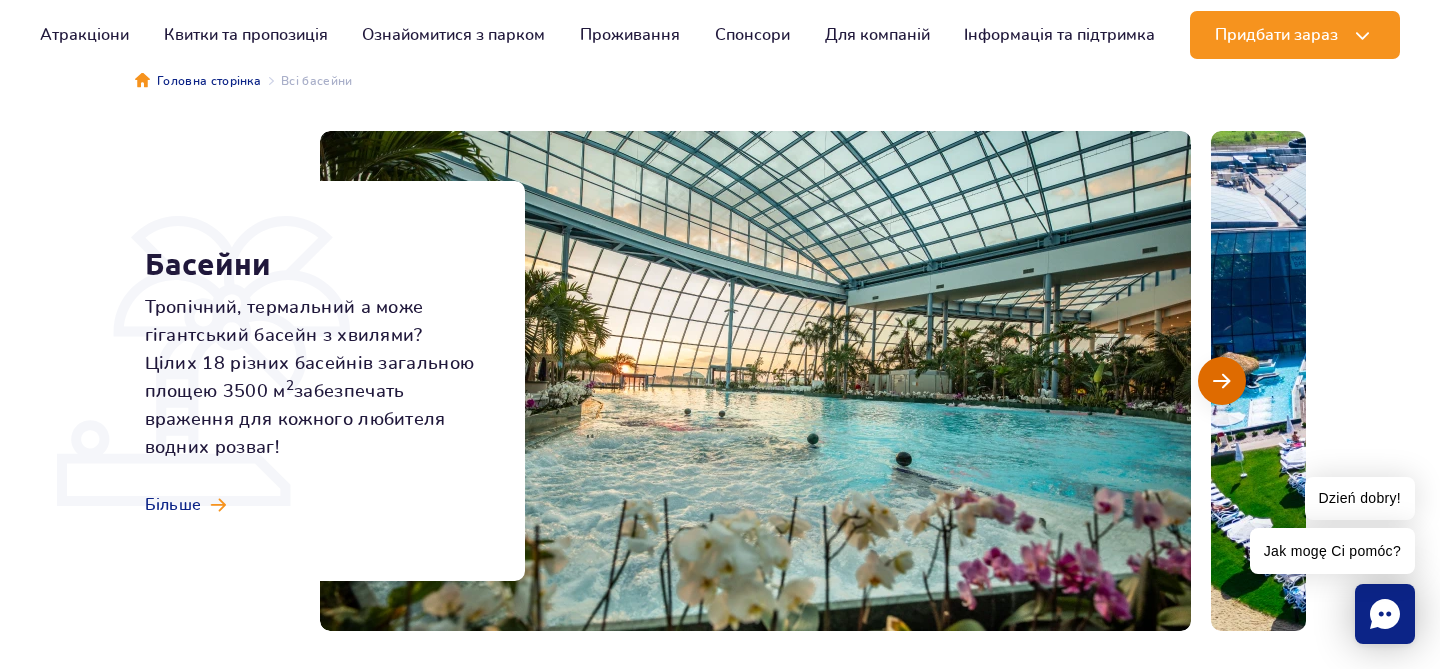click at bounding box center (1221, 381) 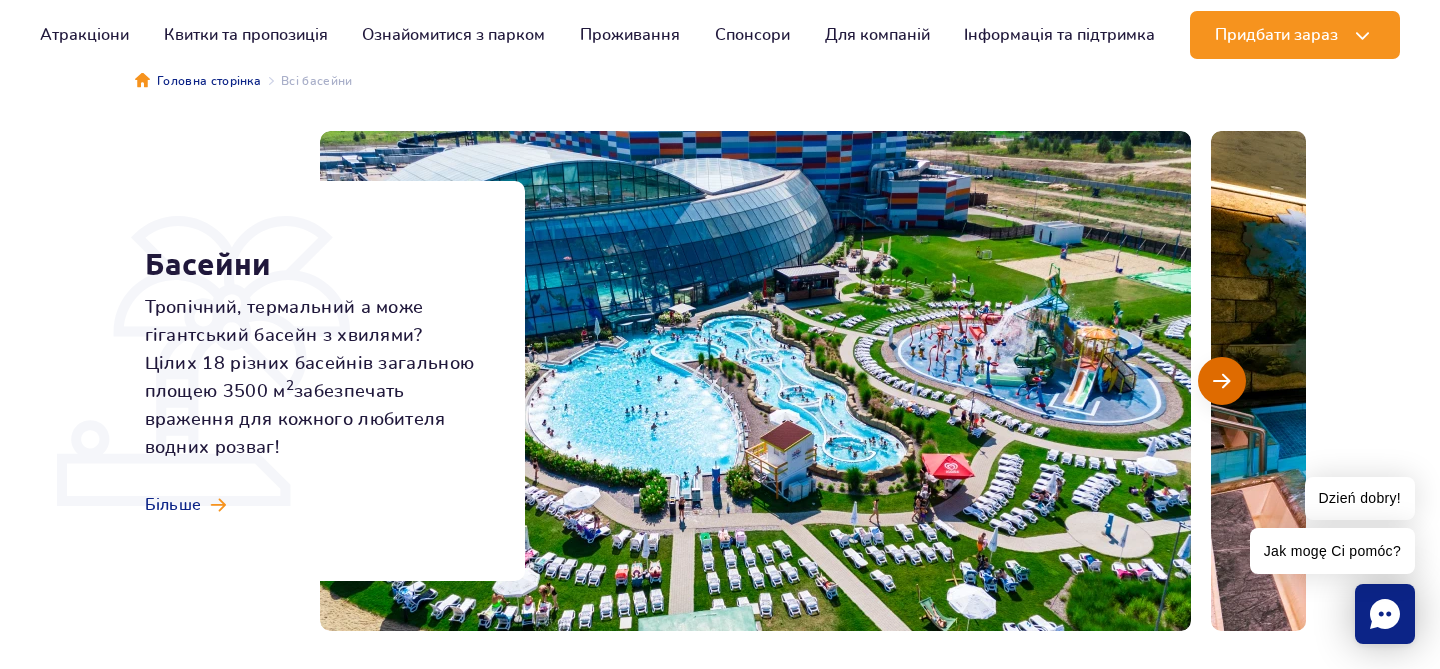 click at bounding box center (1221, 381) 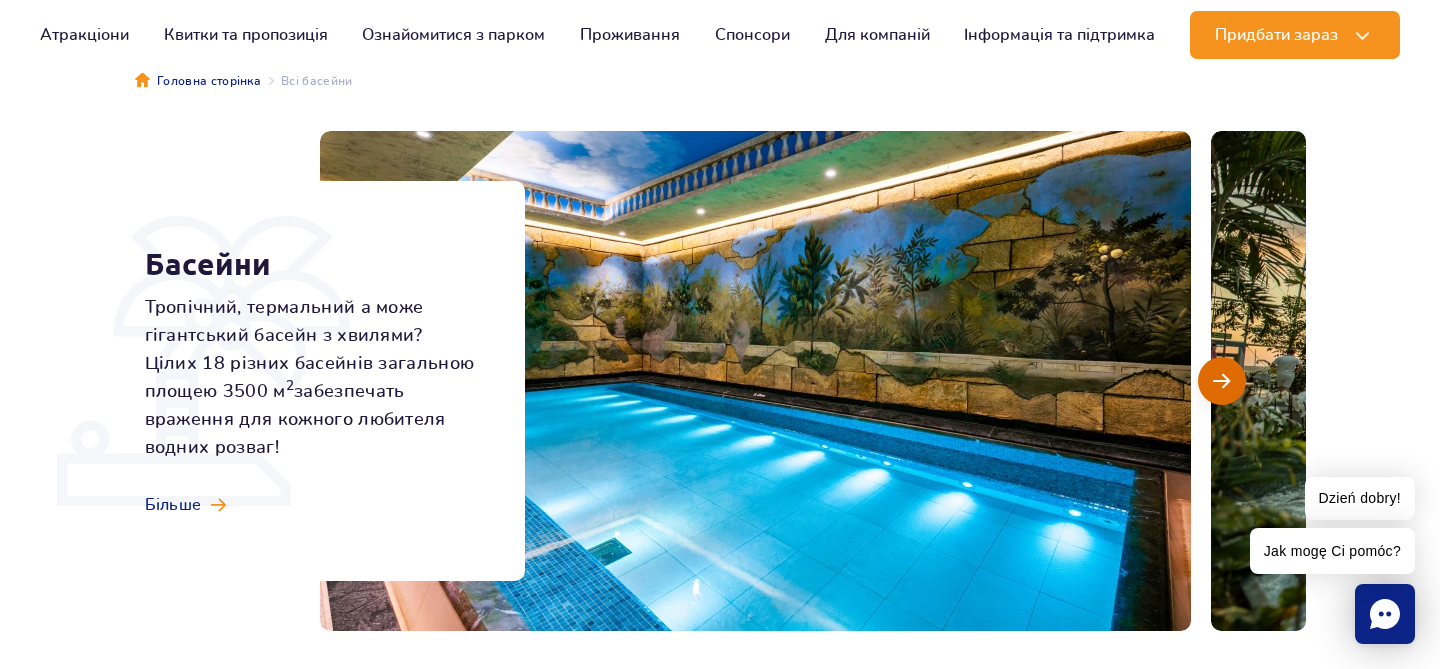 click at bounding box center [1221, 381] 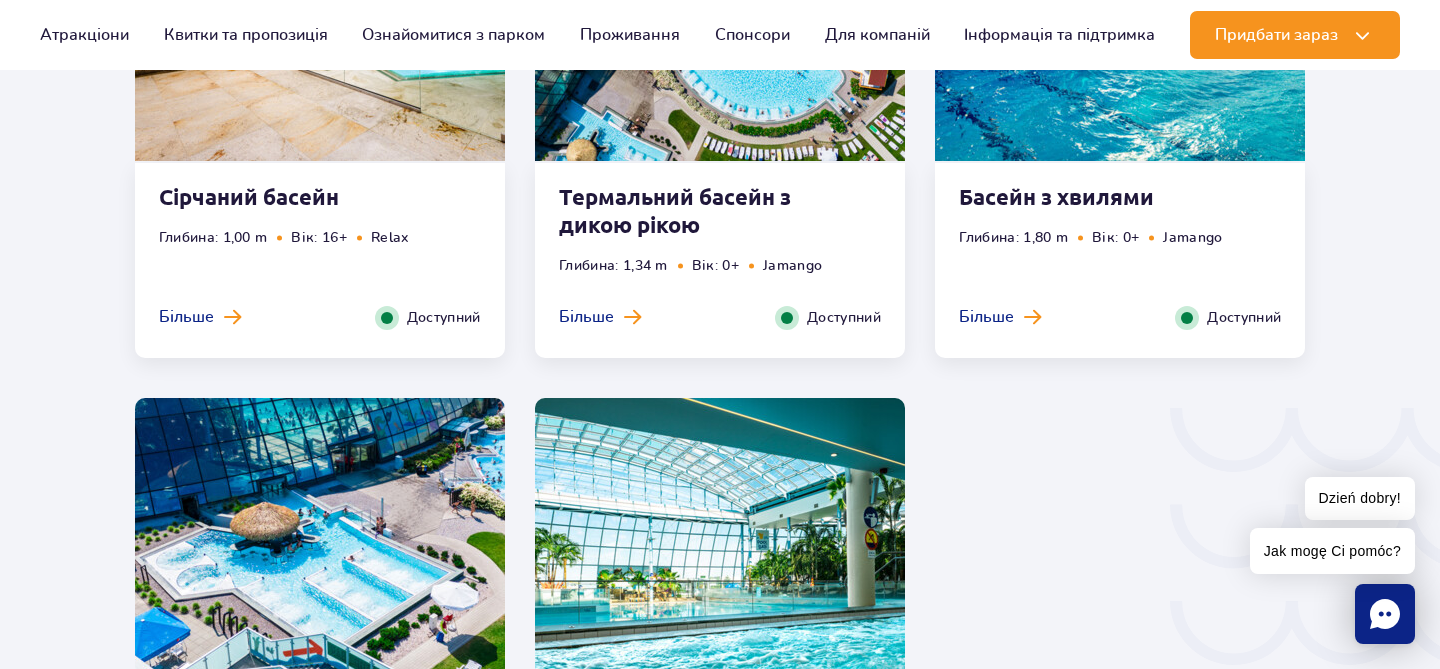 scroll, scrollTop: 3039, scrollLeft: 0, axis: vertical 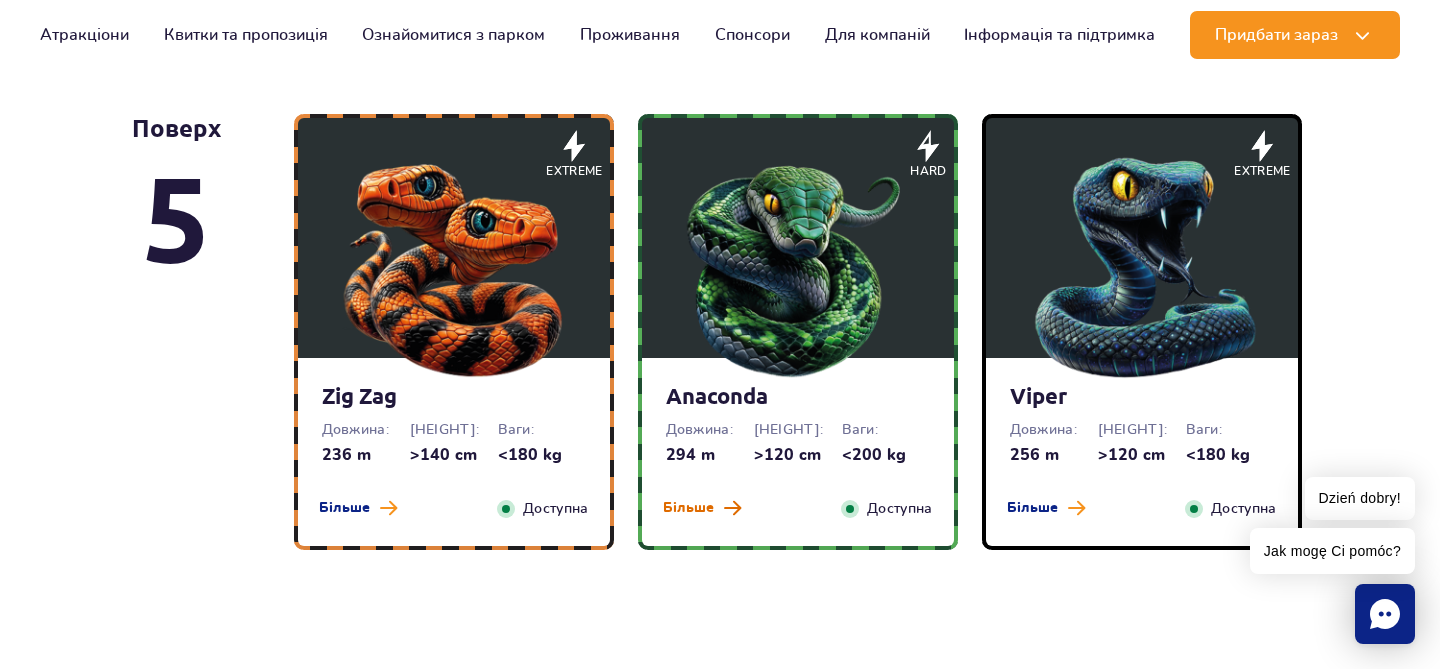 click on "Більше" at bounding box center [688, 508] 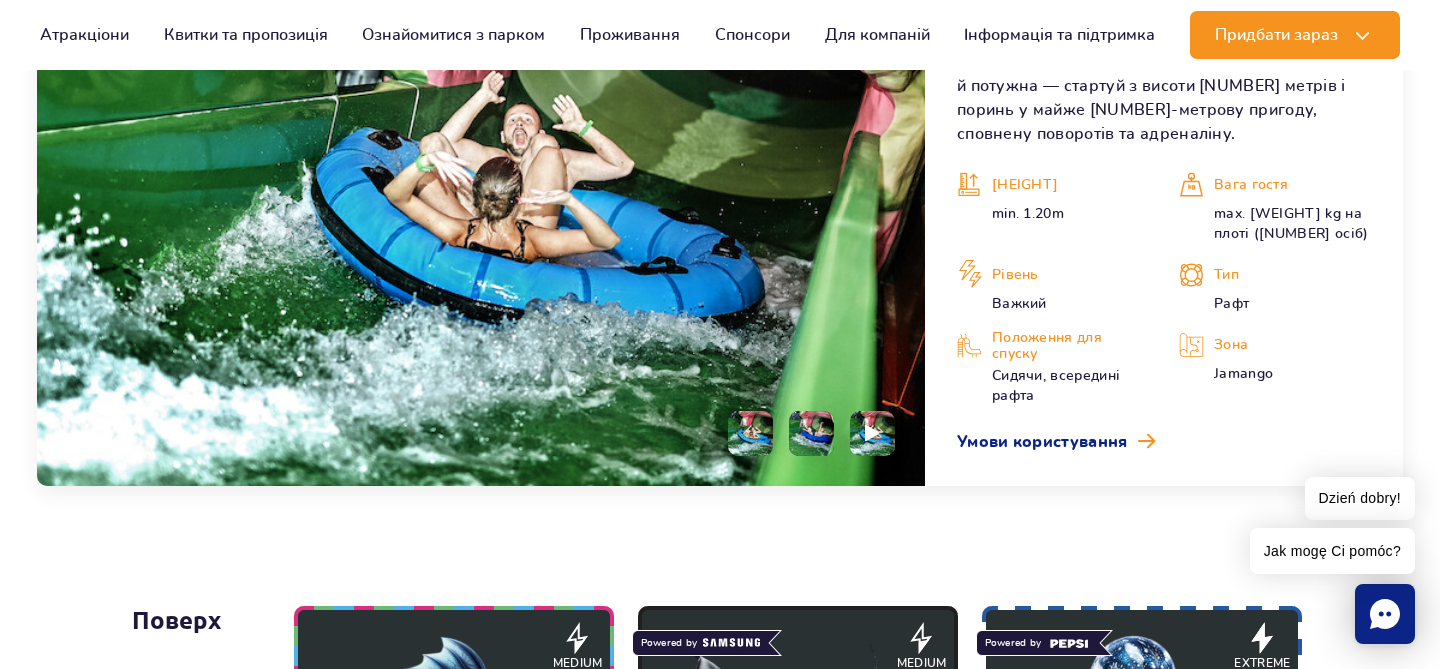 scroll, scrollTop: 1933, scrollLeft: 0, axis: vertical 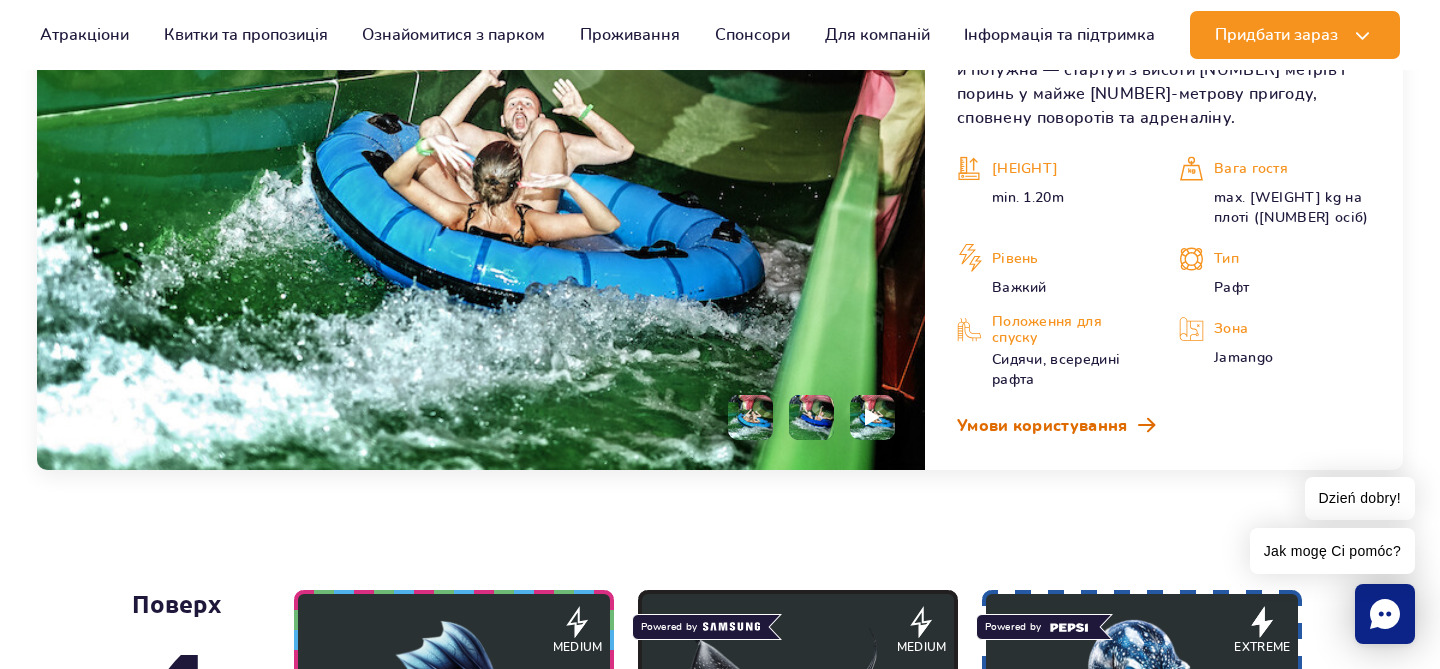 click on "Умови користування" at bounding box center [1042, 426] 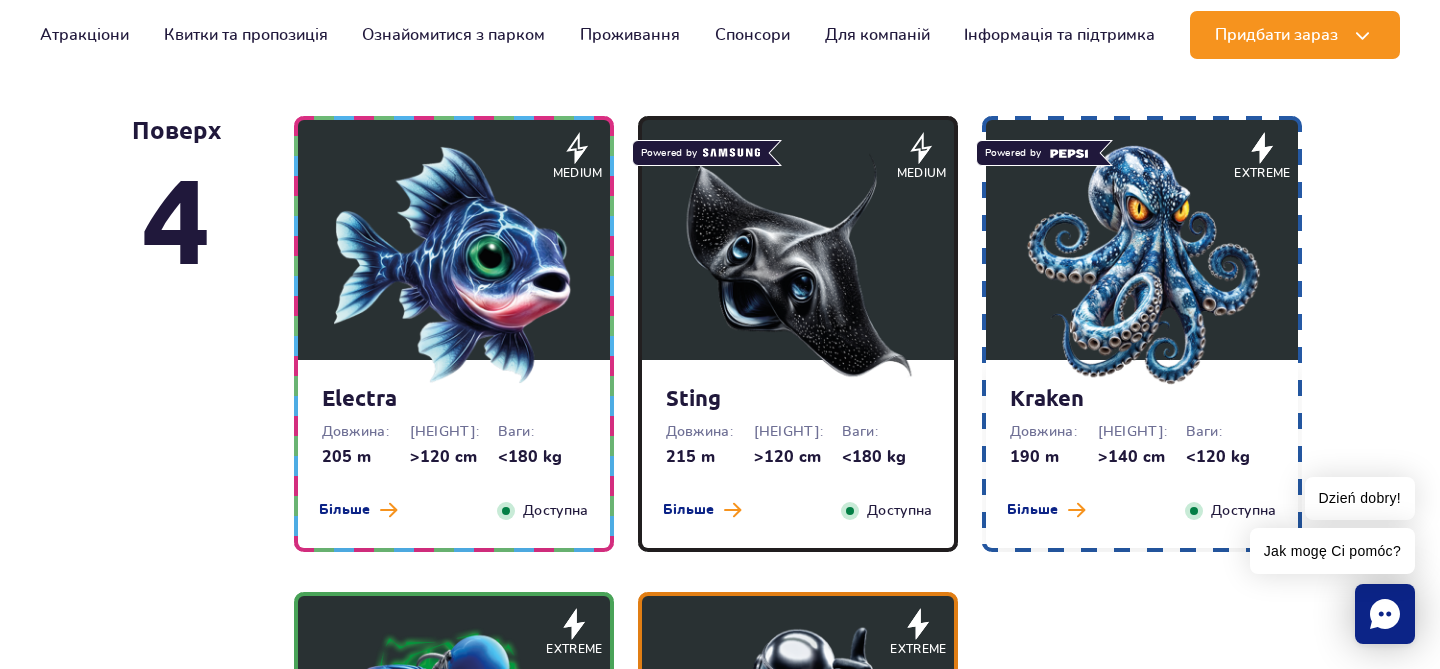 click at bounding box center (798, 265) 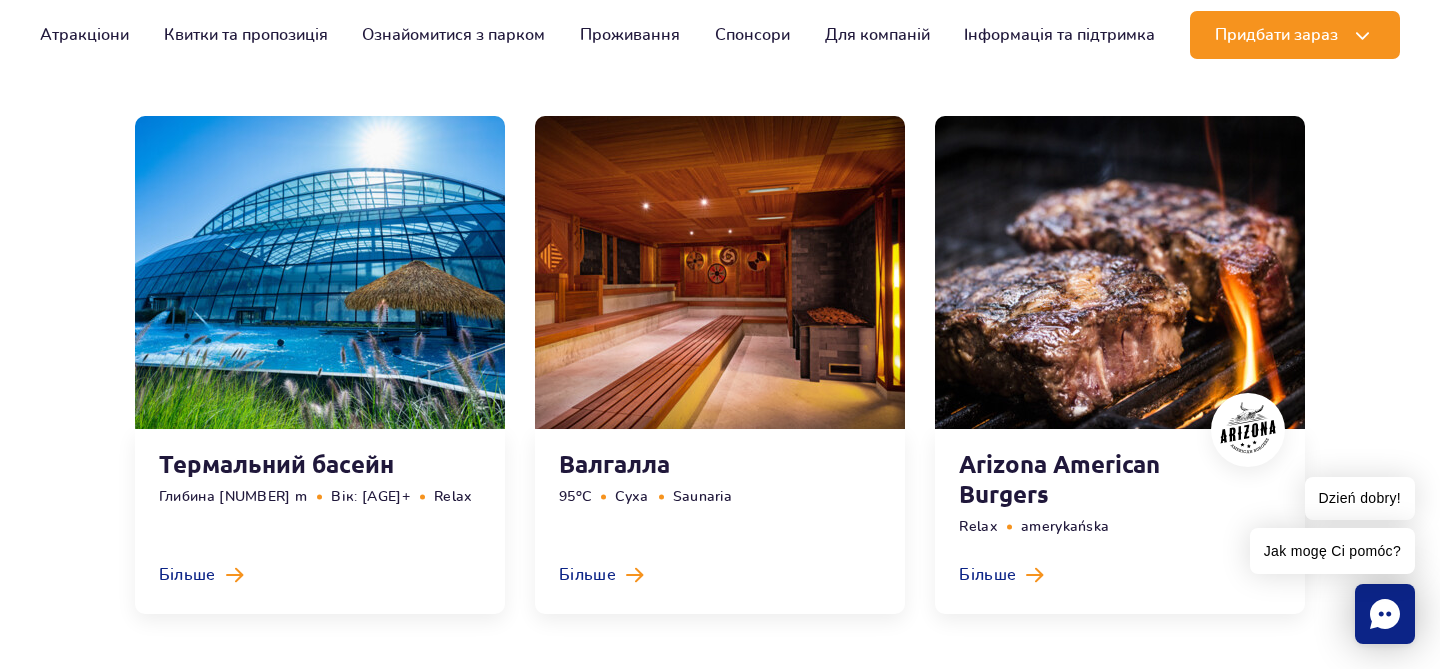 scroll, scrollTop: 6893, scrollLeft: 0, axis: vertical 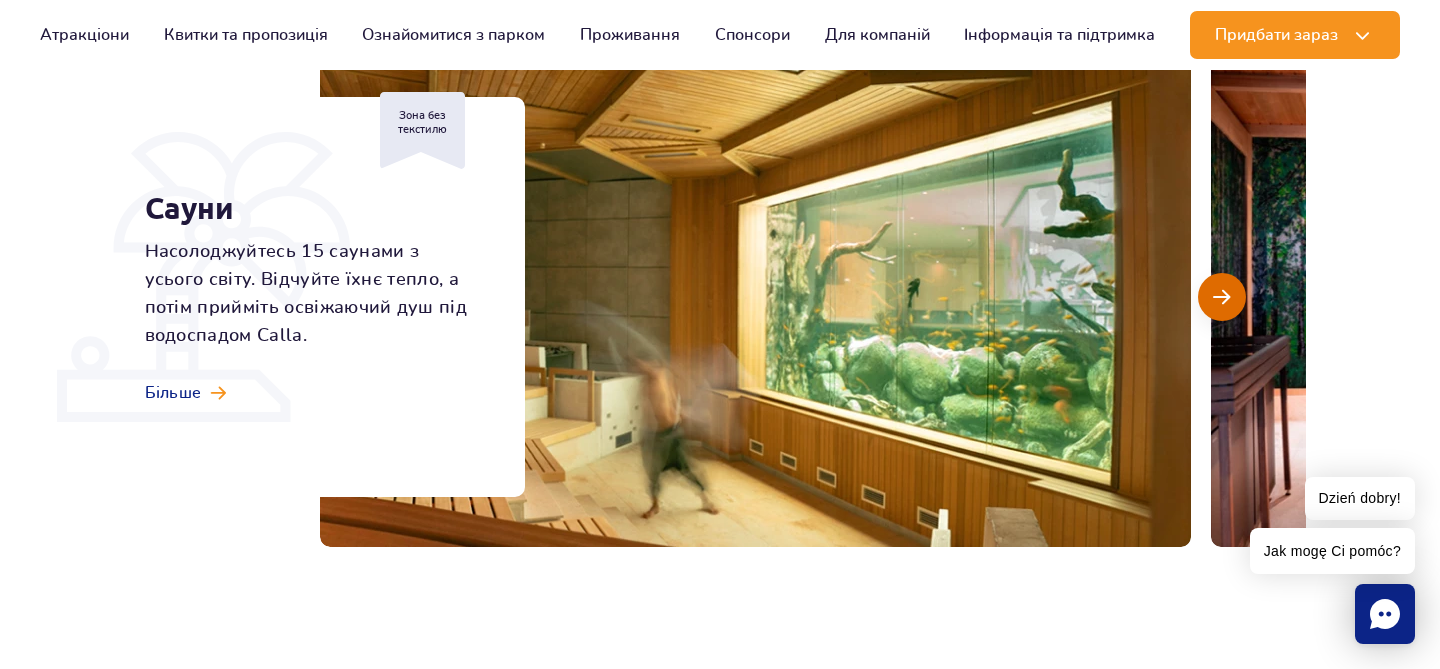 click at bounding box center (1221, 297) 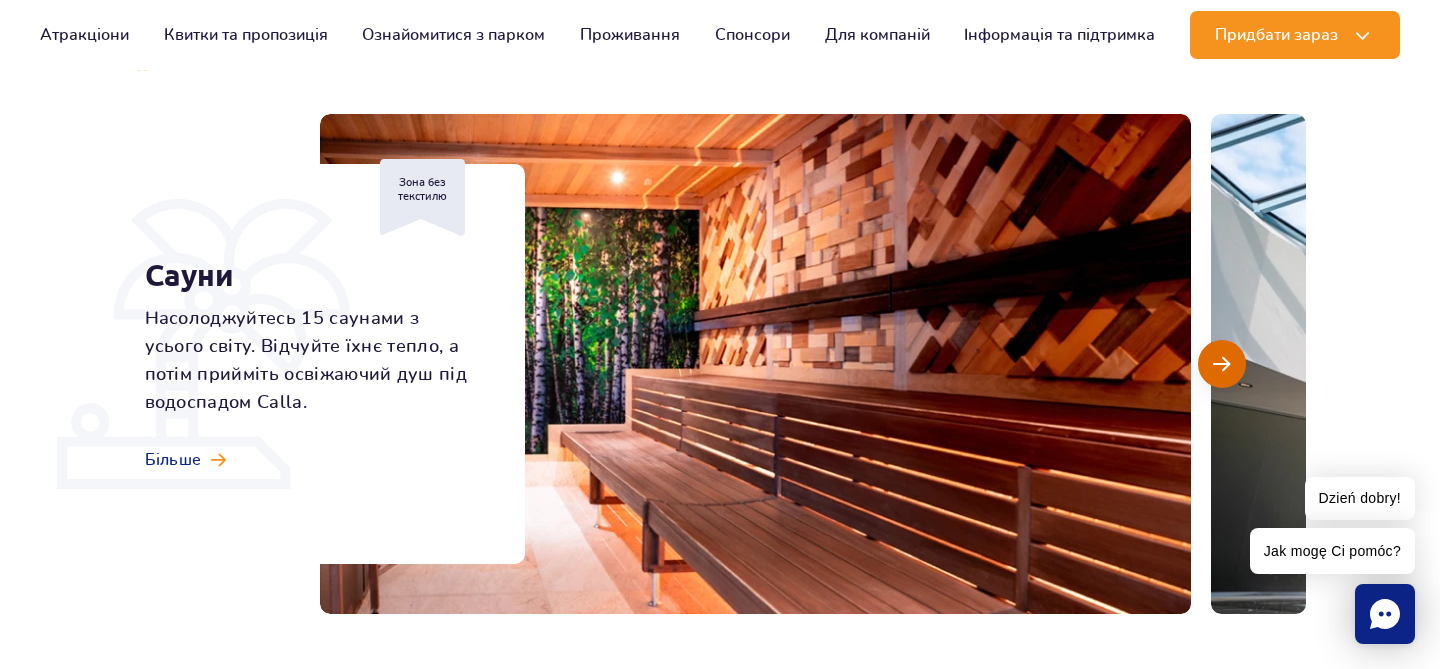 scroll, scrollTop: 196, scrollLeft: 0, axis: vertical 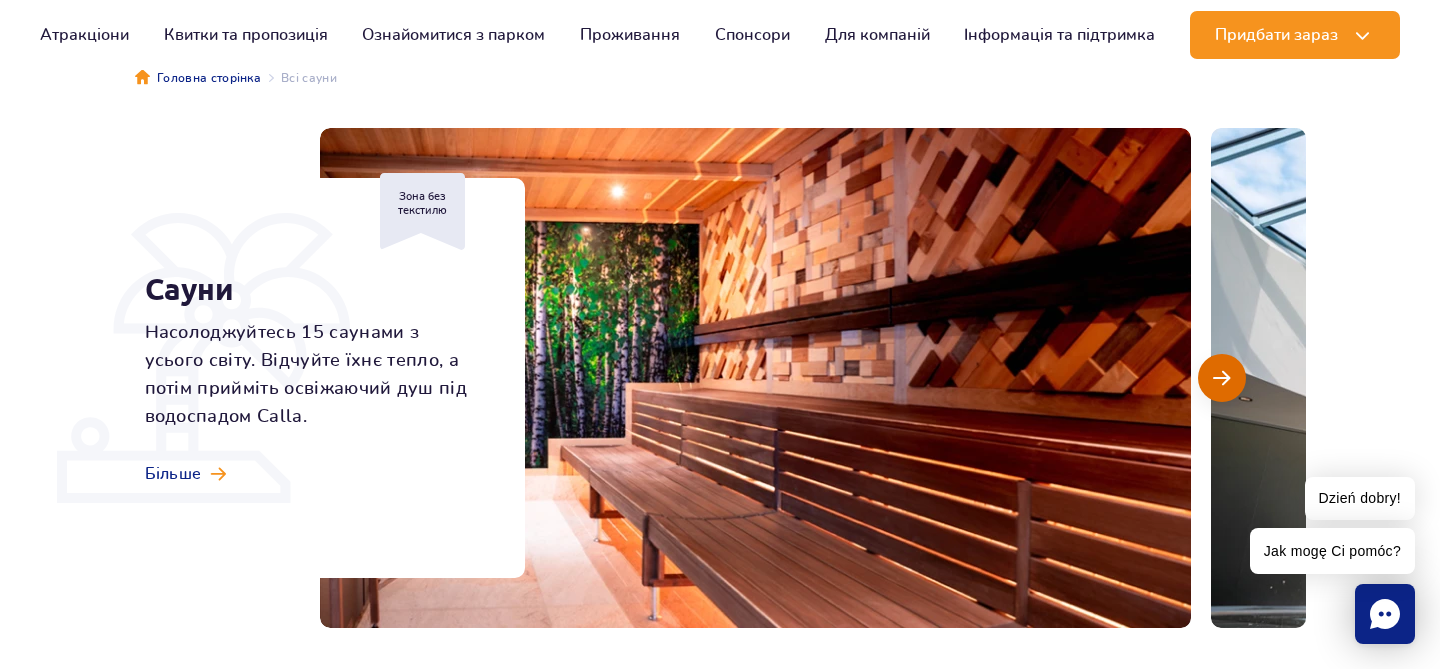 click at bounding box center (1222, 378) 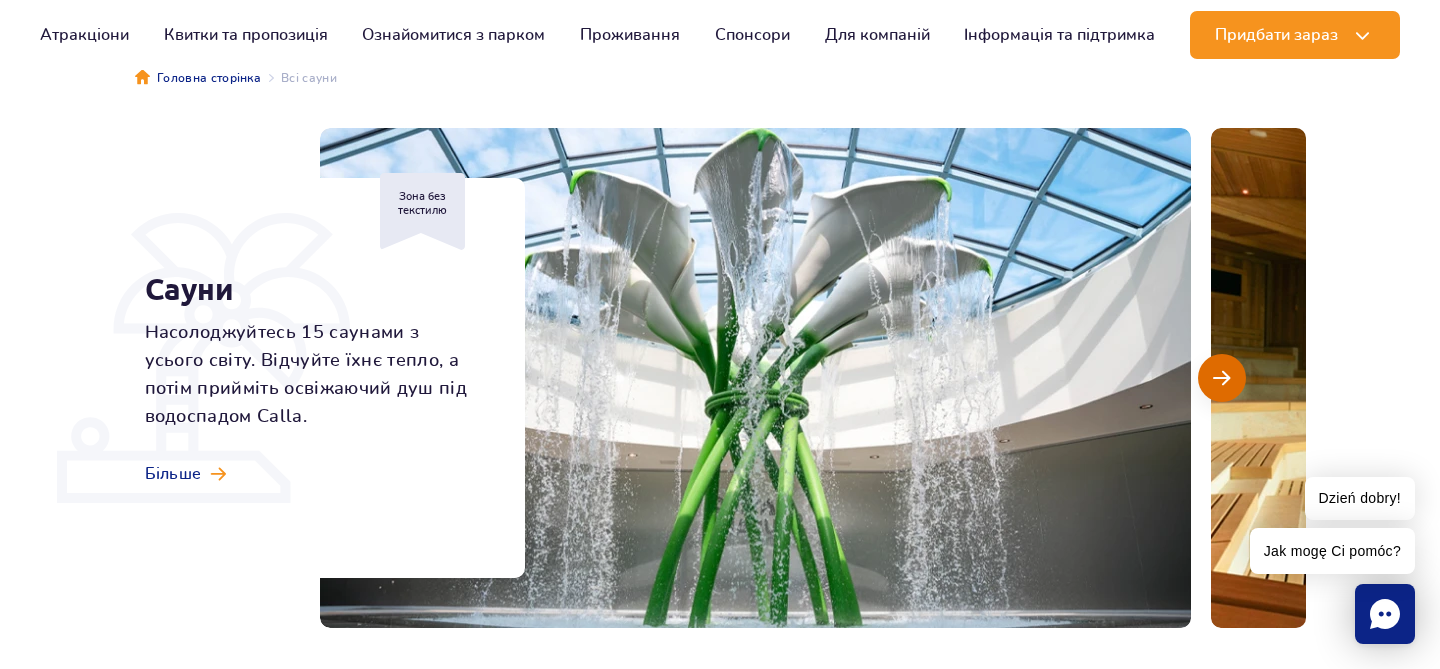 click at bounding box center [1222, 378] 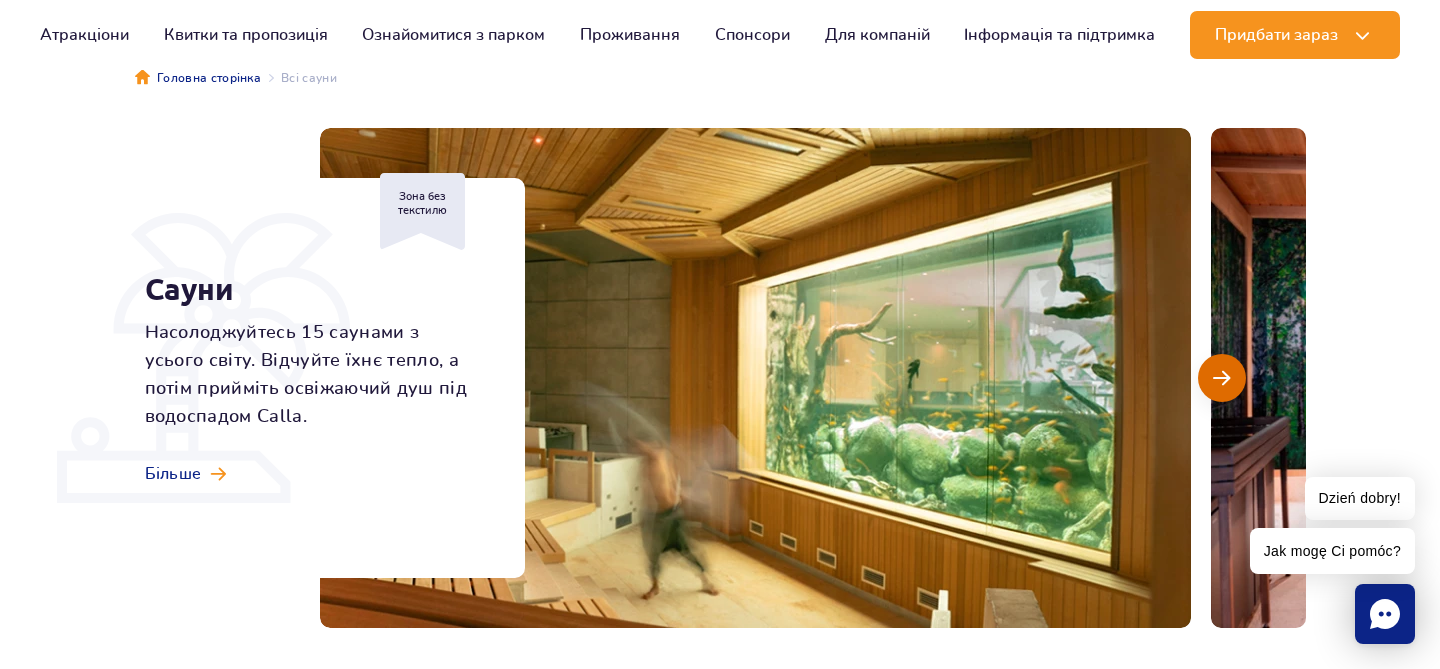 click at bounding box center (1222, 378) 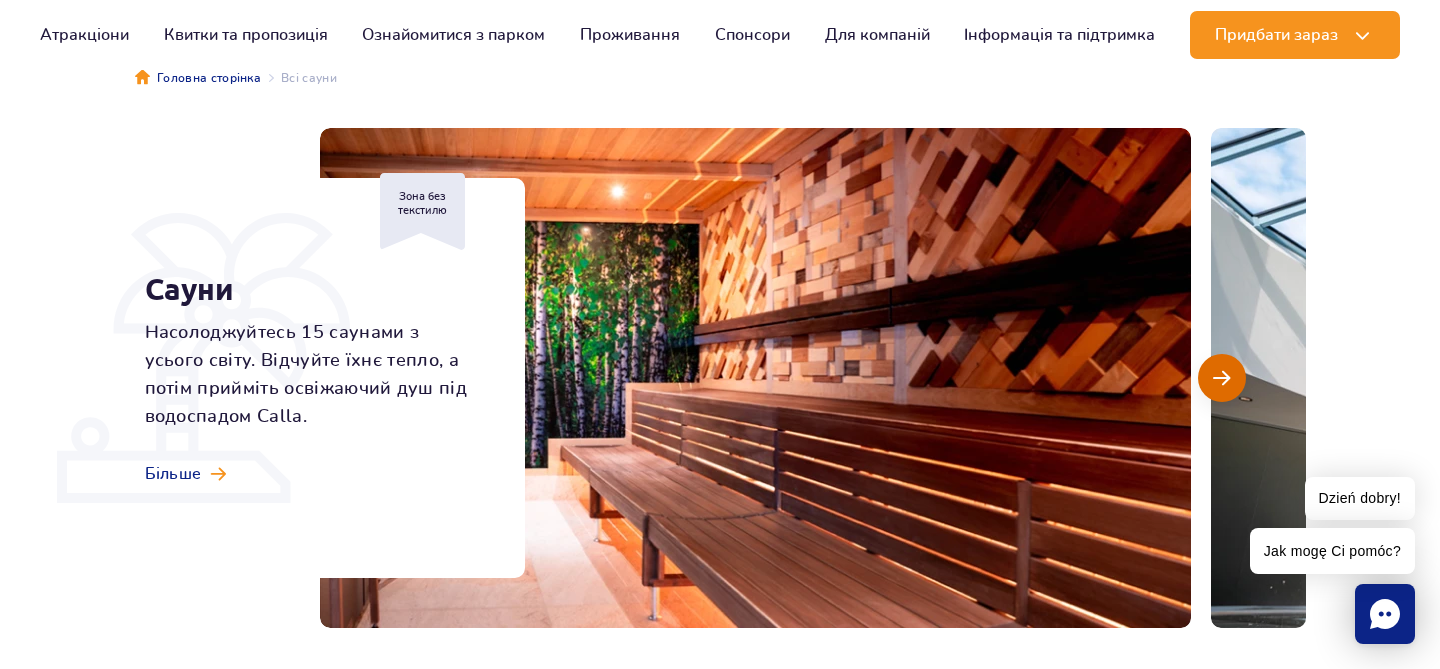 click at bounding box center [1222, 378] 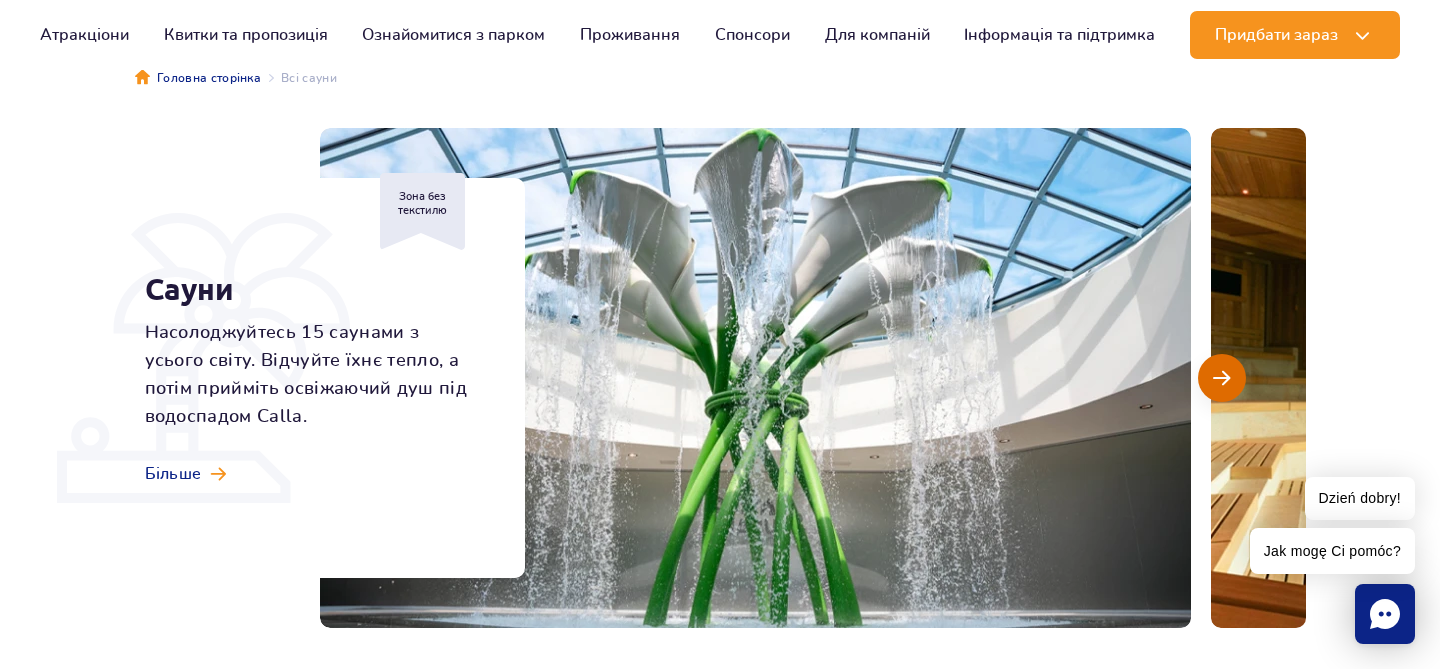 click at bounding box center [1222, 378] 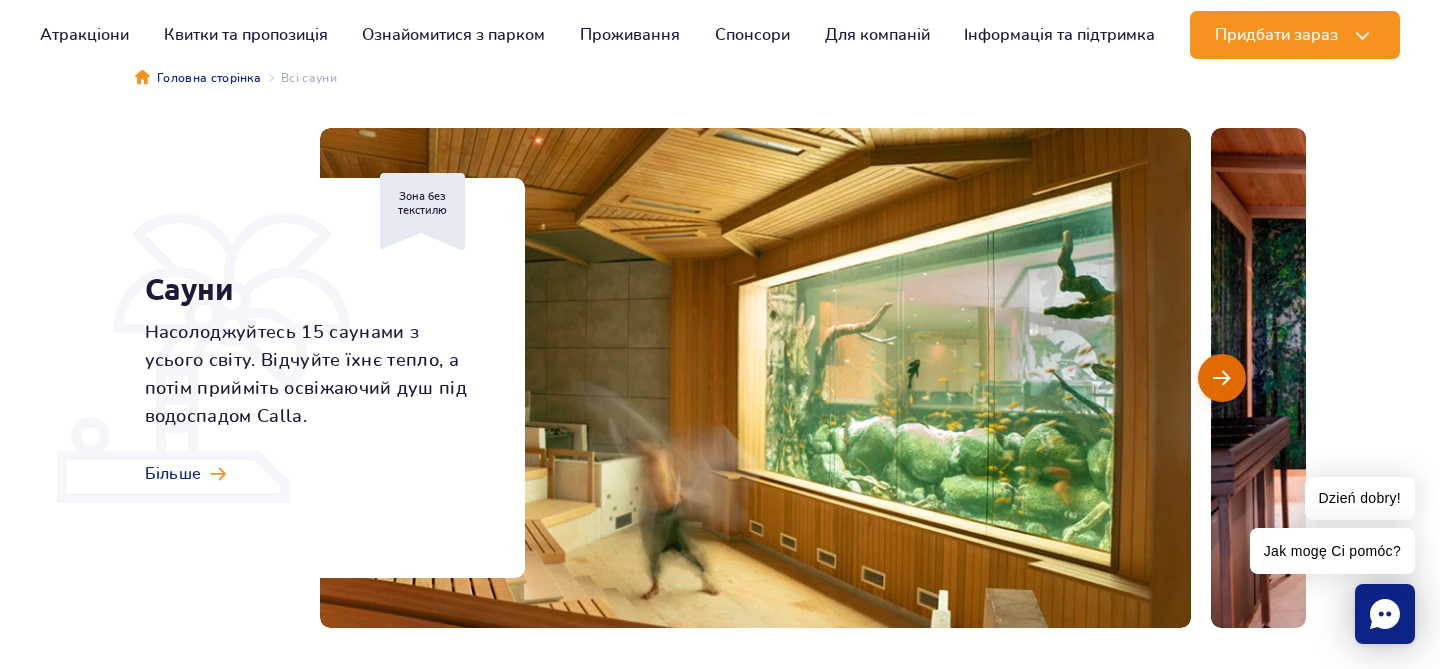 click at bounding box center [1222, 378] 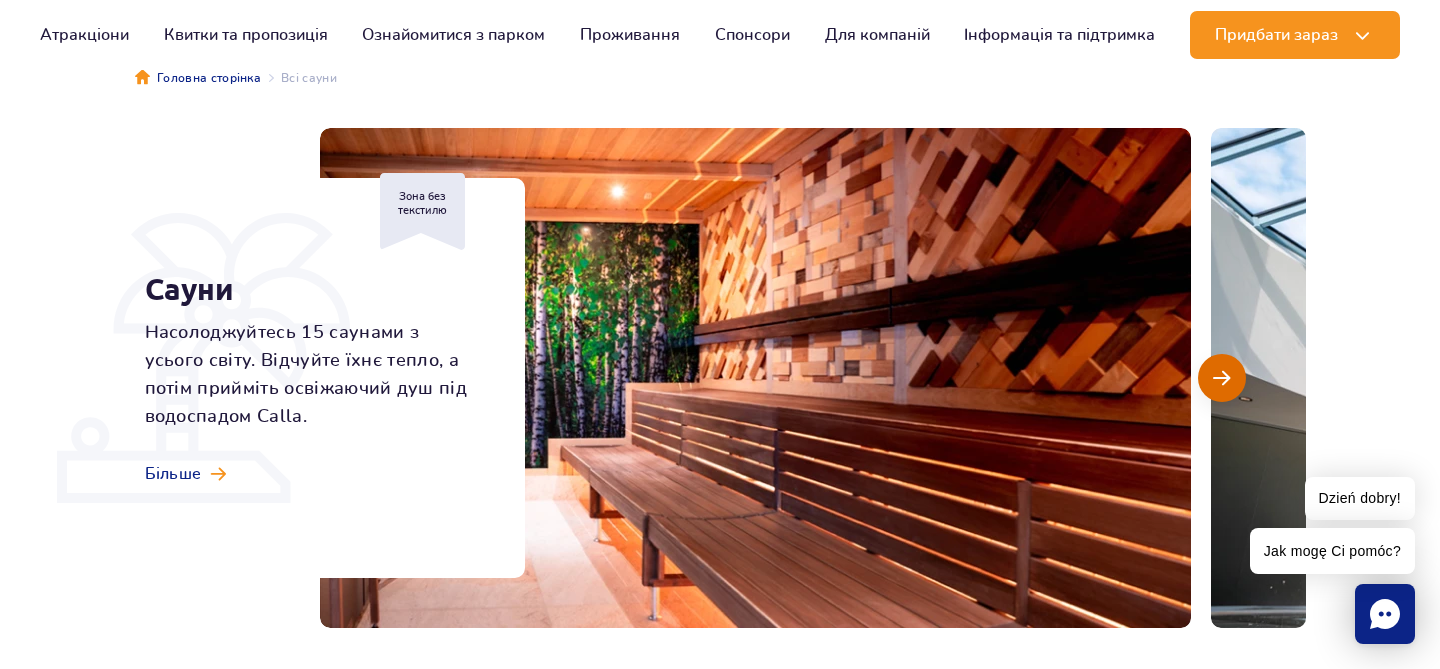 click at bounding box center [1222, 378] 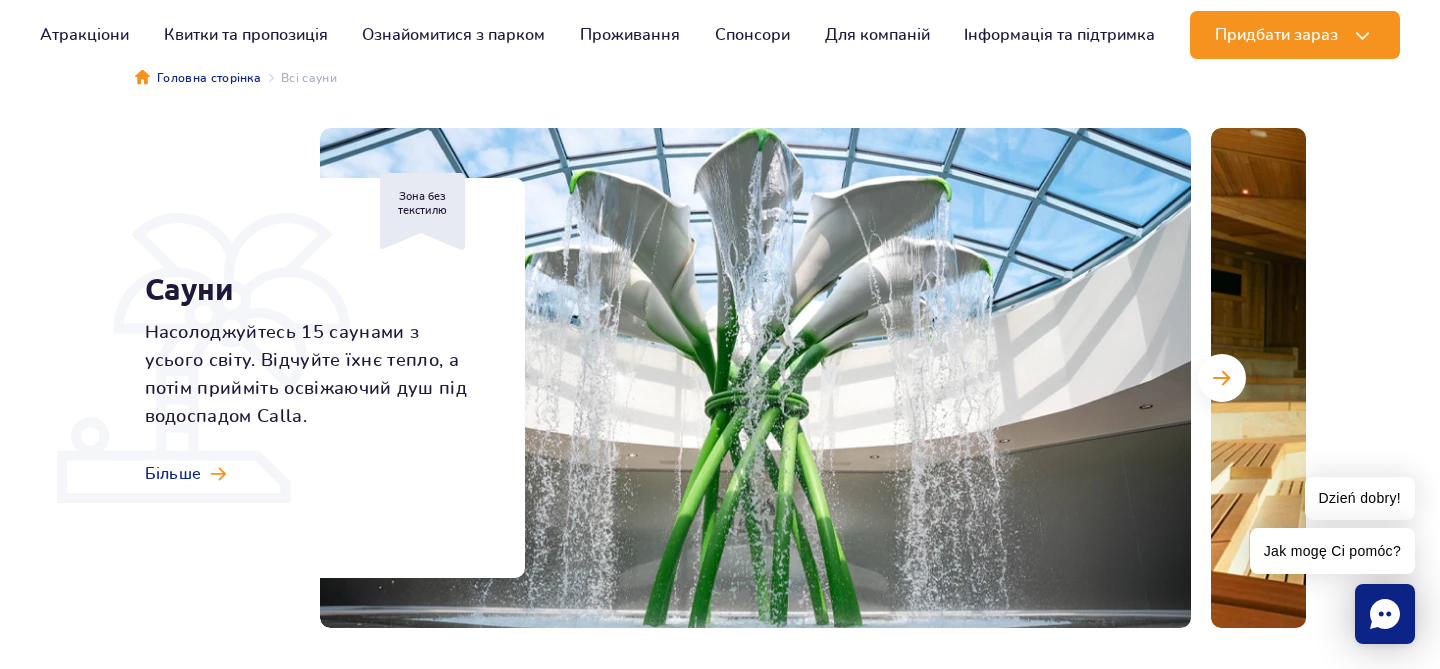scroll, scrollTop: 0, scrollLeft: 0, axis: both 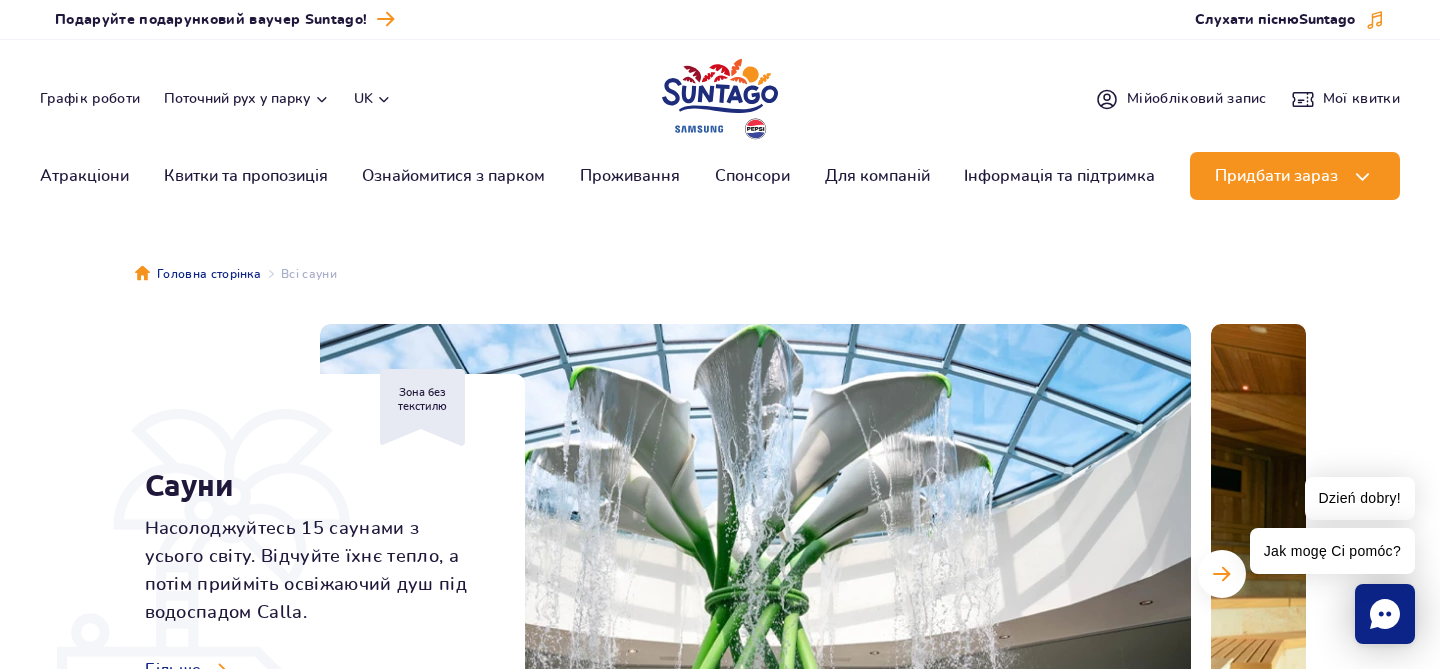 click on "uk" at bounding box center (373, 99) 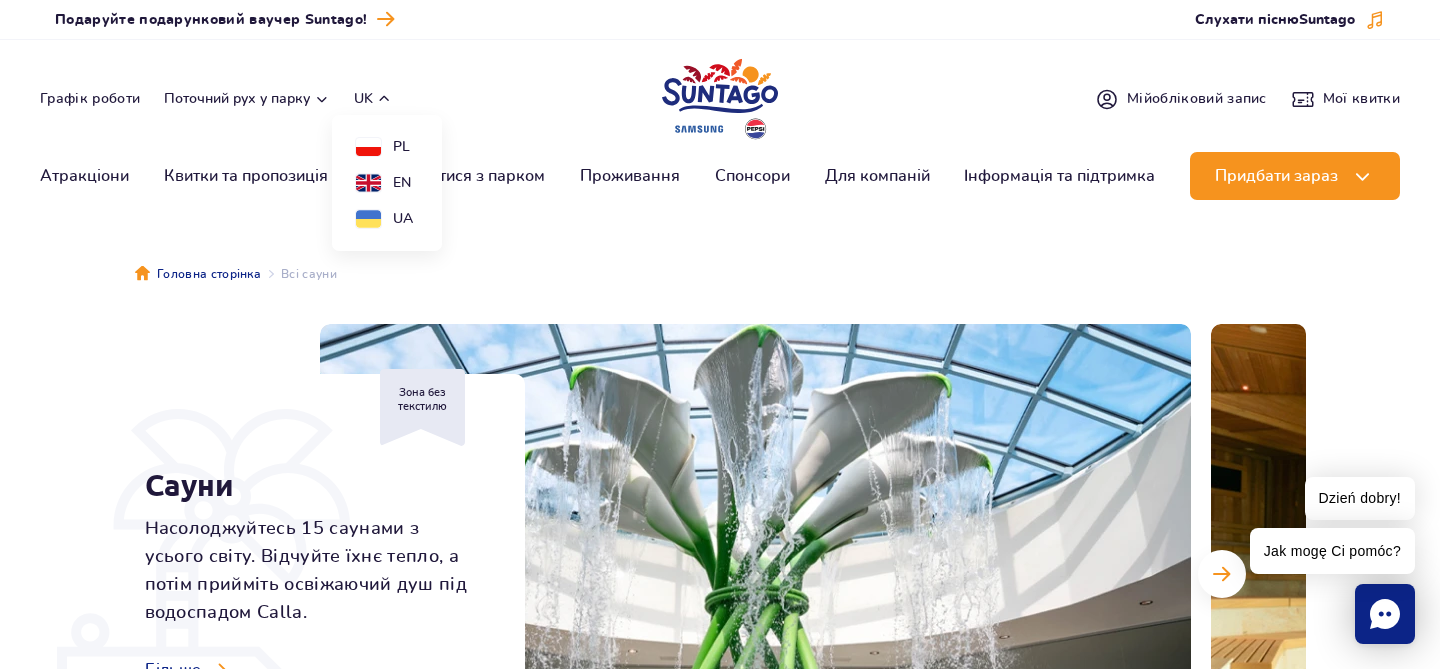 click on "uk" at bounding box center (373, 99) 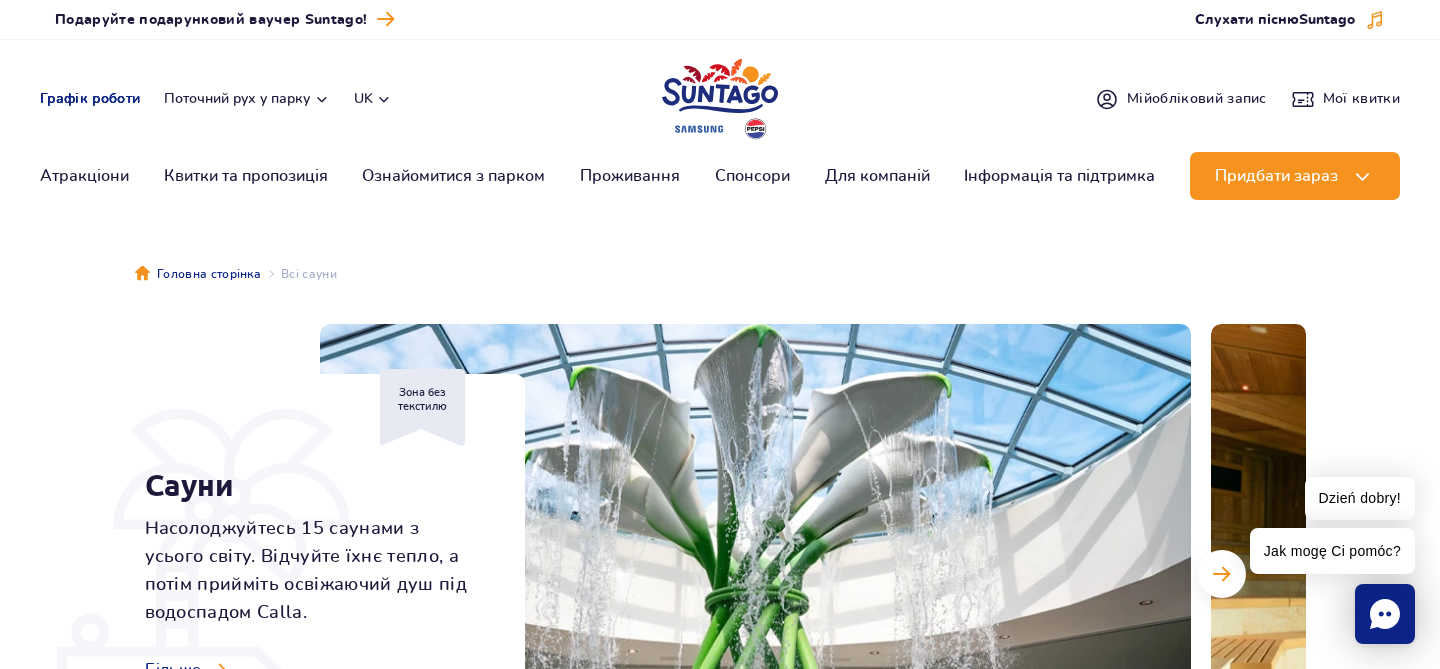 click on "Графік роботи" at bounding box center [90, 99] 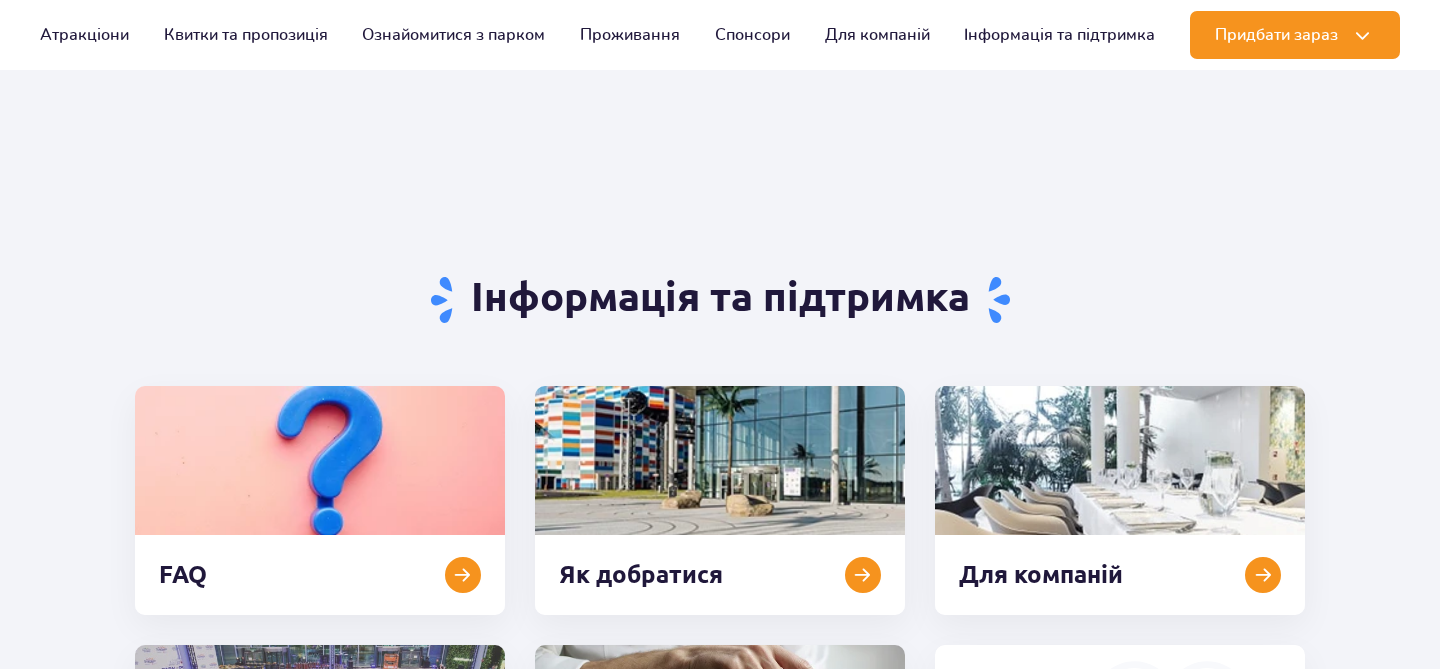 scroll, scrollTop: 367, scrollLeft: 0, axis: vertical 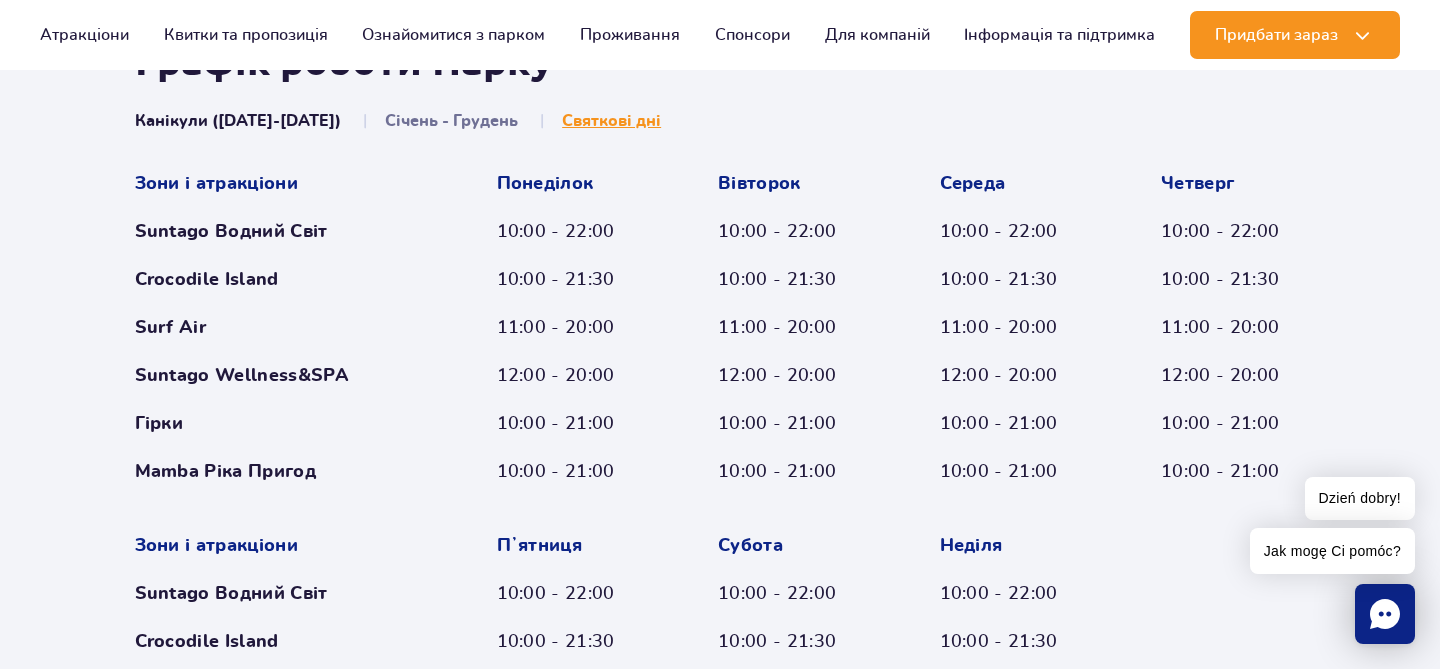 click on "Suntago Водний Світ" at bounding box center (277, 232) 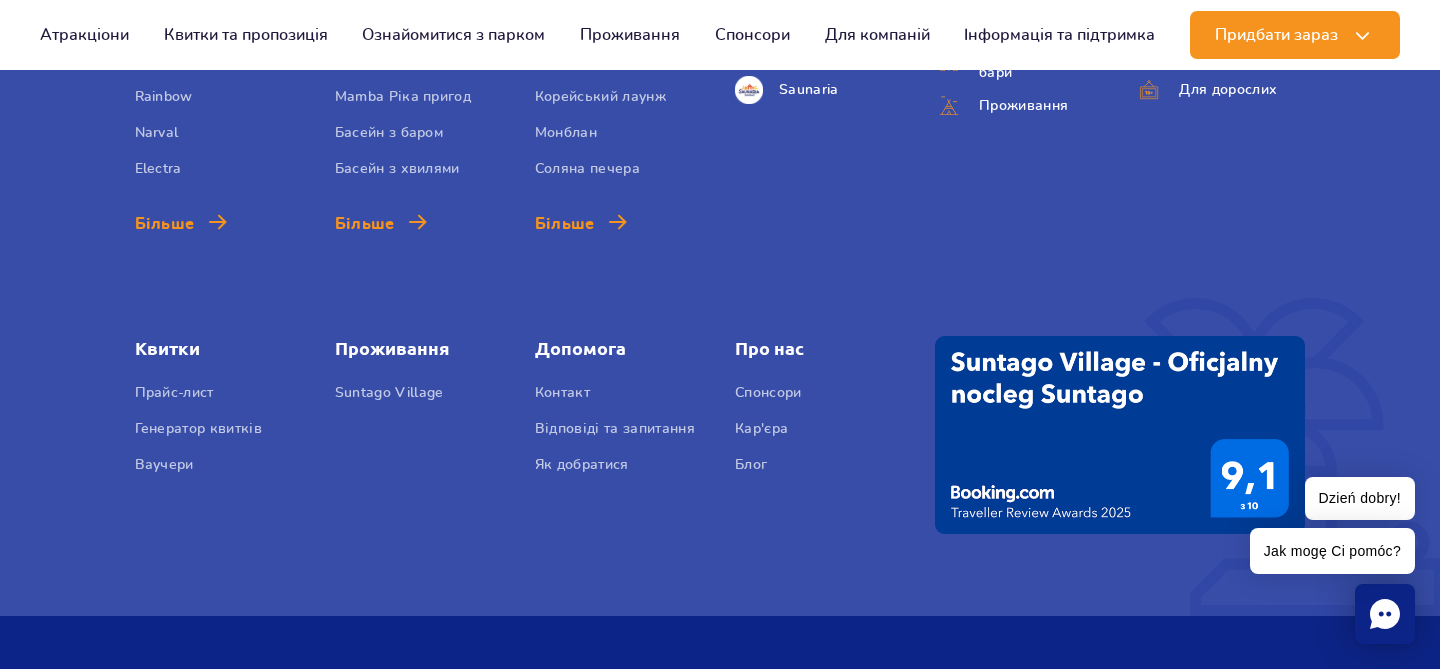scroll, scrollTop: 4251, scrollLeft: 0, axis: vertical 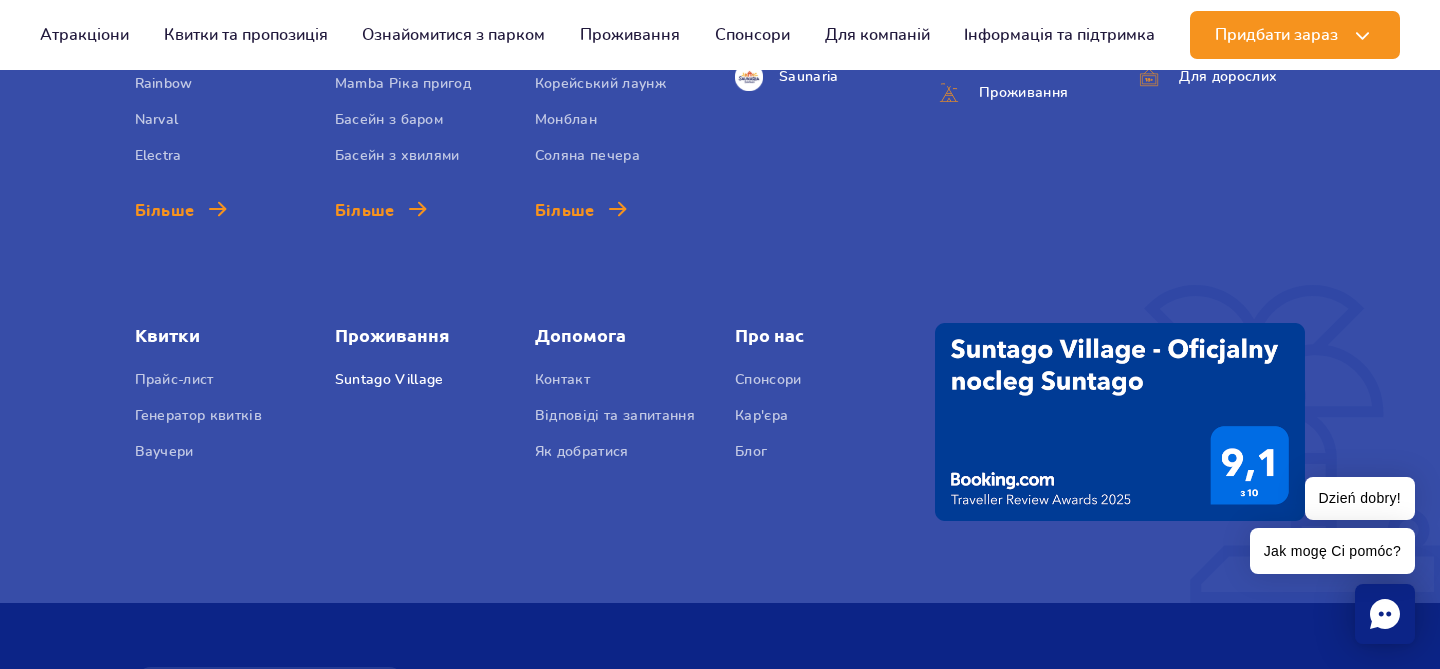 click on "Suntago Village" at bounding box center (389, 383) 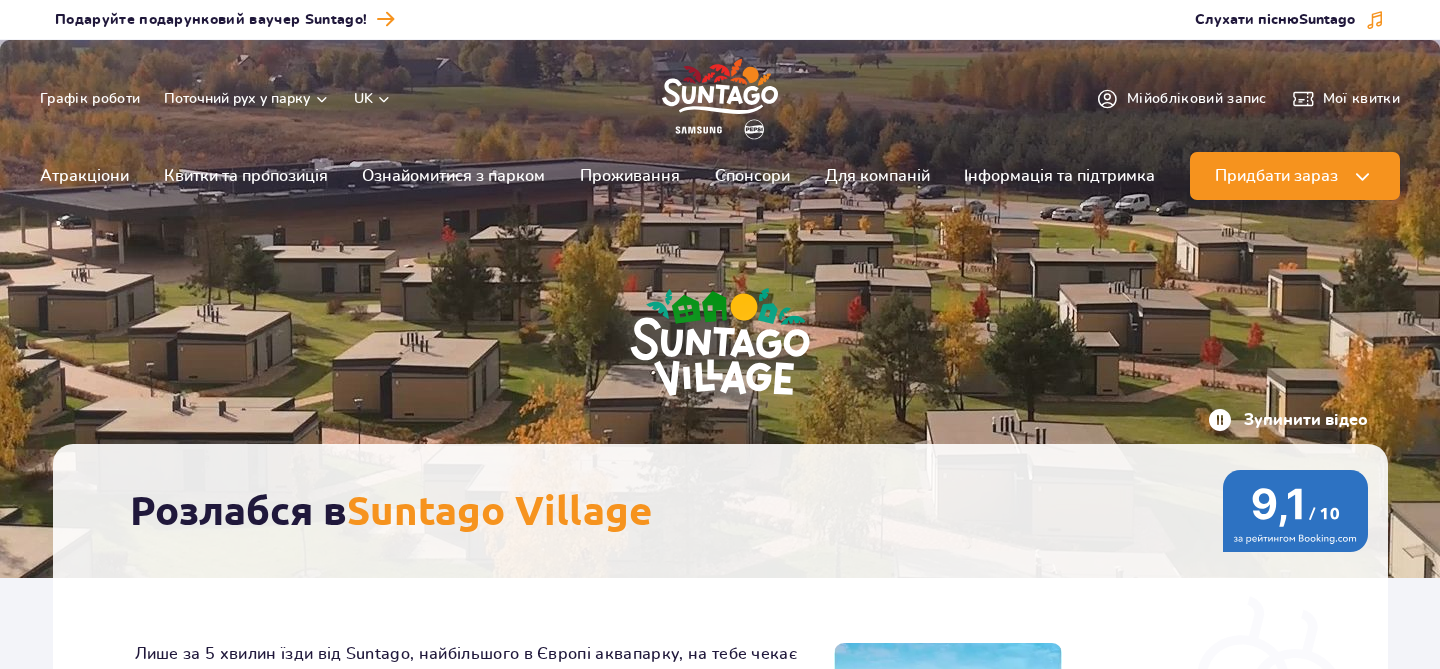 scroll, scrollTop: 0, scrollLeft: 0, axis: both 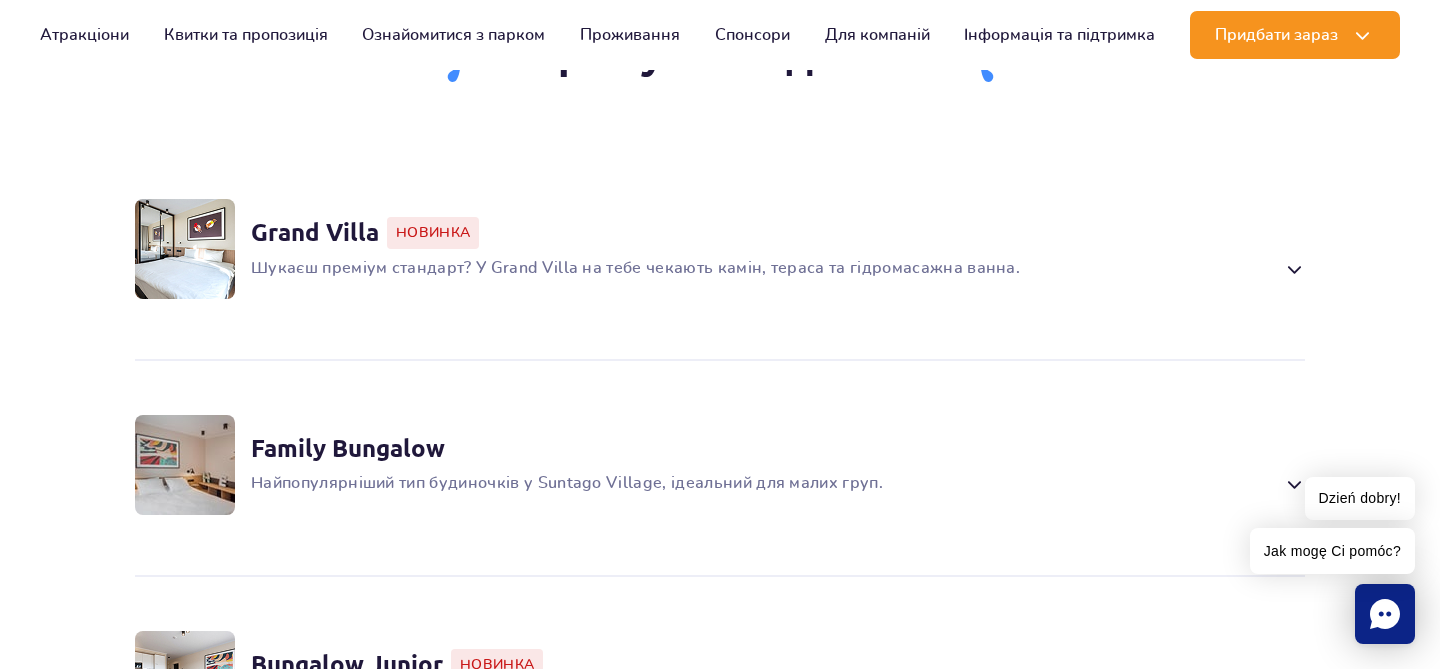 click at bounding box center [185, 249] 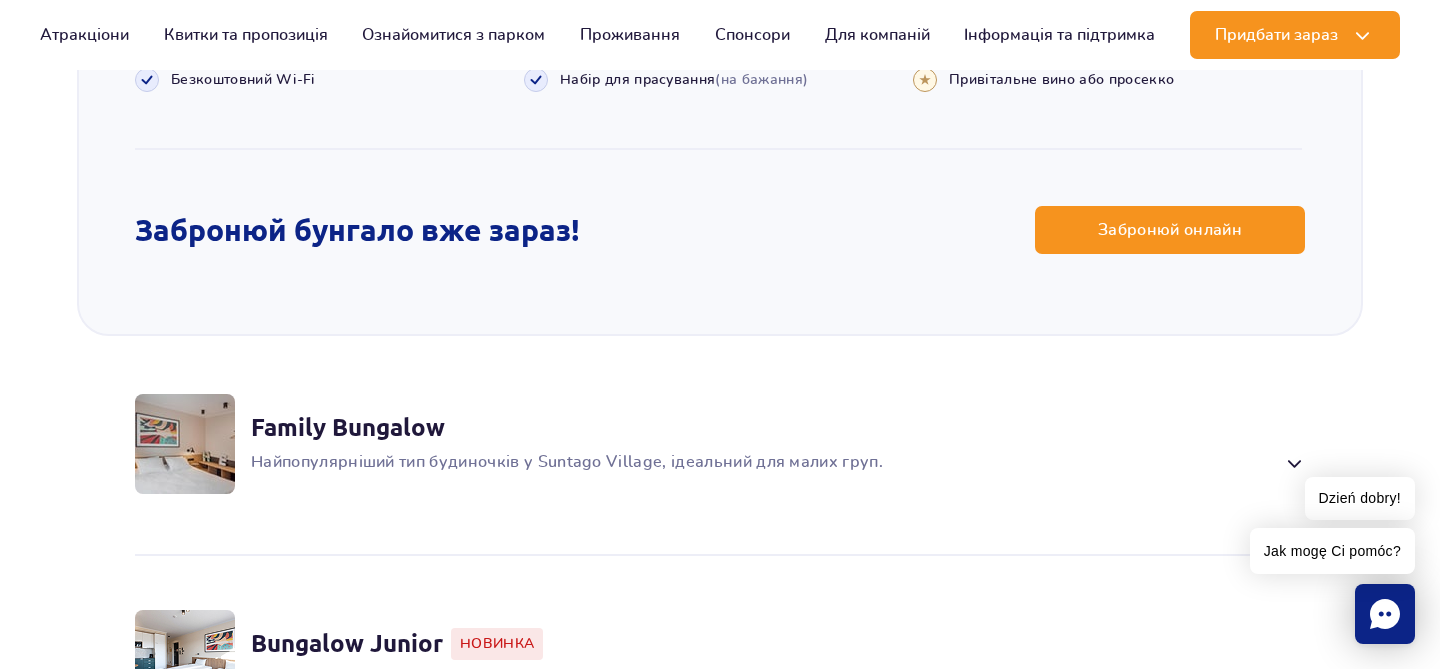 scroll, scrollTop: 2588, scrollLeft: 0, axis: vertical 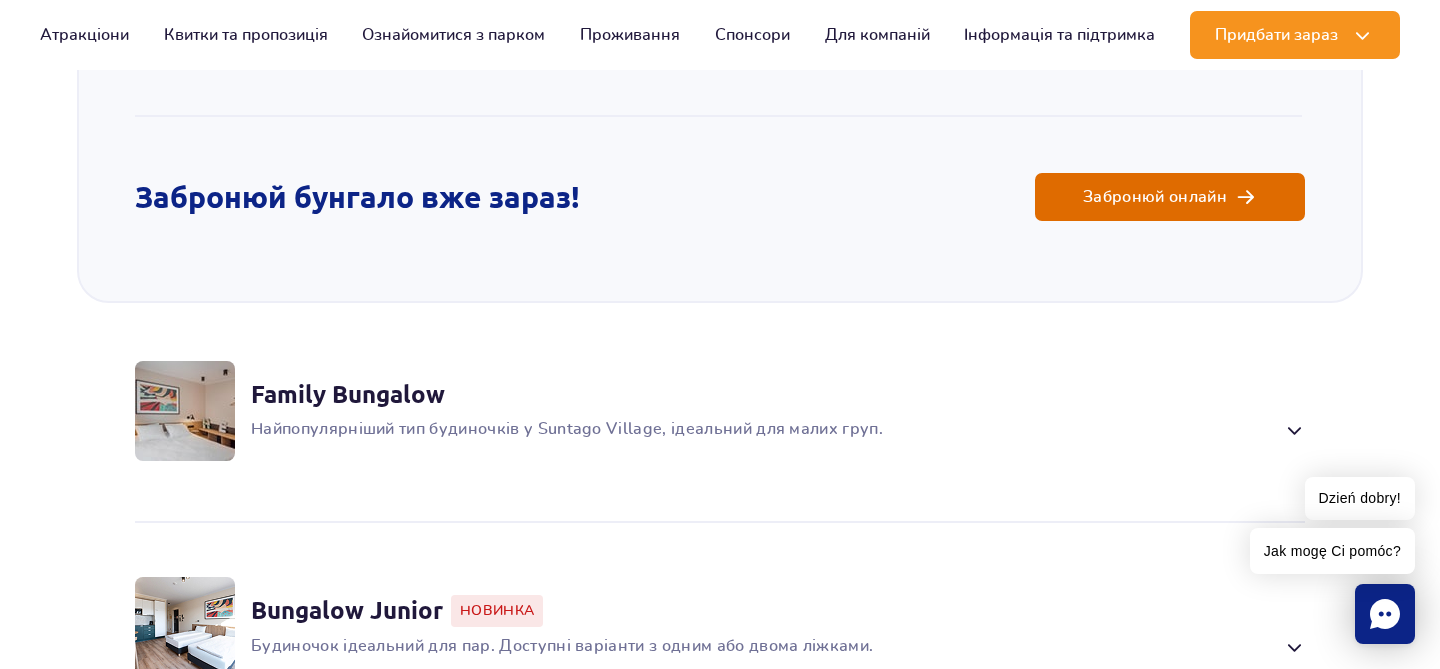 click on "Забронюй онлайн" at bounding box center [1170, 197] 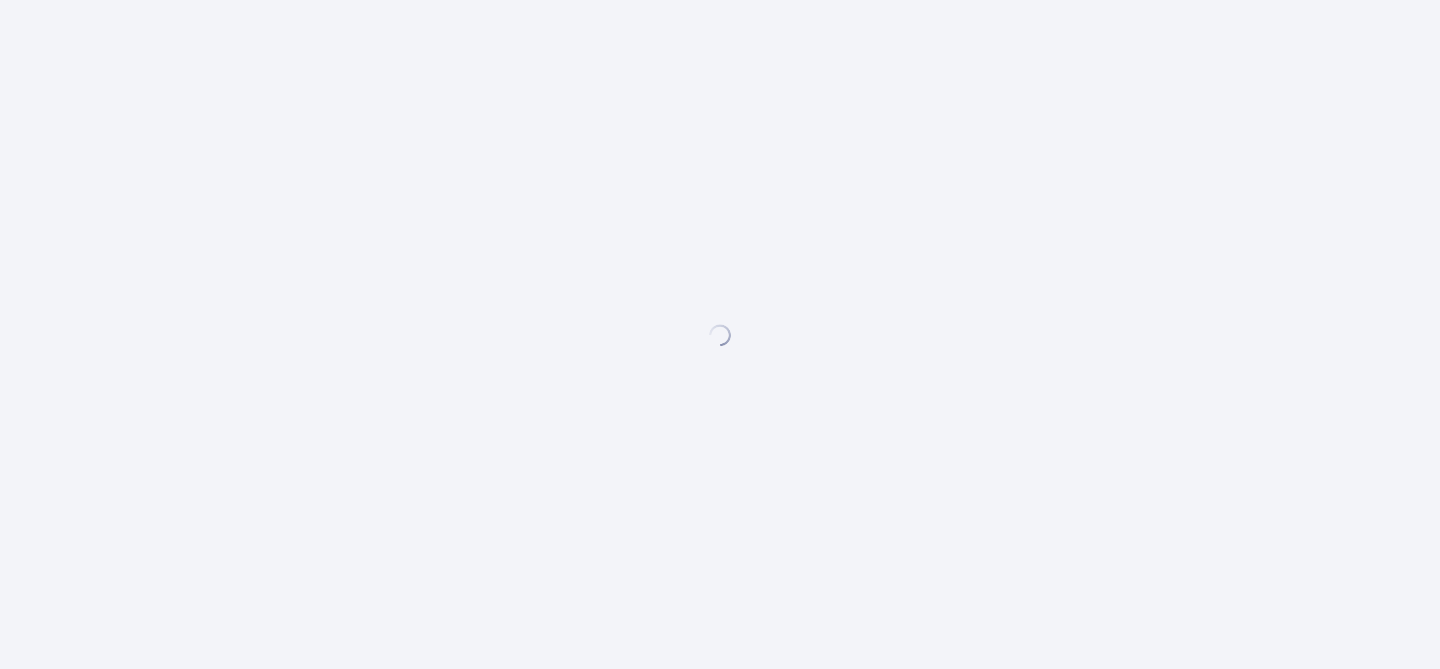 scroll, scrollTop: 0, scrollLeft: 0, axis: both 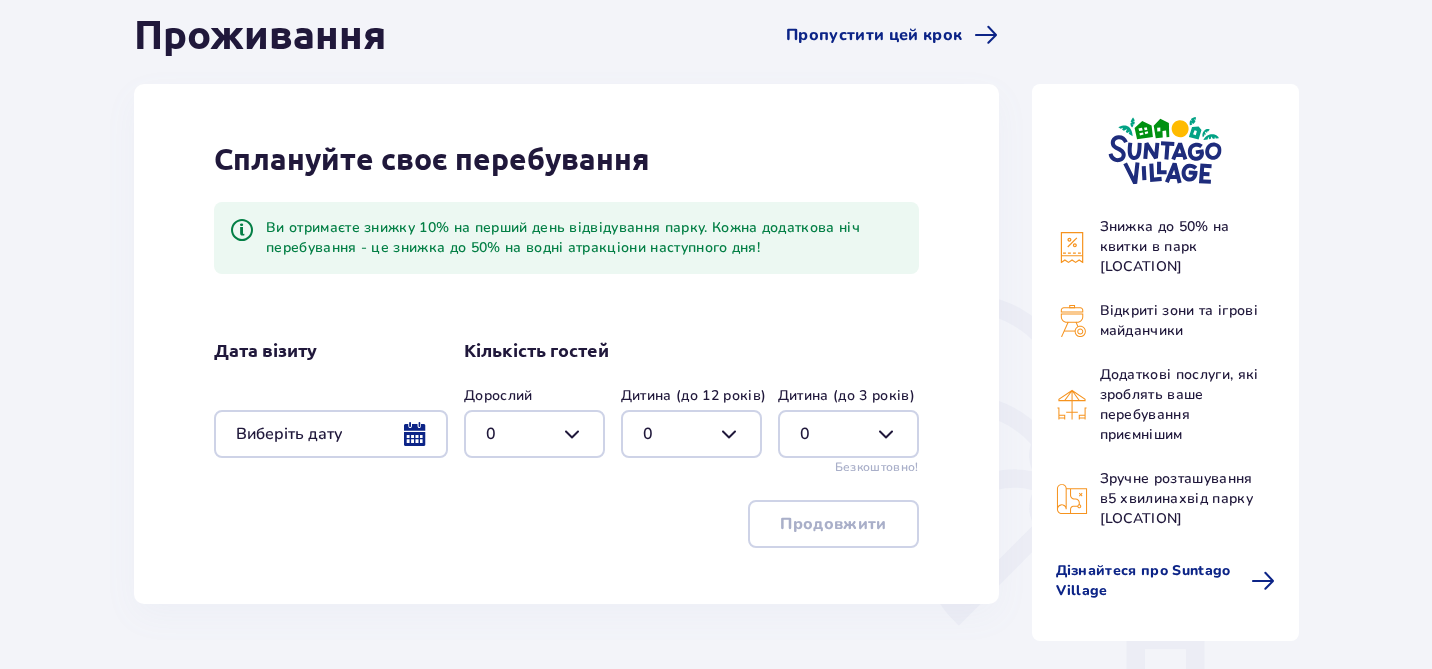click at bounding box center (534, 434) 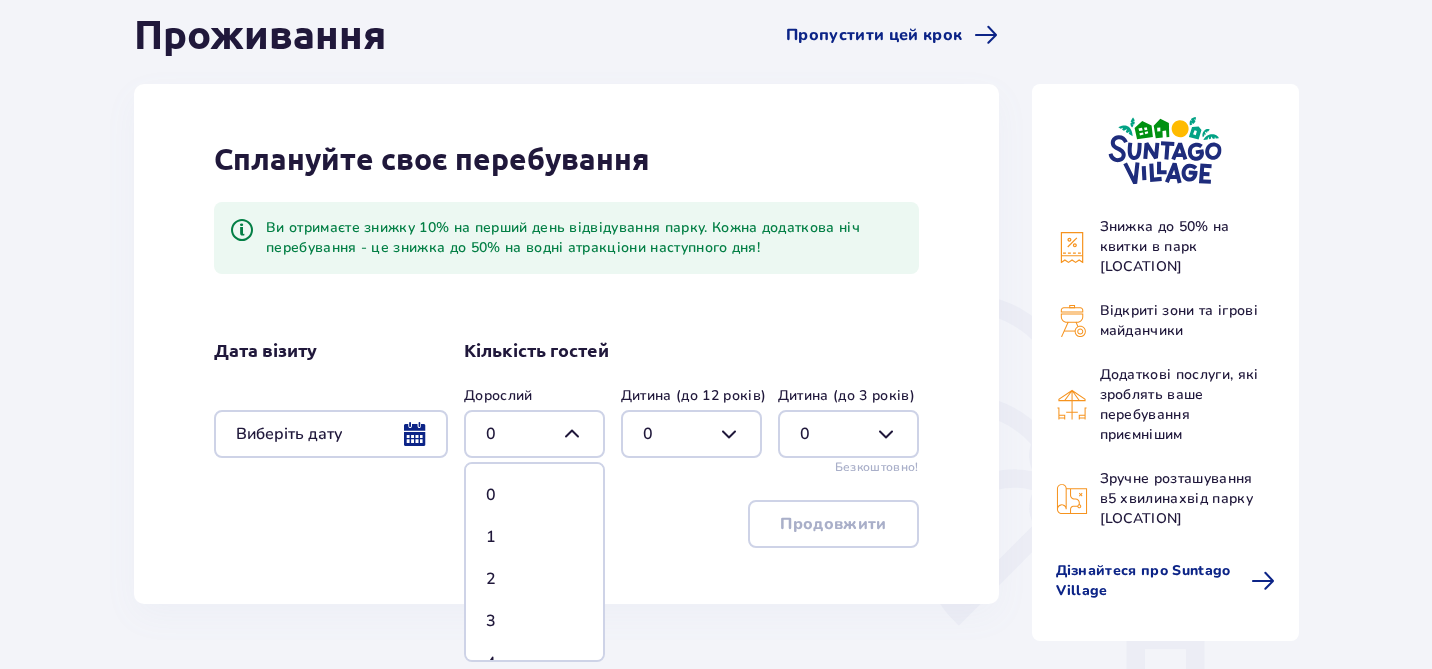 click on "2" at bounding box center [534, 579] 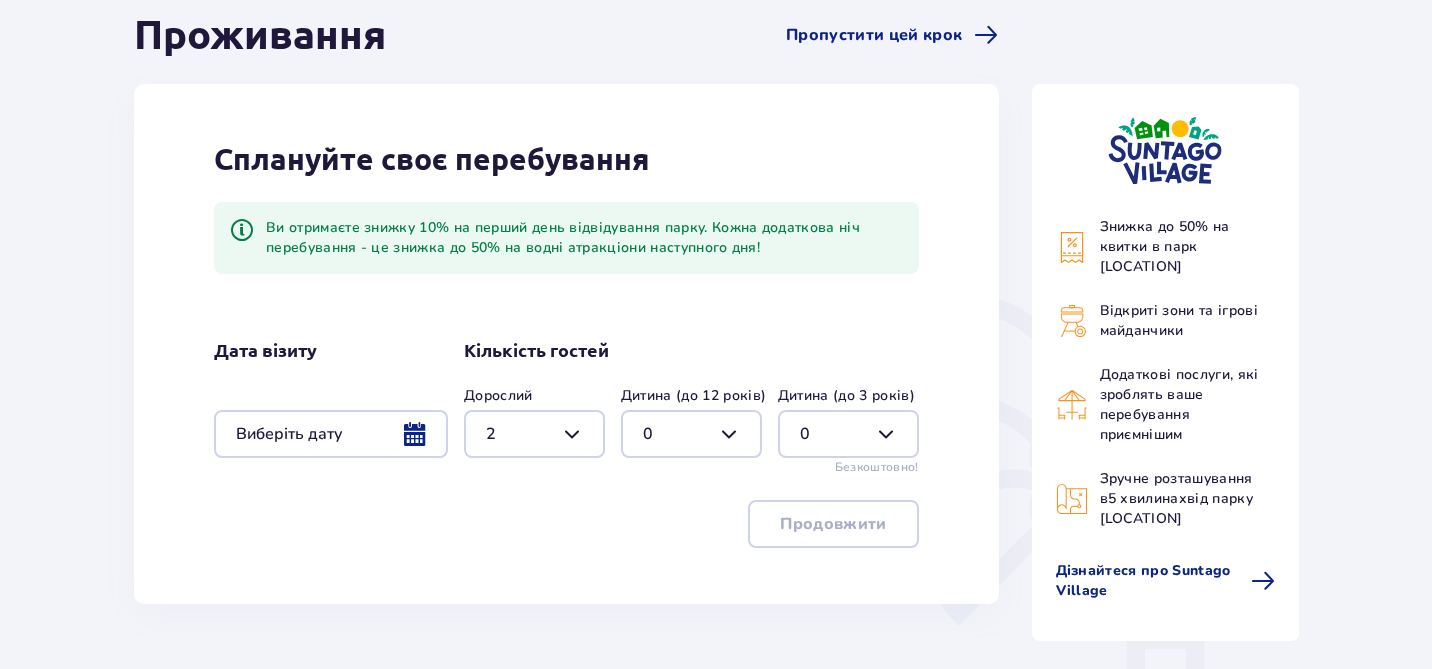 click at bounding box center [331, 434] 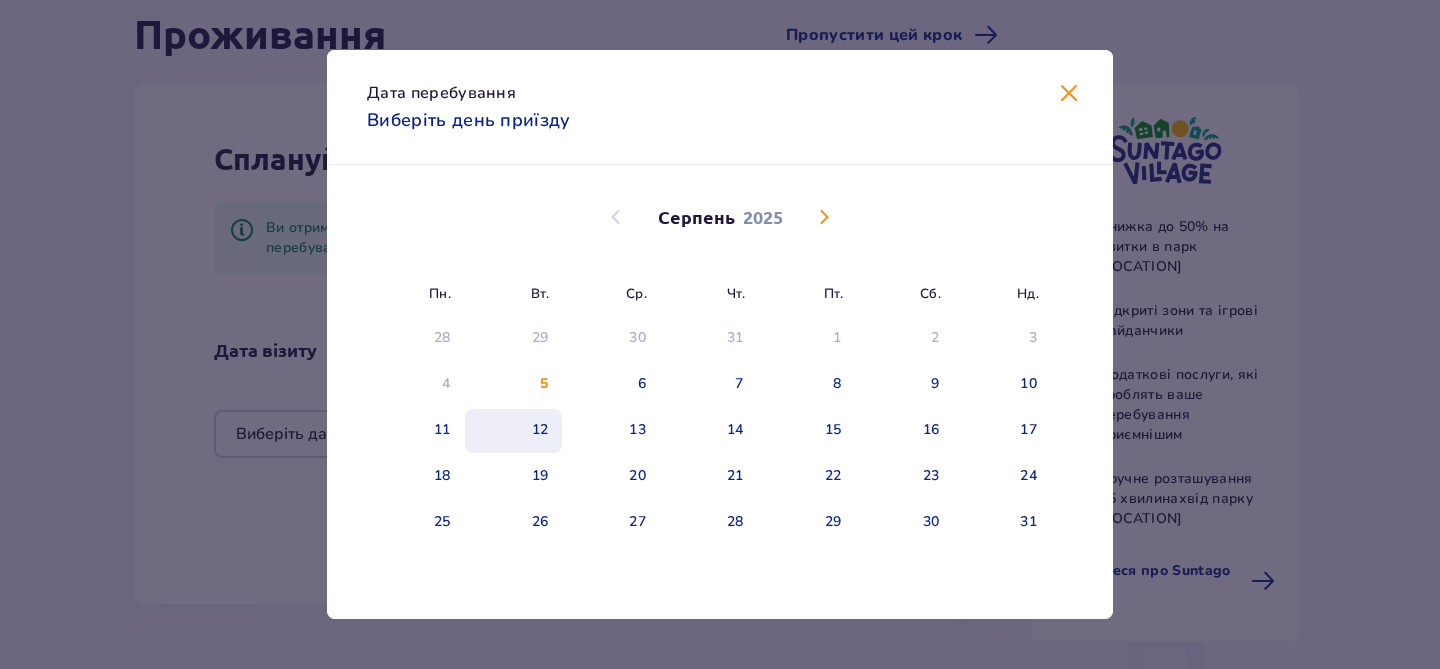 click on "12" at bounding box center [540, 430] 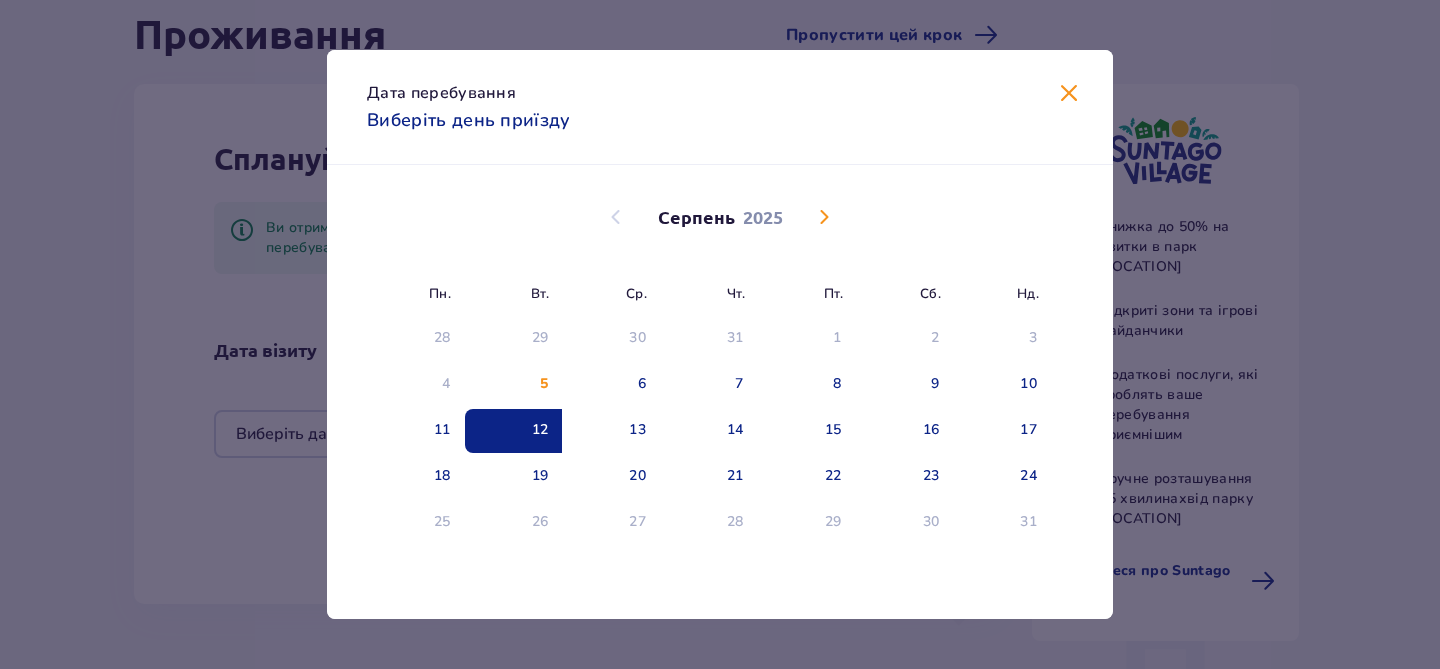 click at bounding box center (1069, 94) 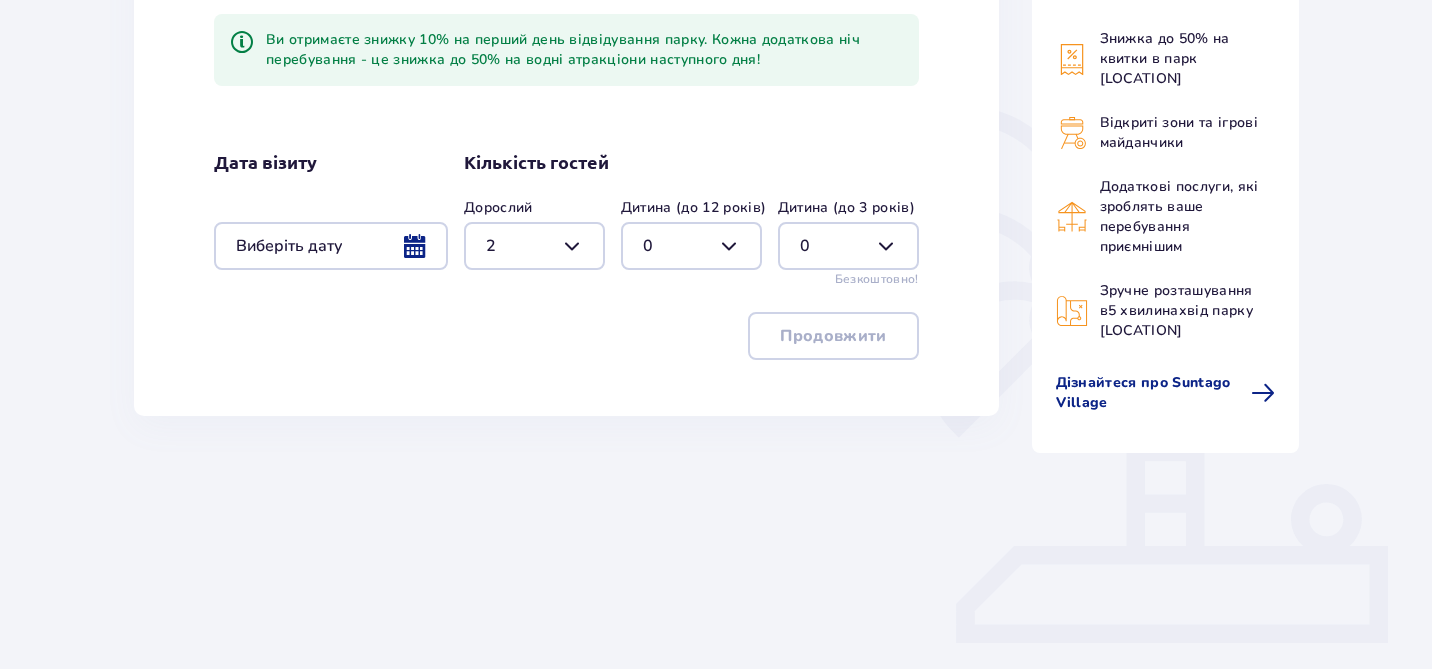 scroll, scrollTop: 386, scrollLeft: 0, axis: vertical 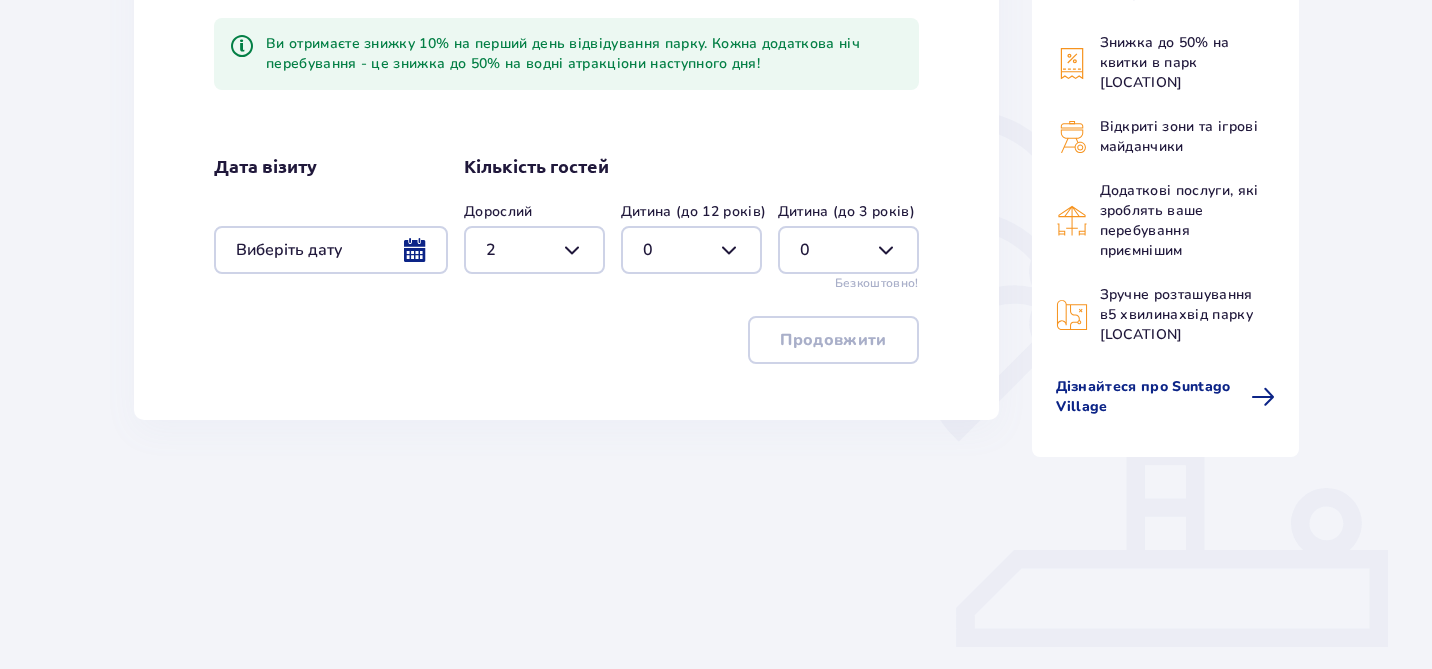 click at bounding box center (331, 250) 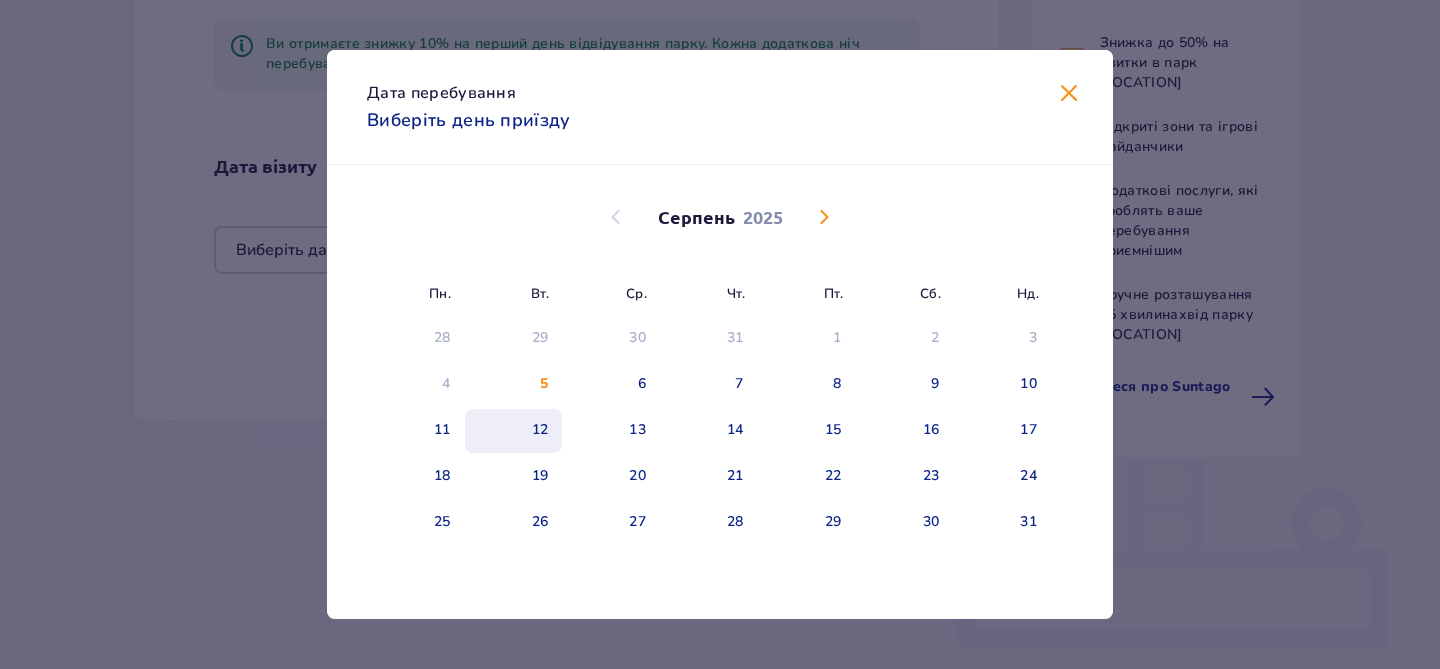 click on "12" at bounding box center (514, 431) 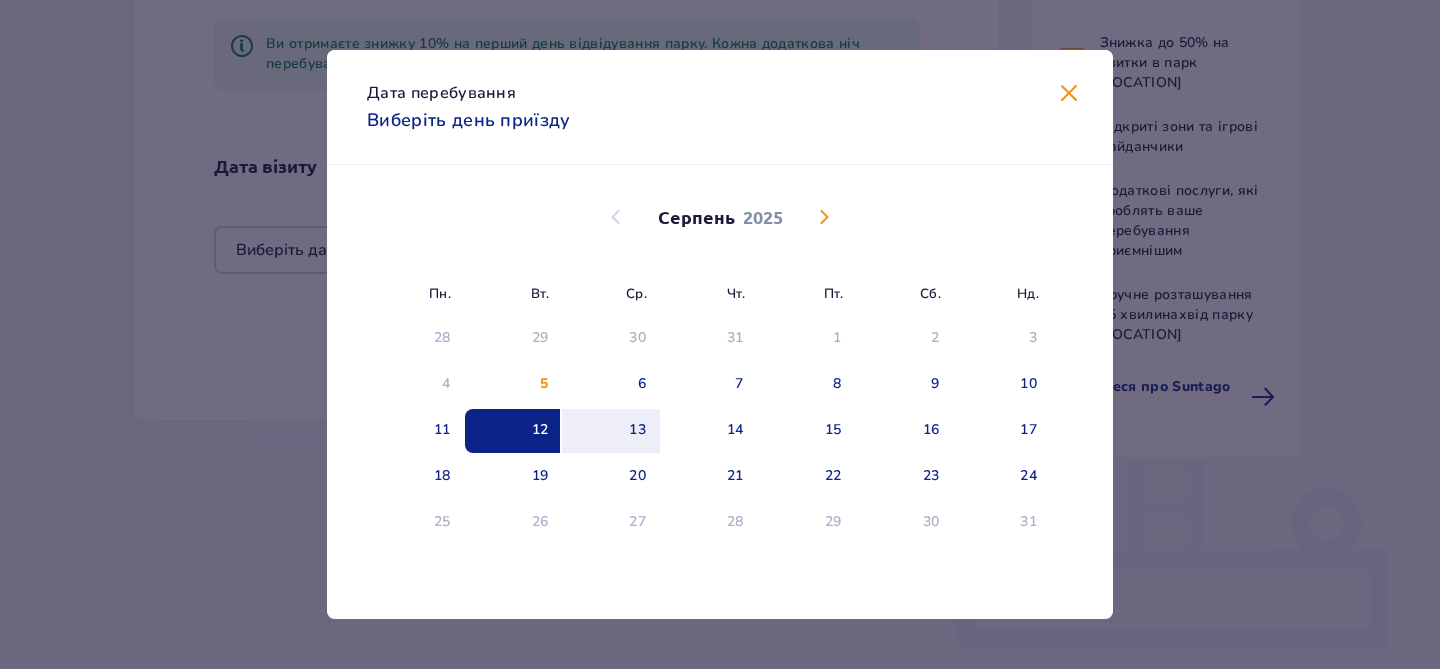 click on "12" at bounding box center (514, 431) 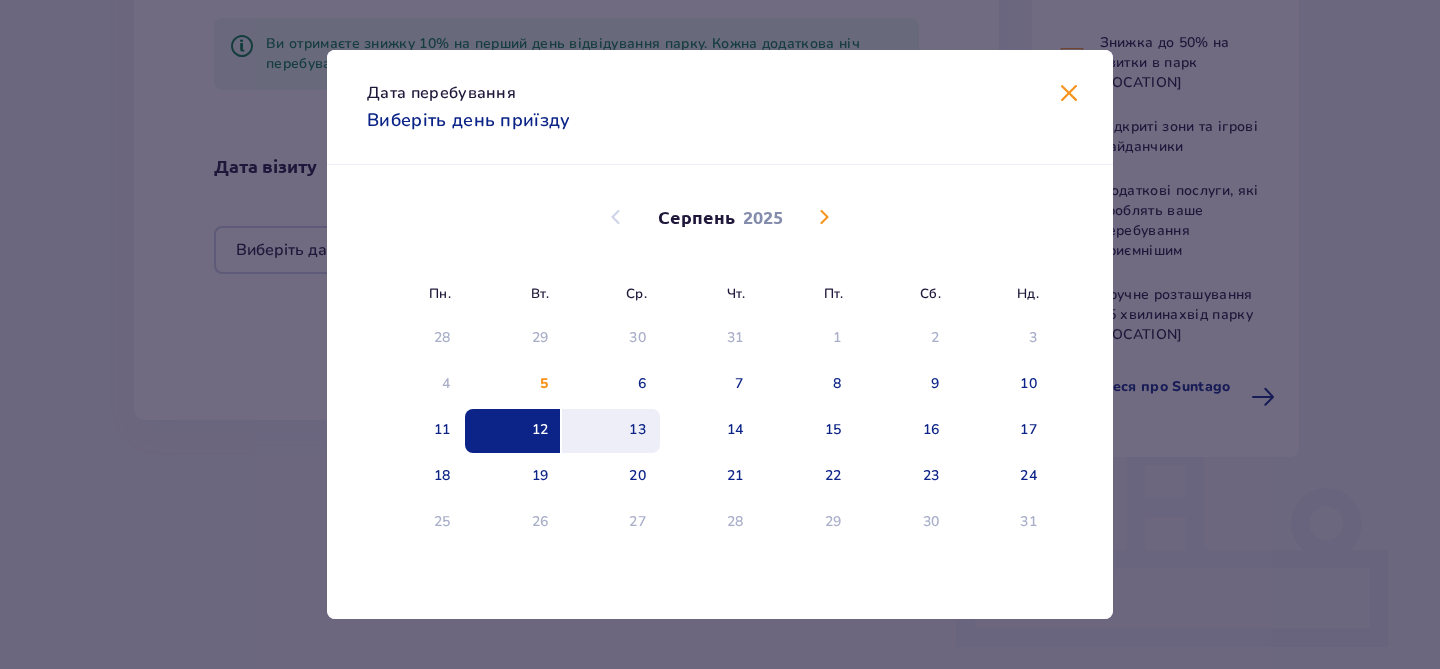click on "13" at bounding box center [611, 431] 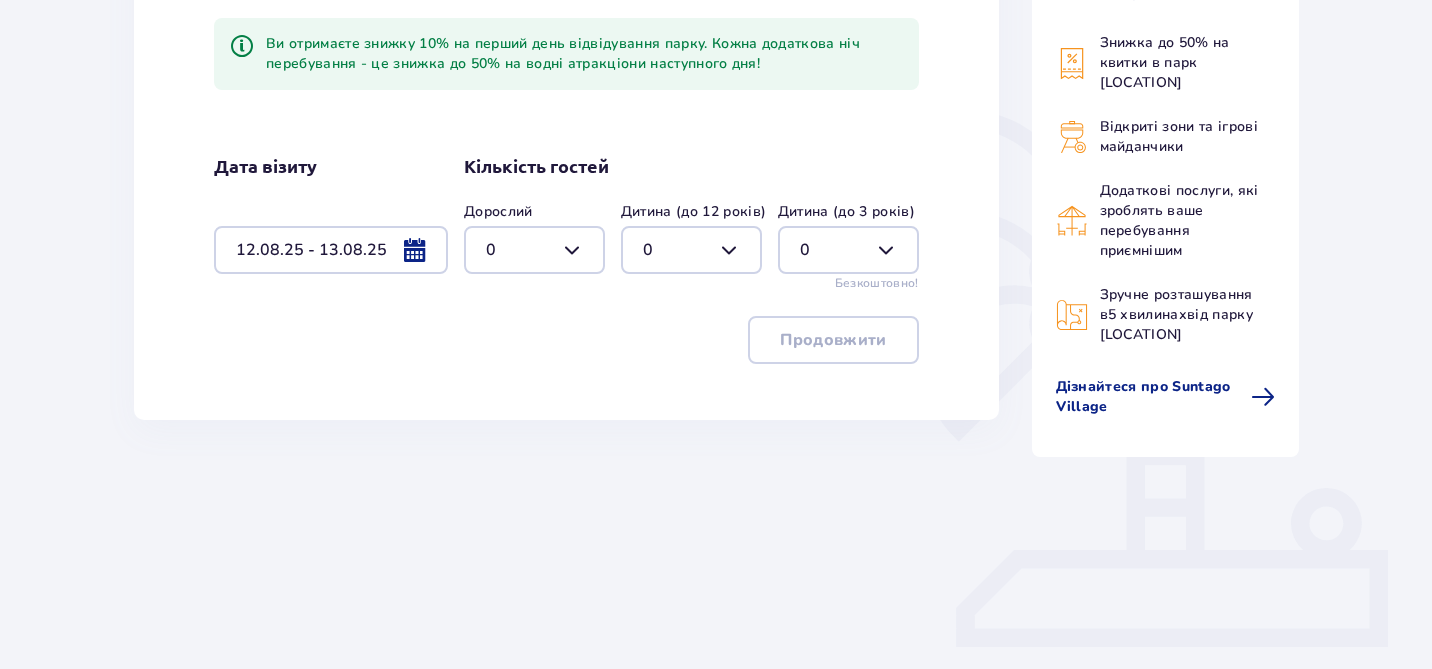 scroll, scrollTop: 359, scrollLeft: 0, axis: vertical 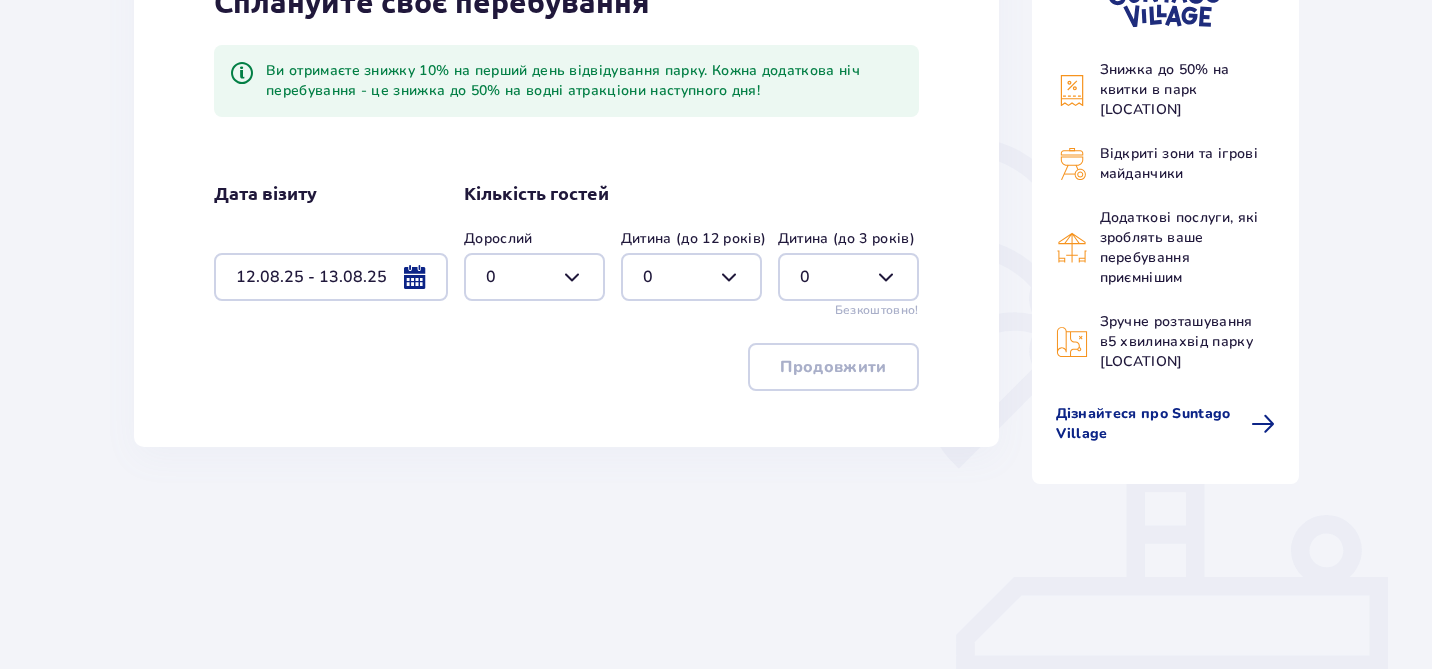 click at bounding box center (534, 277) 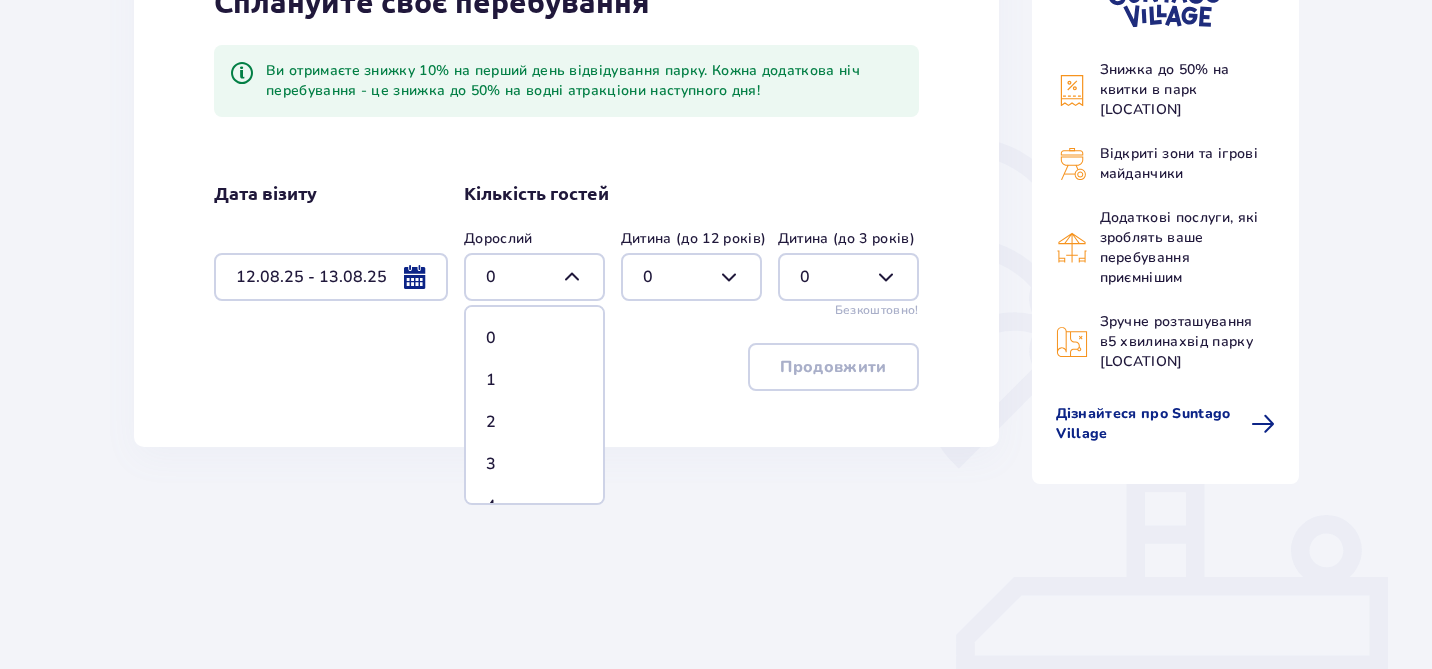 click on "3" at bounding box center (534, 464) 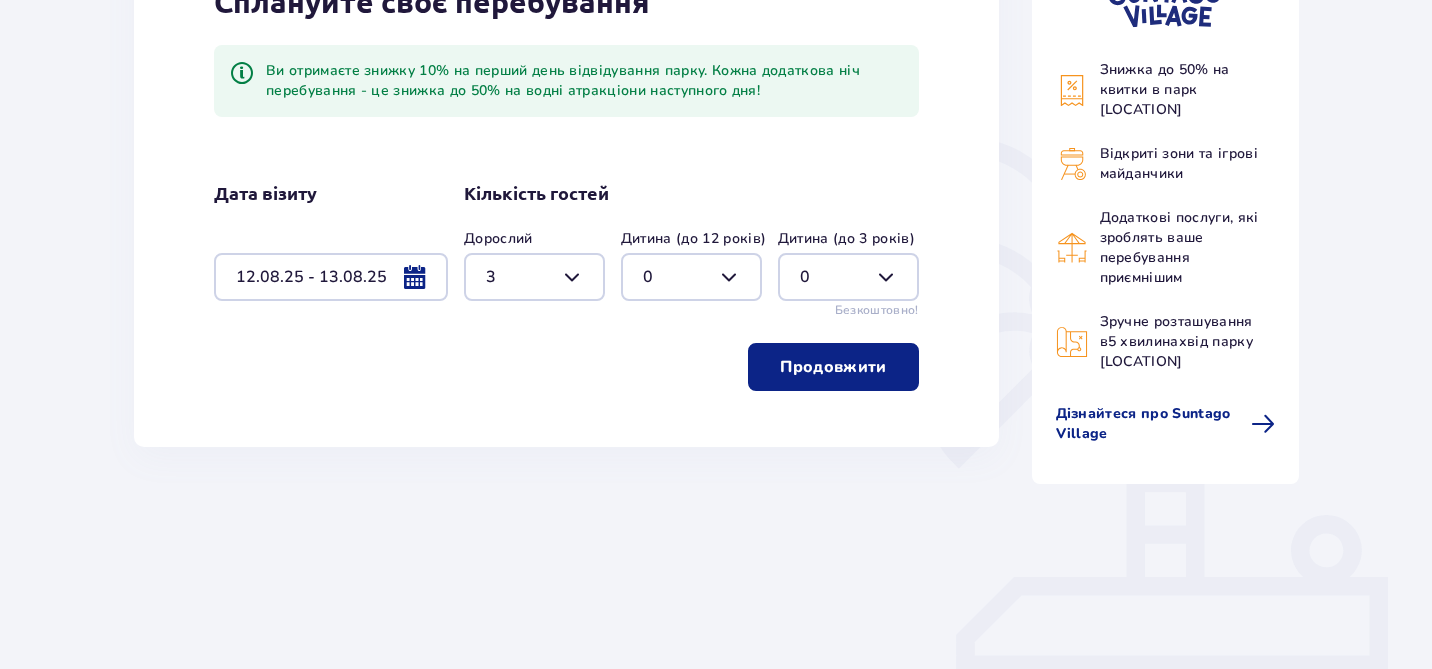 click on "Продовжити" at bounding box center [833, 367] 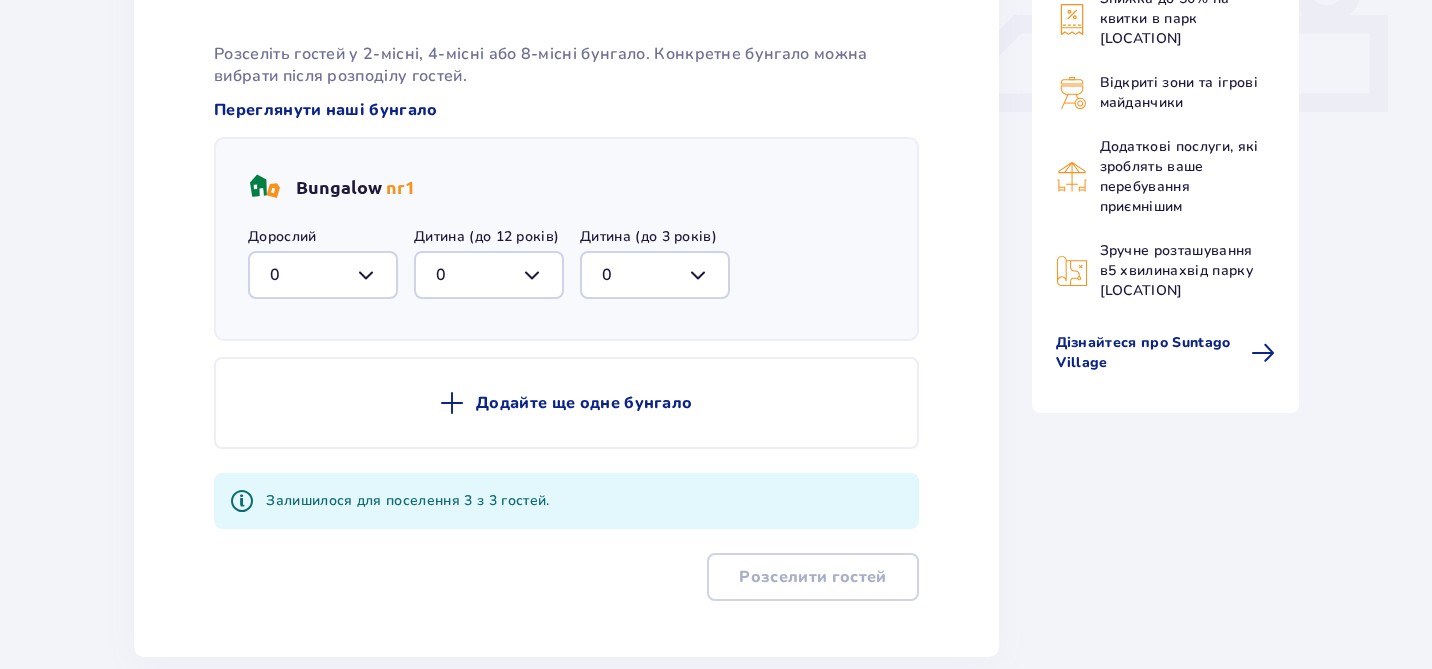 scroll, scrollTop: 909, scrollLeft: 0, axis: vertical 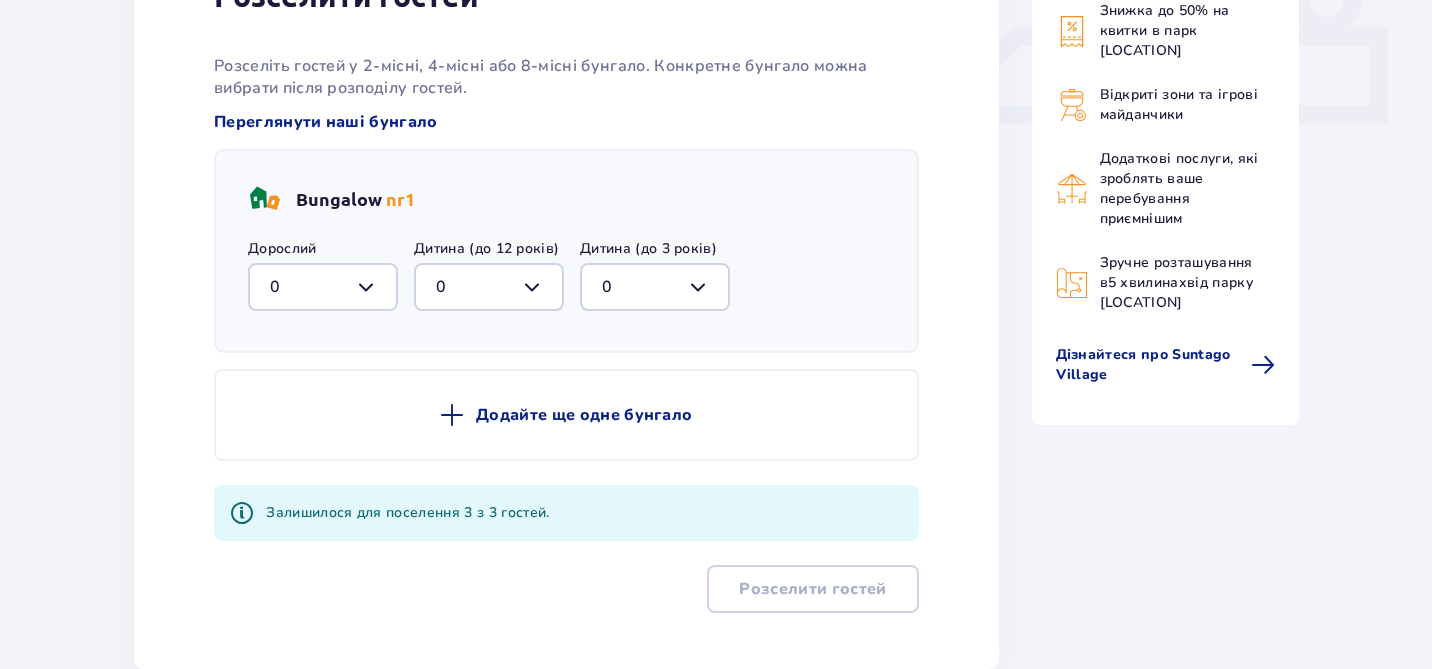 click at bounding box center (323, 287) 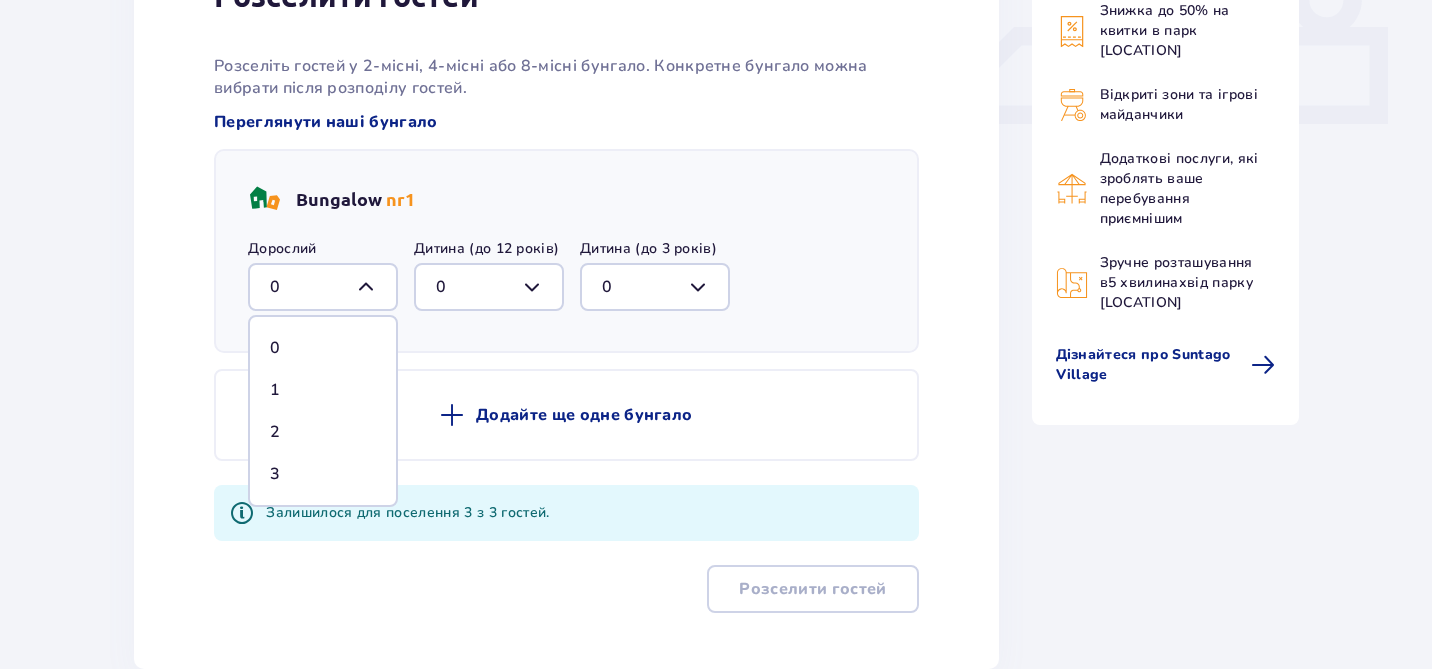 click on "1" at bounding box center [323, 390] 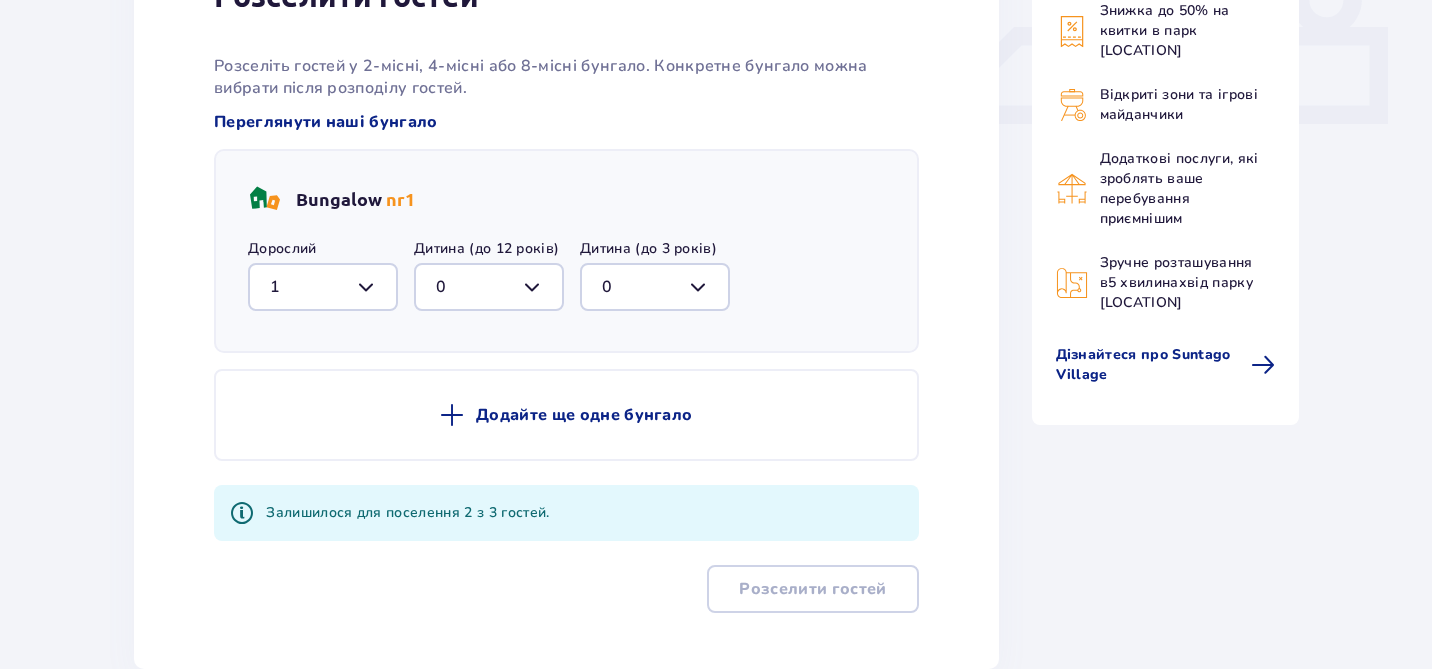 click at bounding box center [323, 287] 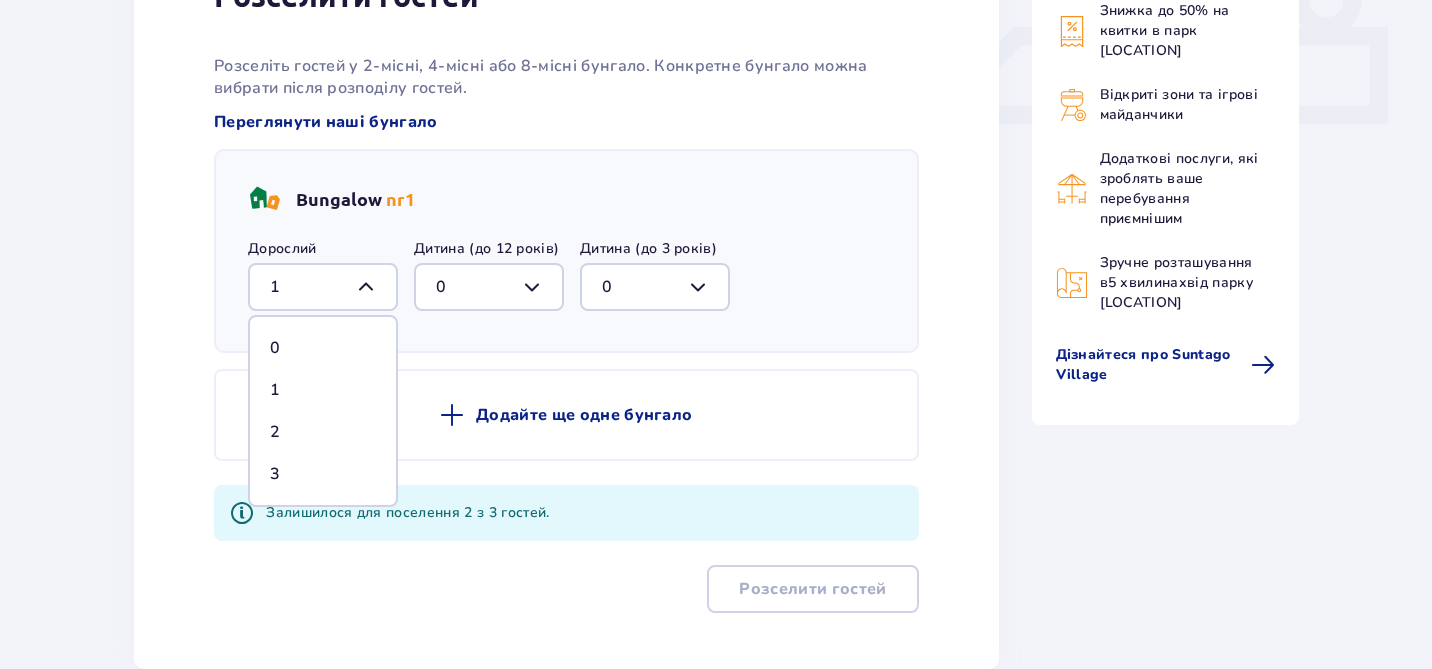 click on "3" at bounding box center [323, 474] 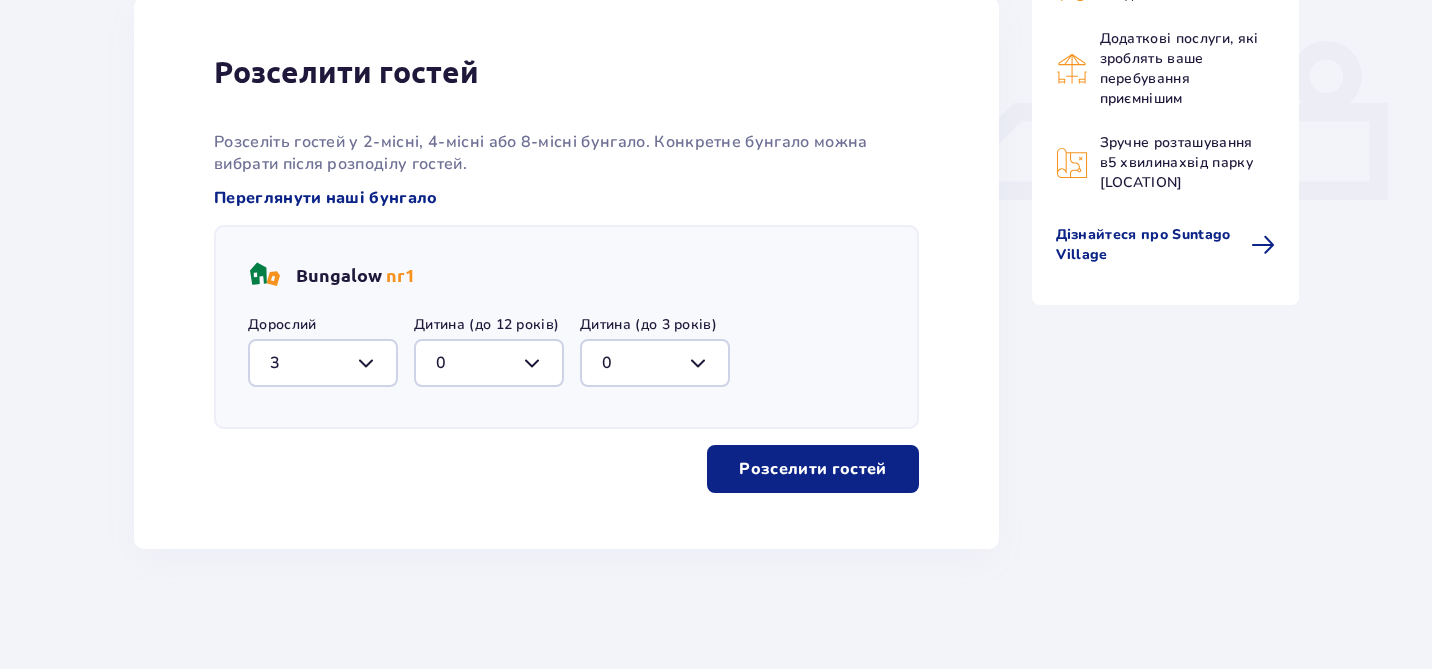 scroll, scrollTop: 833, scrollLeft: 0, axis: vertical 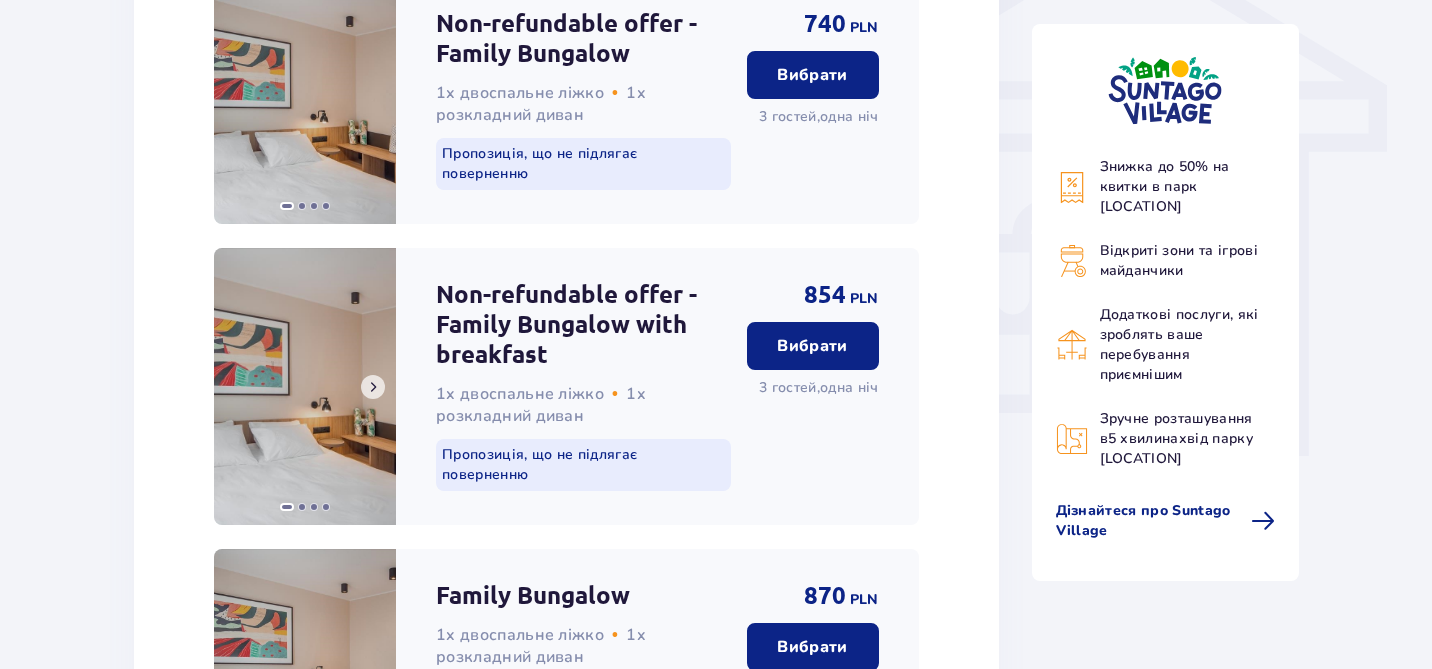 click at bounding box center (373, 387) 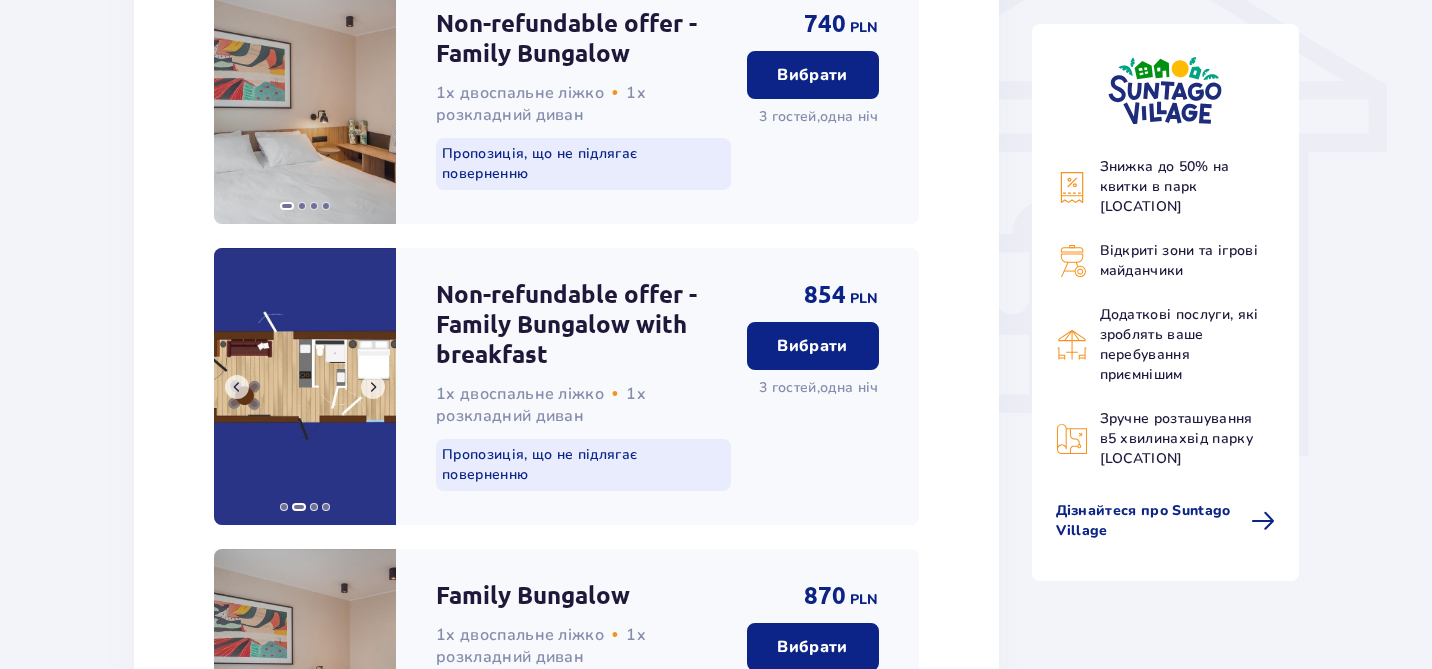 click at bounding box center [373, 387] 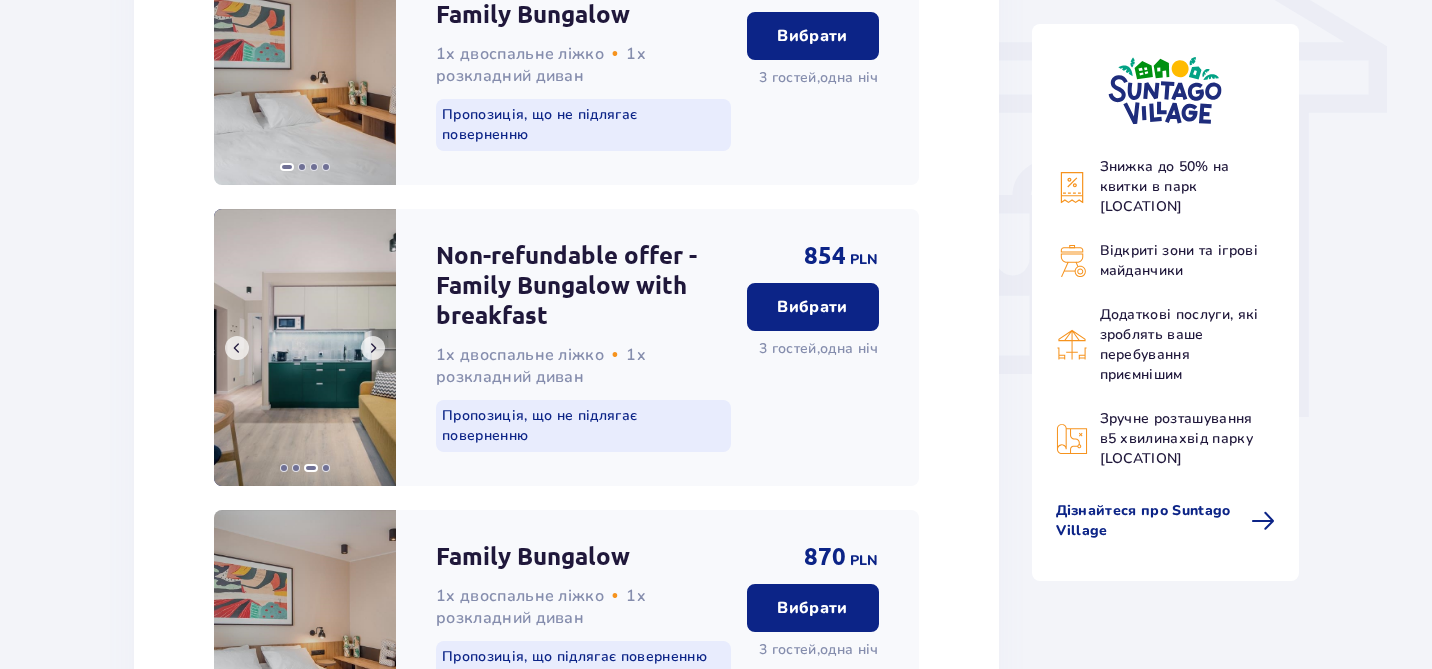 scroll, scrollTop: 1752, scrollLeft: 0, axis: vertical 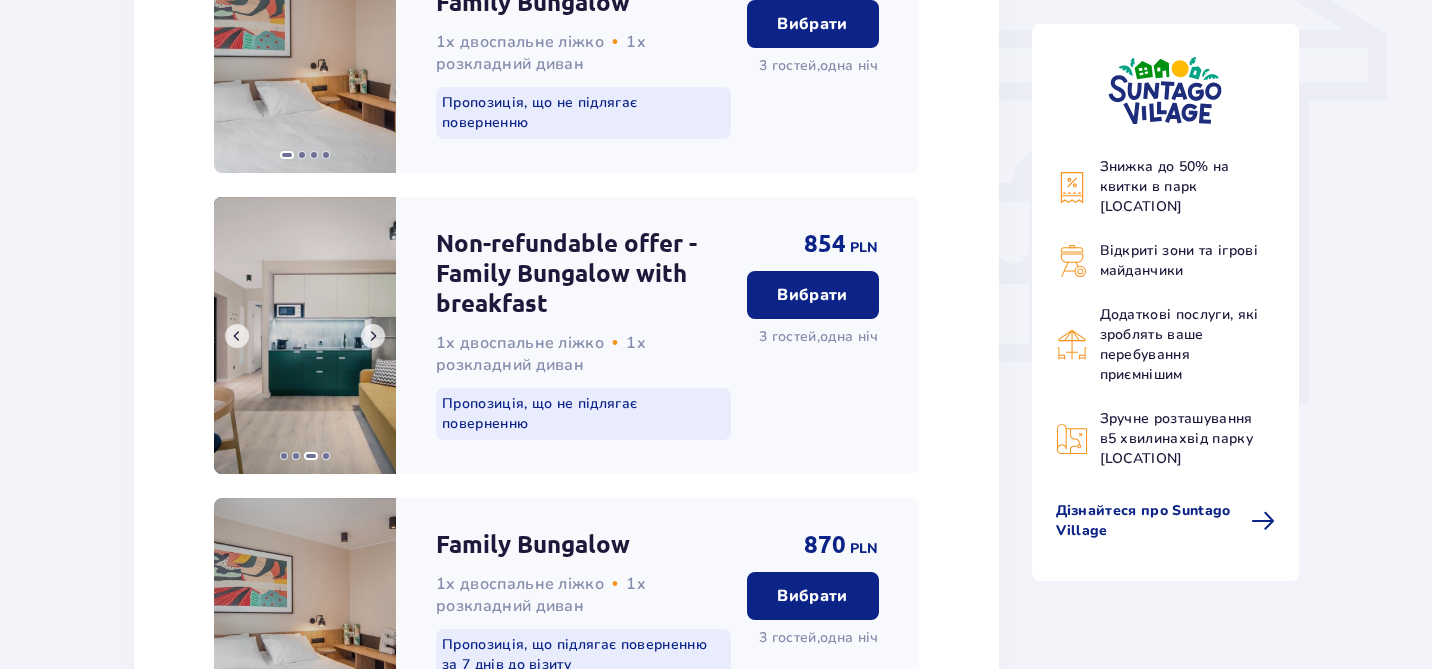 click at bounding box center (373, 336) 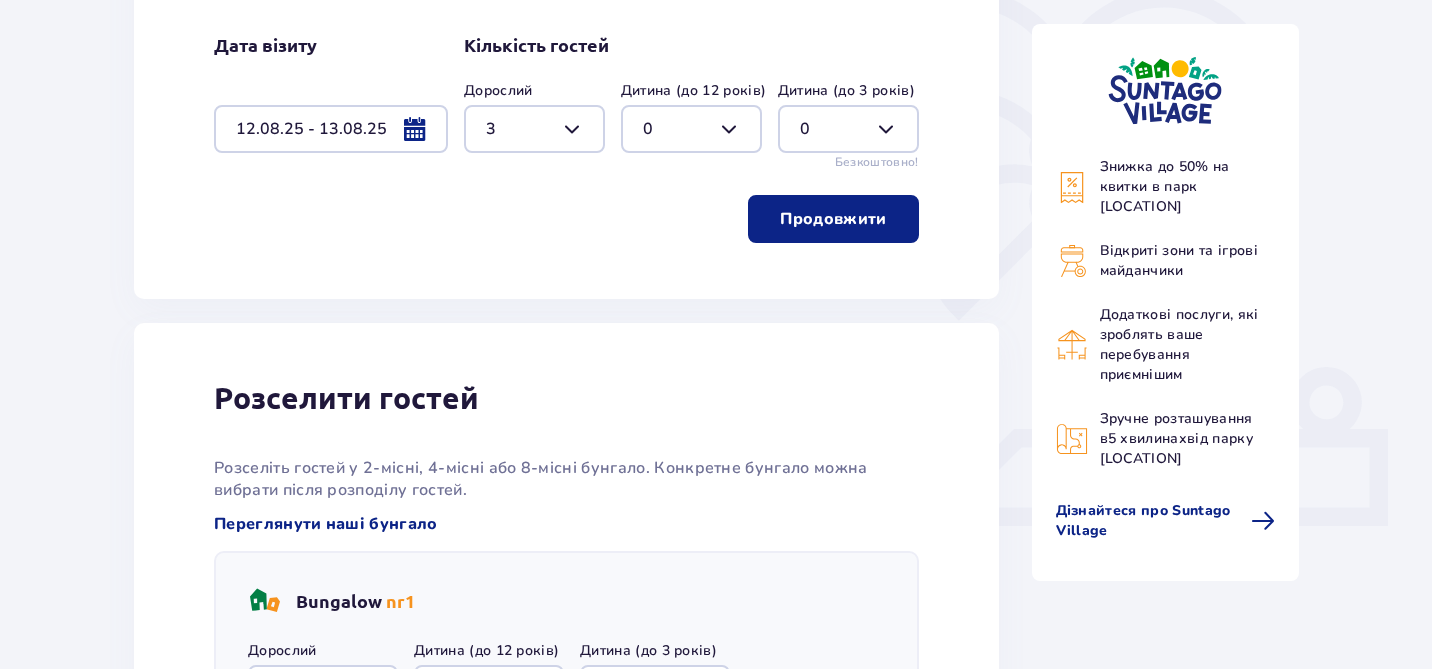 scroll, scrollTop: 0, scrollLeft: 0, axis: both 